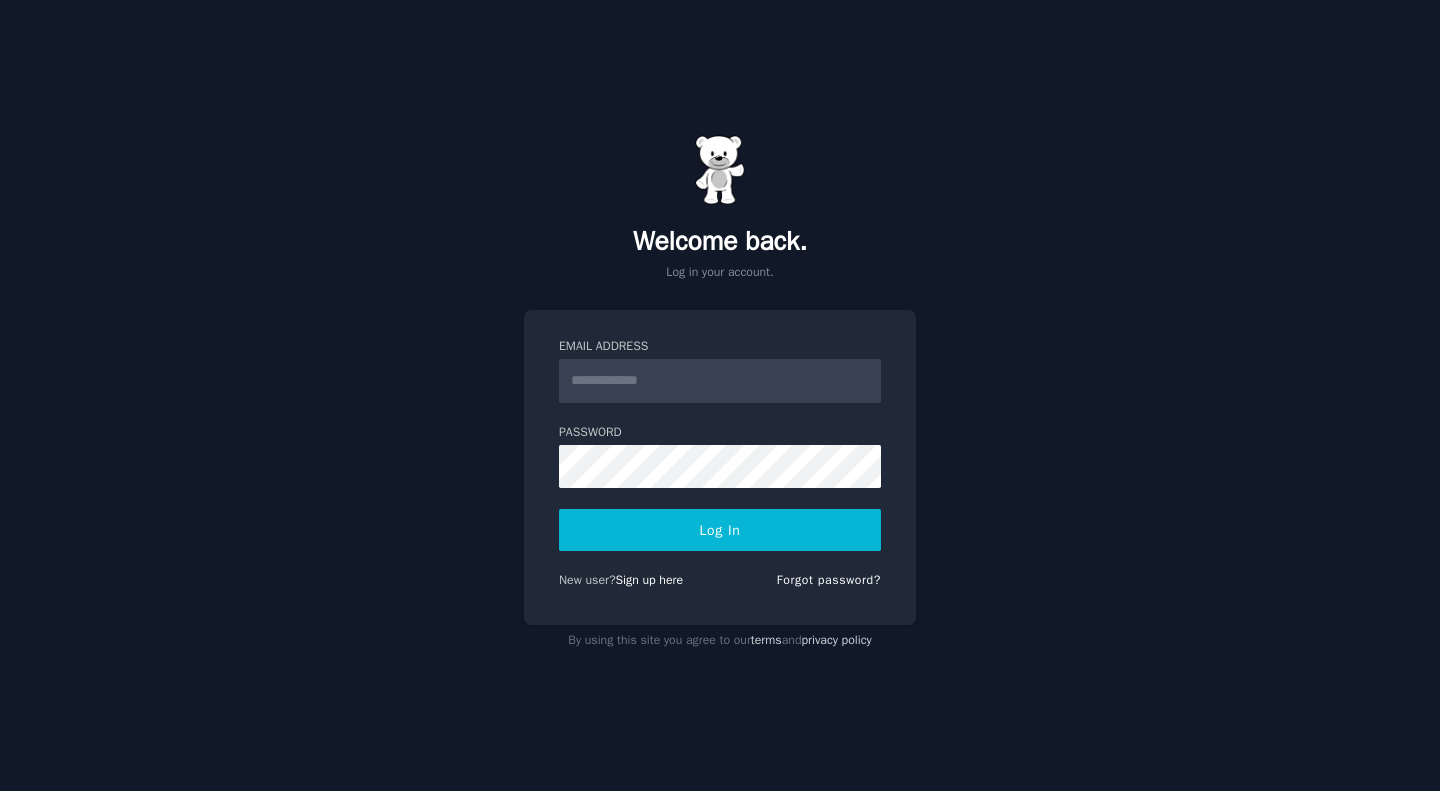 scroll, scrollTop: 0, scrollLeft: 0, axis: both 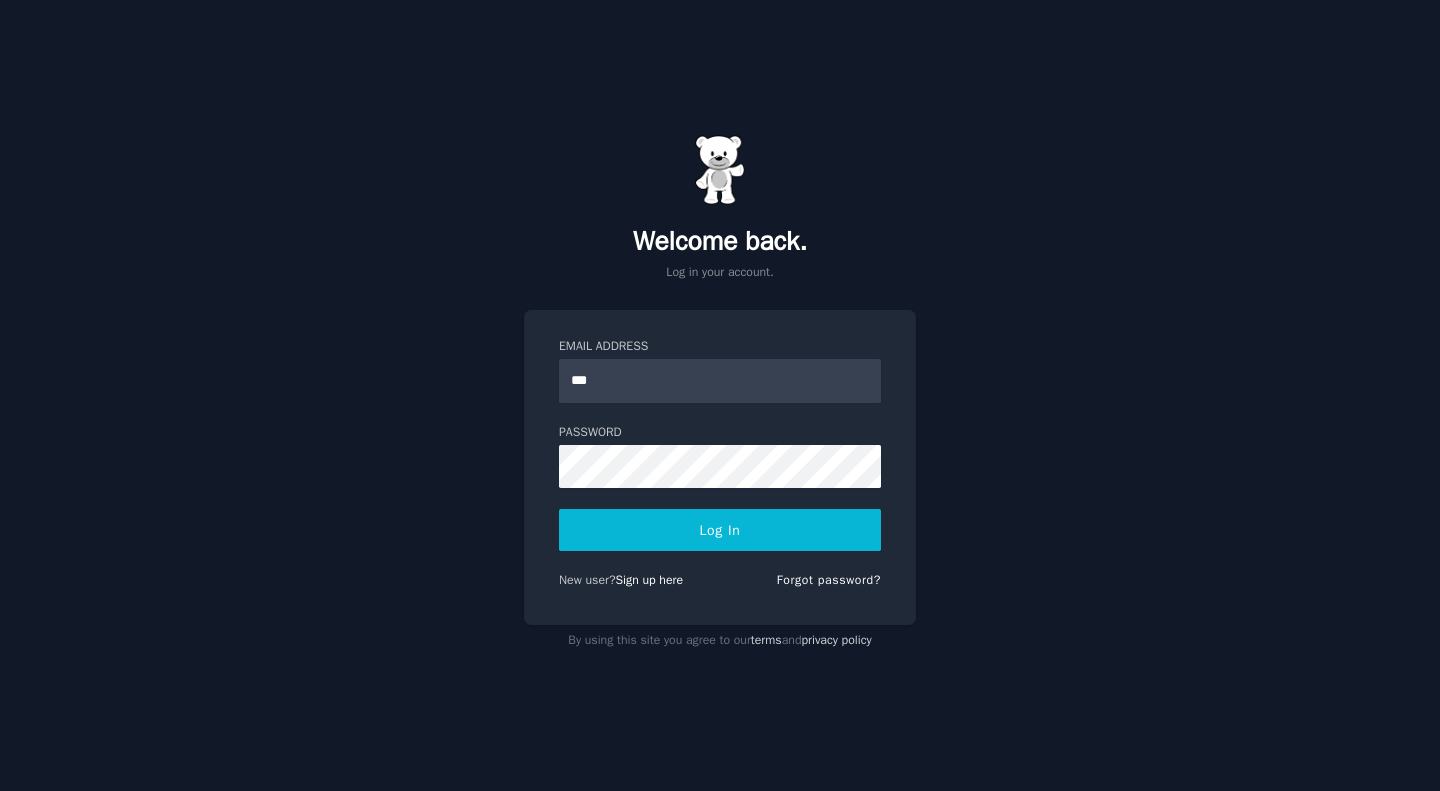 type on "**********" 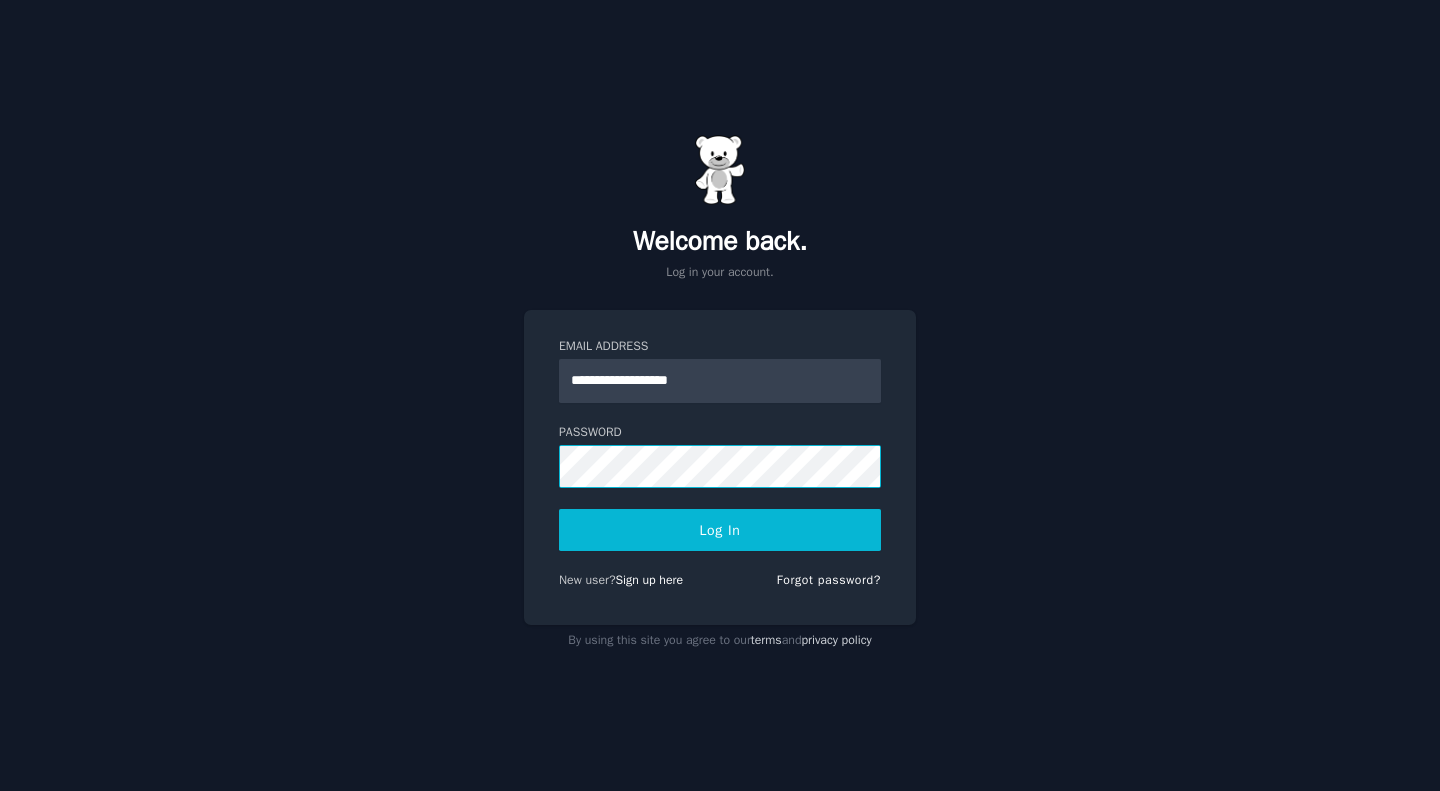 click on "Log In" at bounding box center (720, 530) 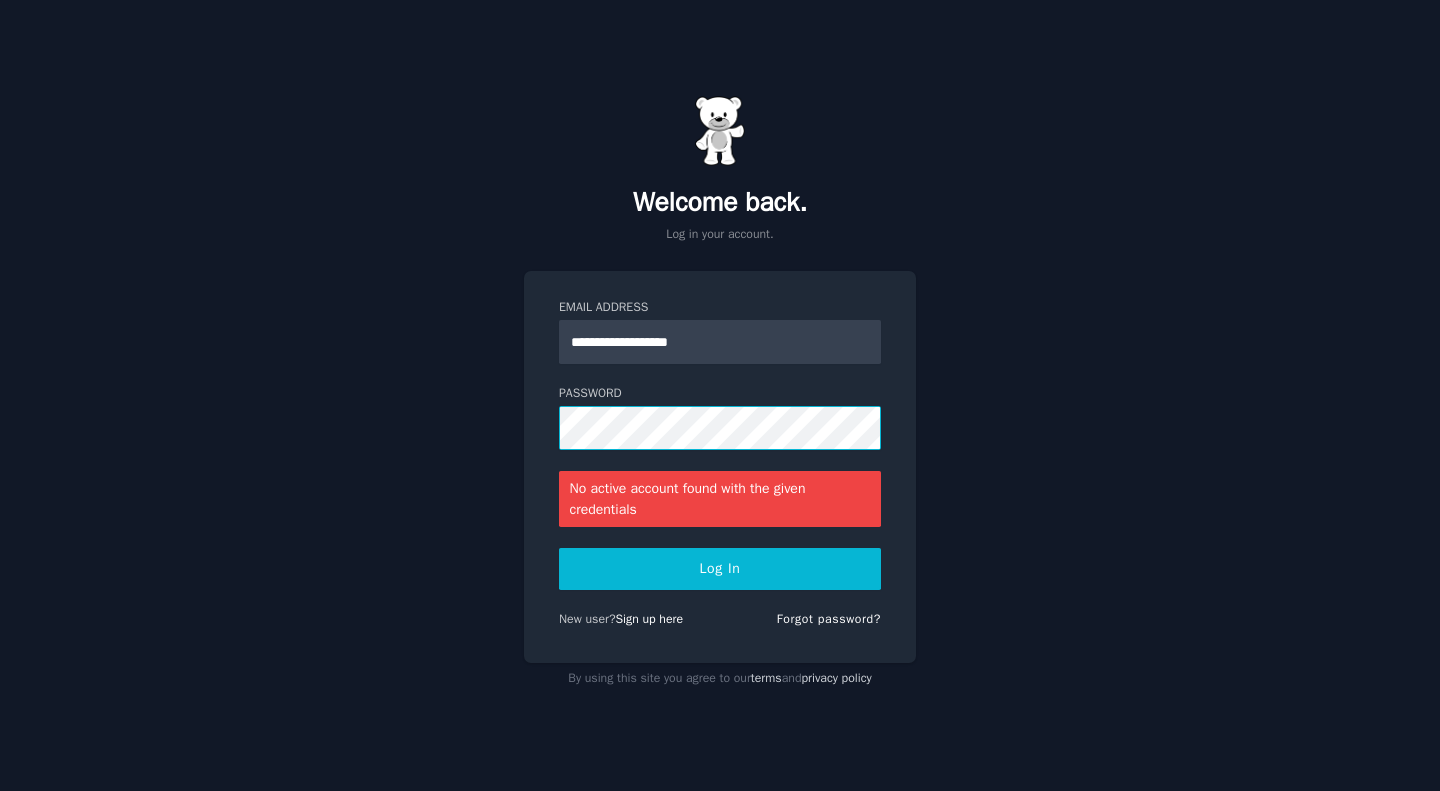 click on "Log In" at bounding box center (720, 569) 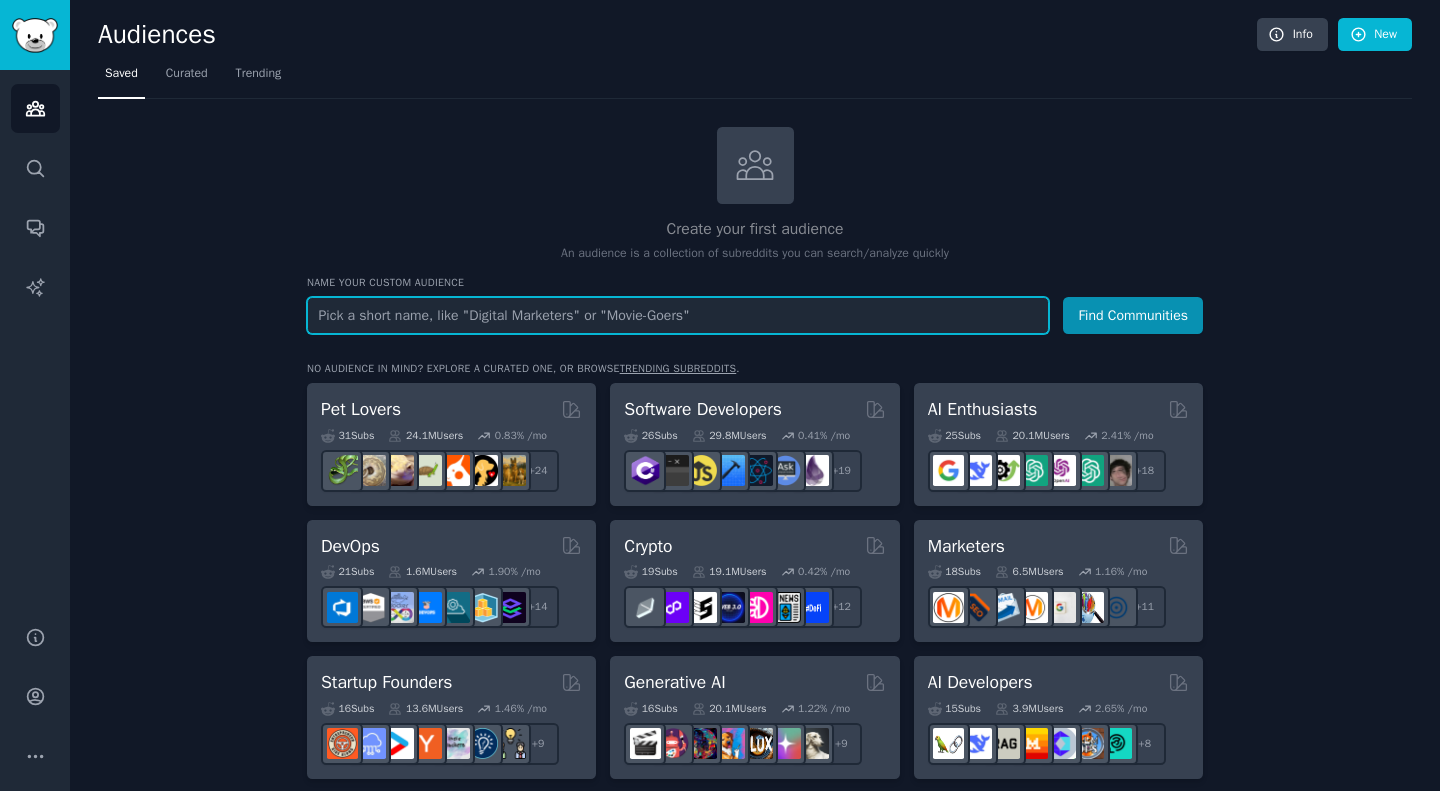 scroll, scrollTop: 0, scrollLeft: 0, axis: both 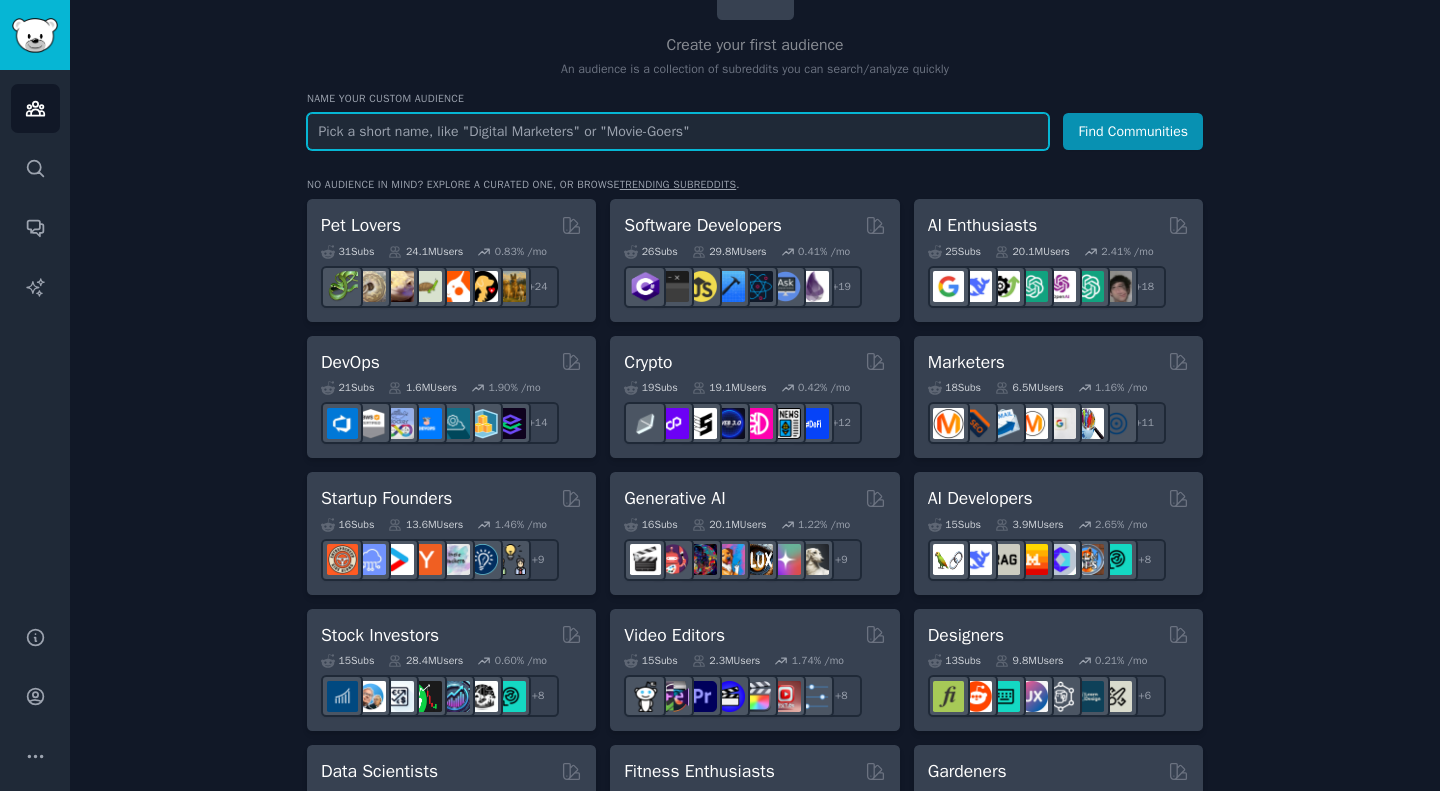 paste on "Talented underachievers" 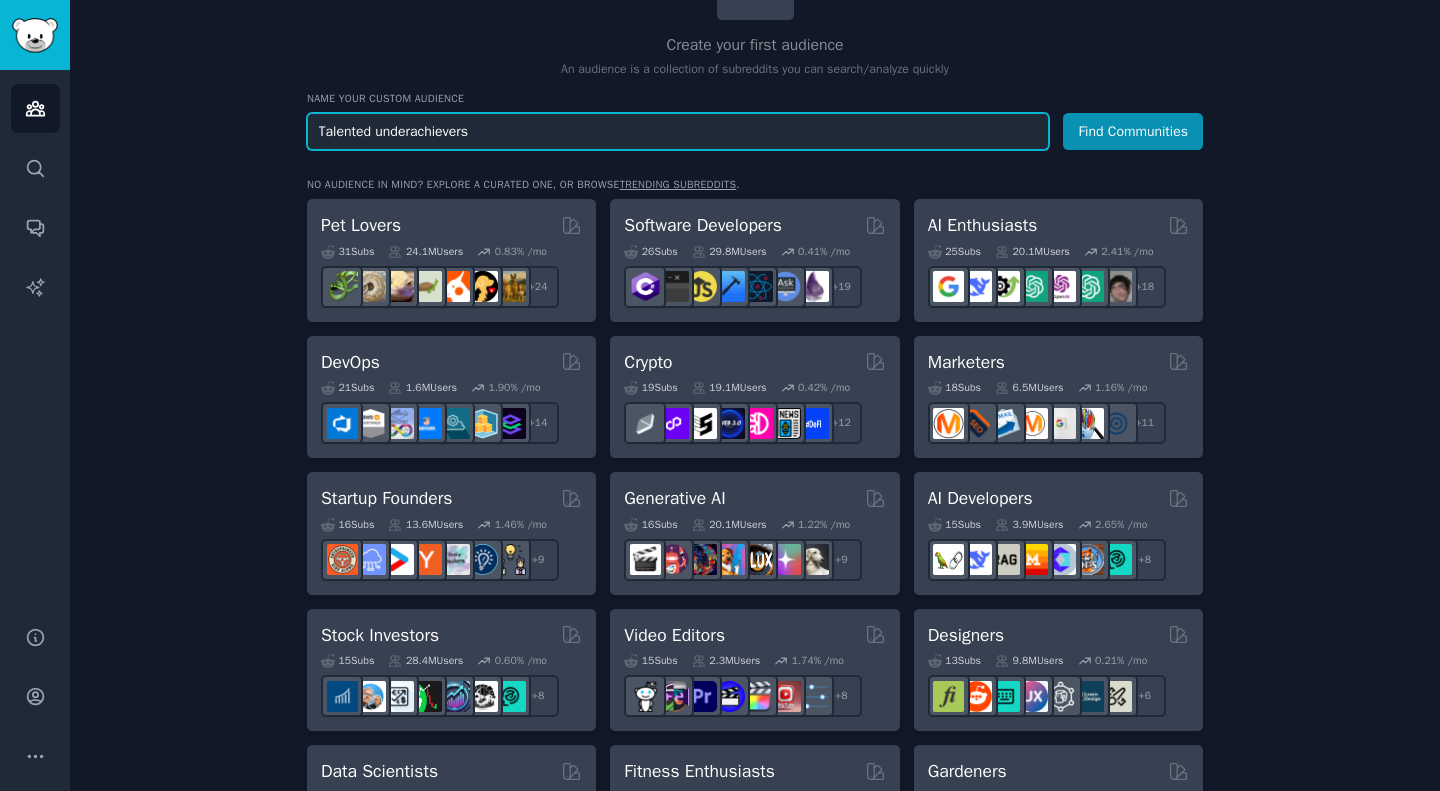 type on "Talented underachievers" 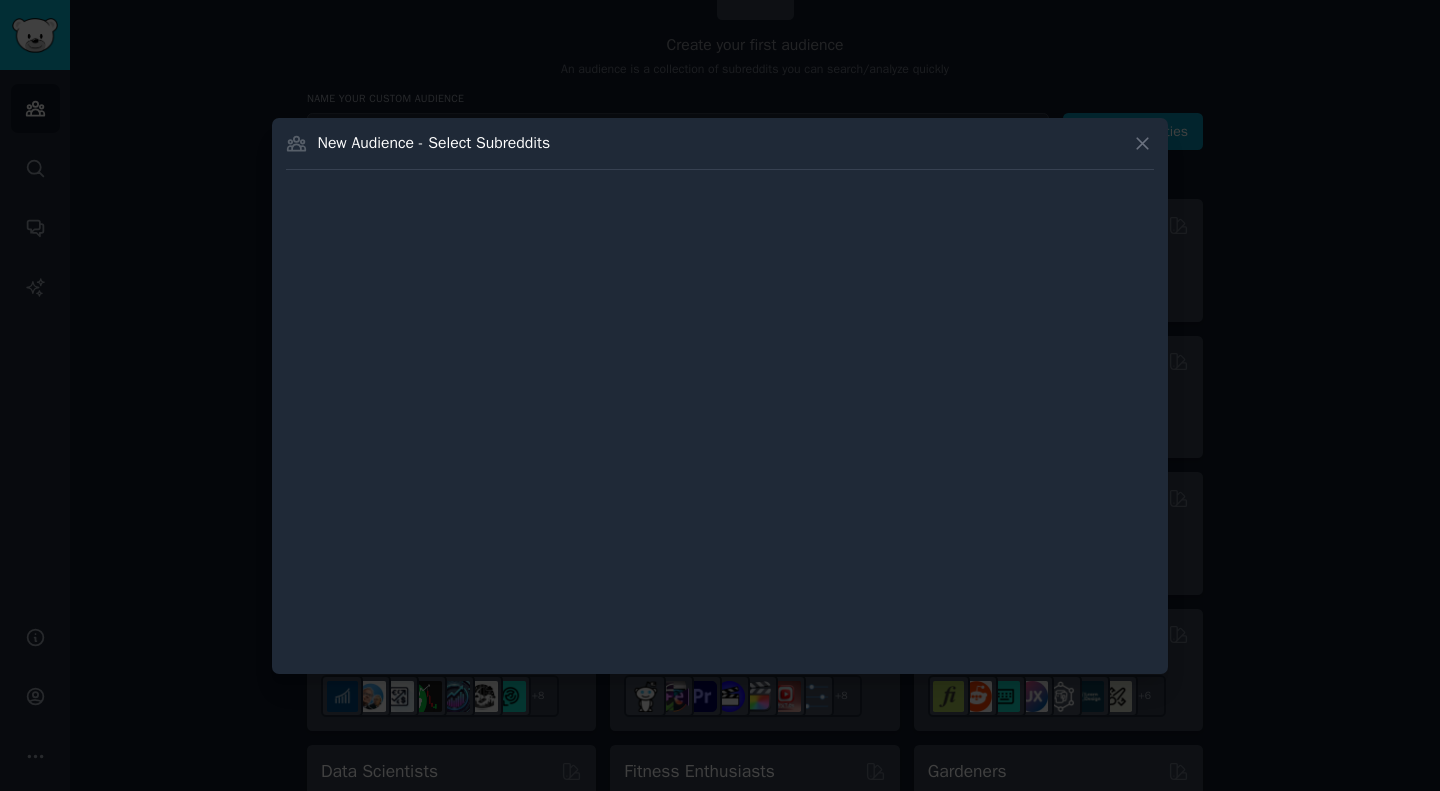 type 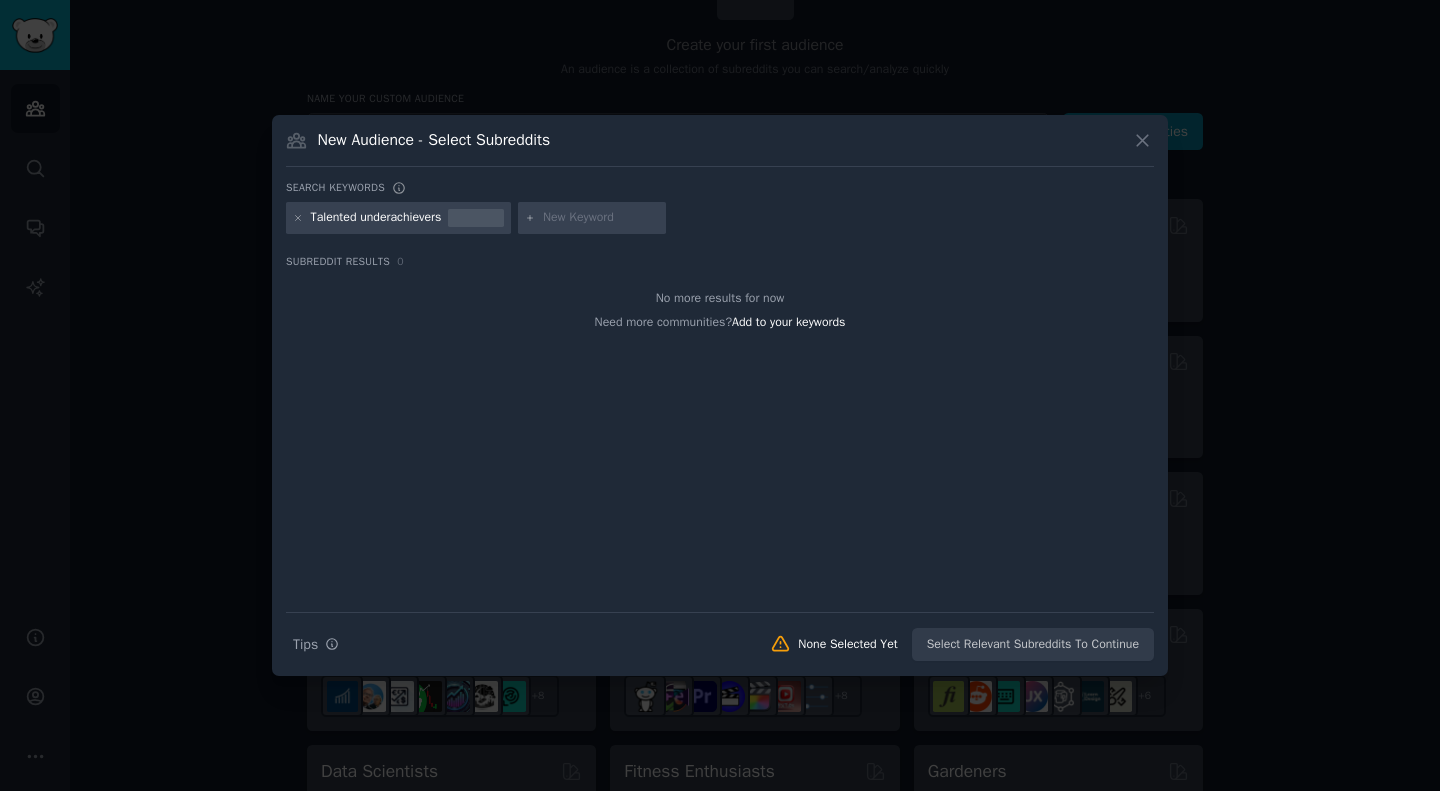 click 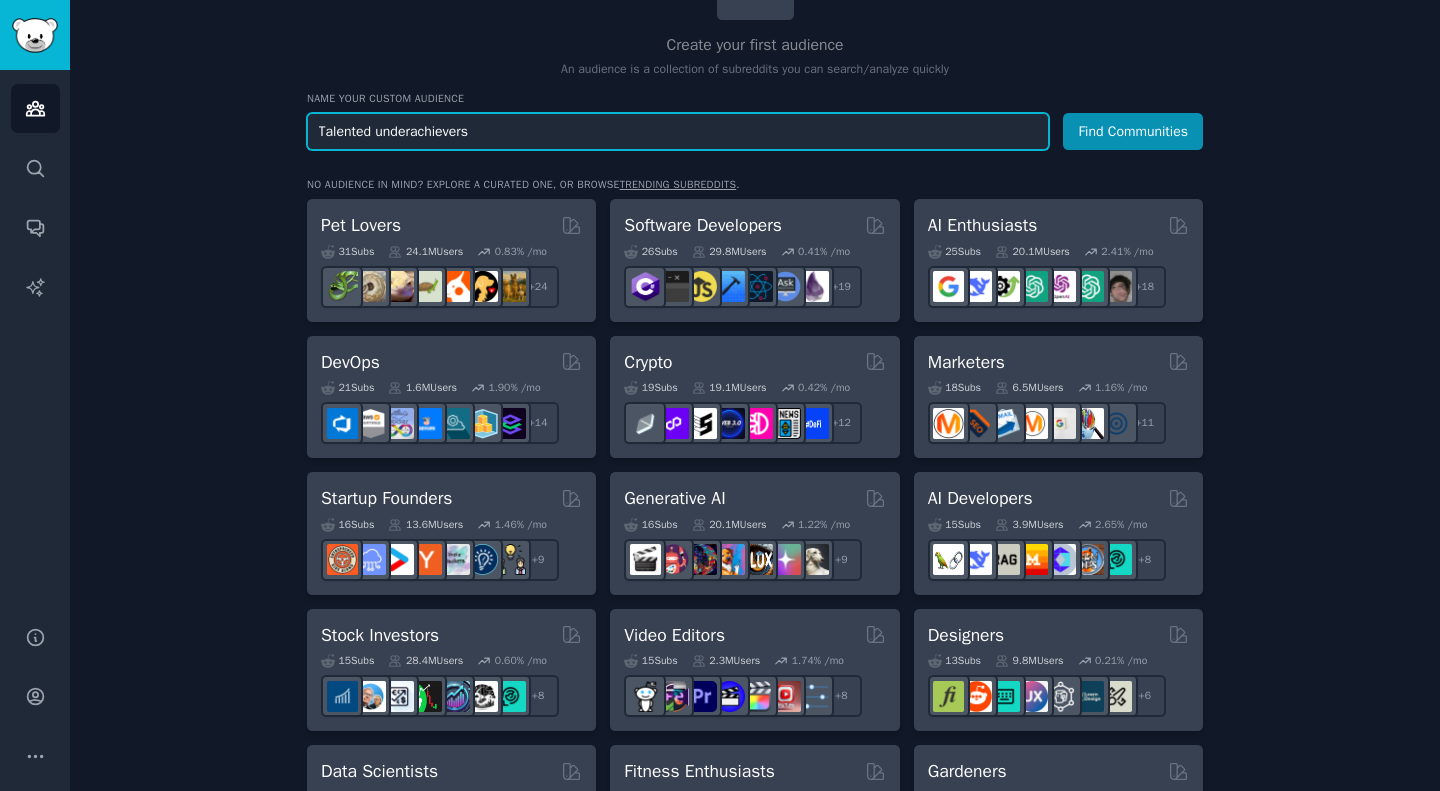 click on "Talented underachievers" at bounding box center (678, 131) 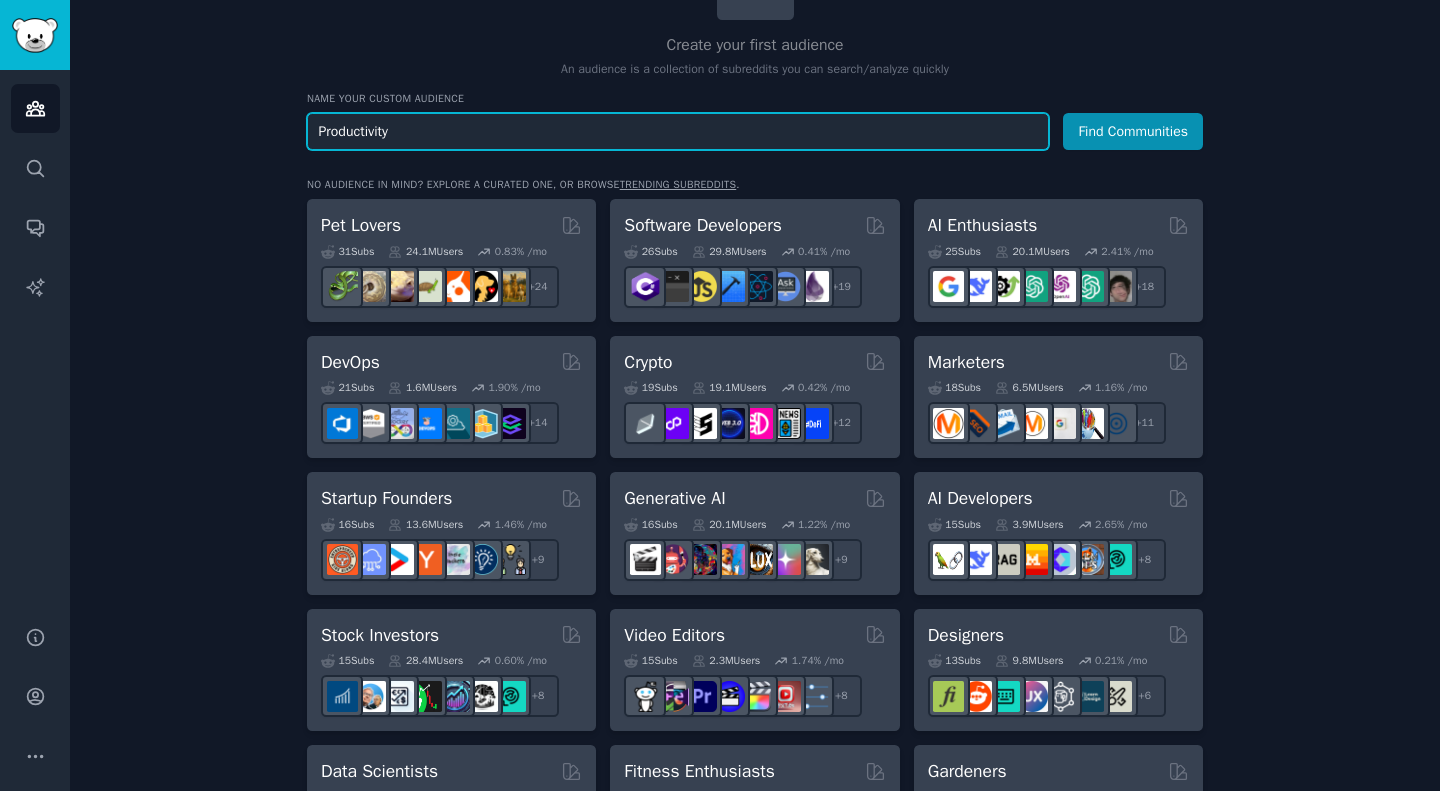 type on "Productivity" 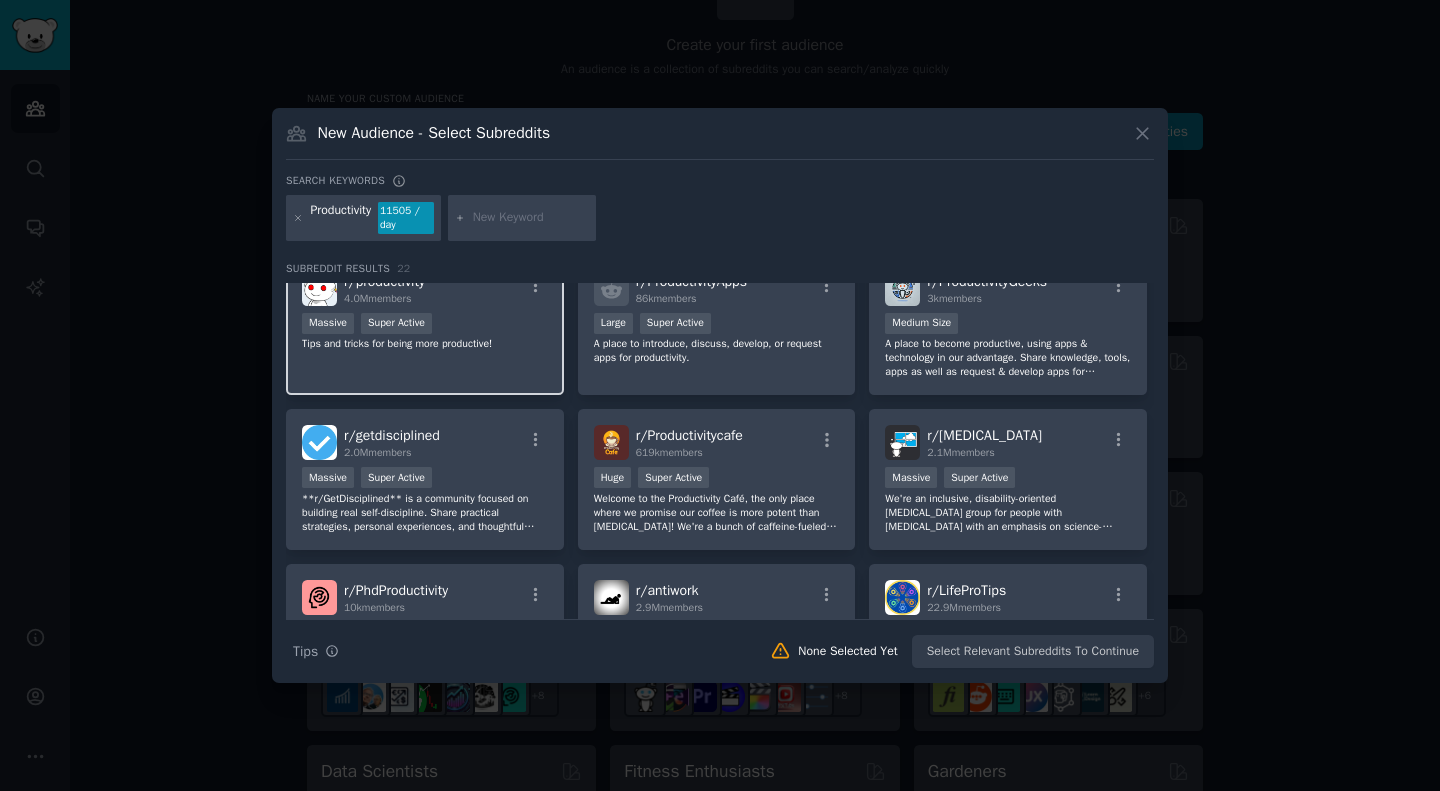 scroll, scrollTop: 0, scrollLeft: 0, axis: both 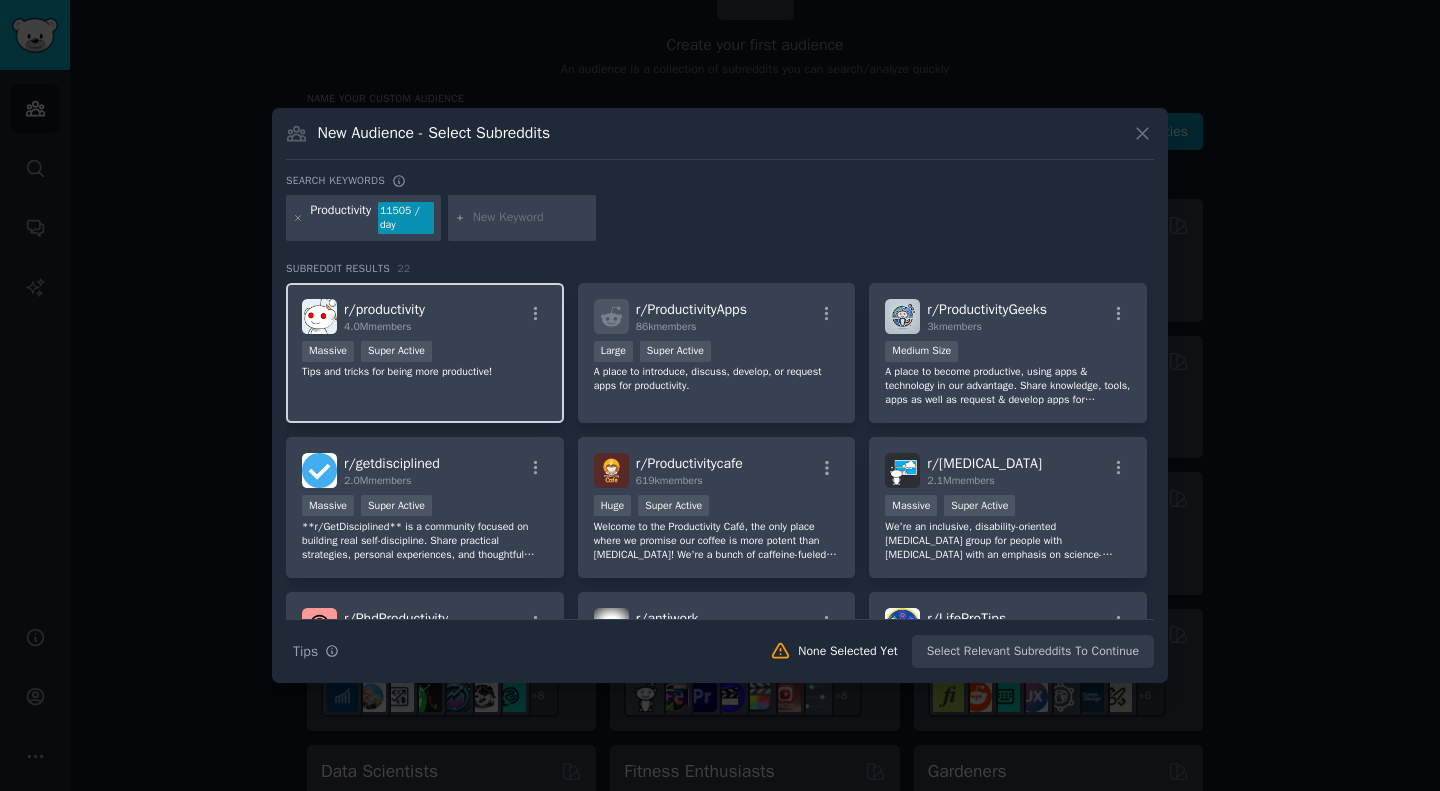 click on "Tips and tricks for being more productive!" at bounding box center [425, 372] 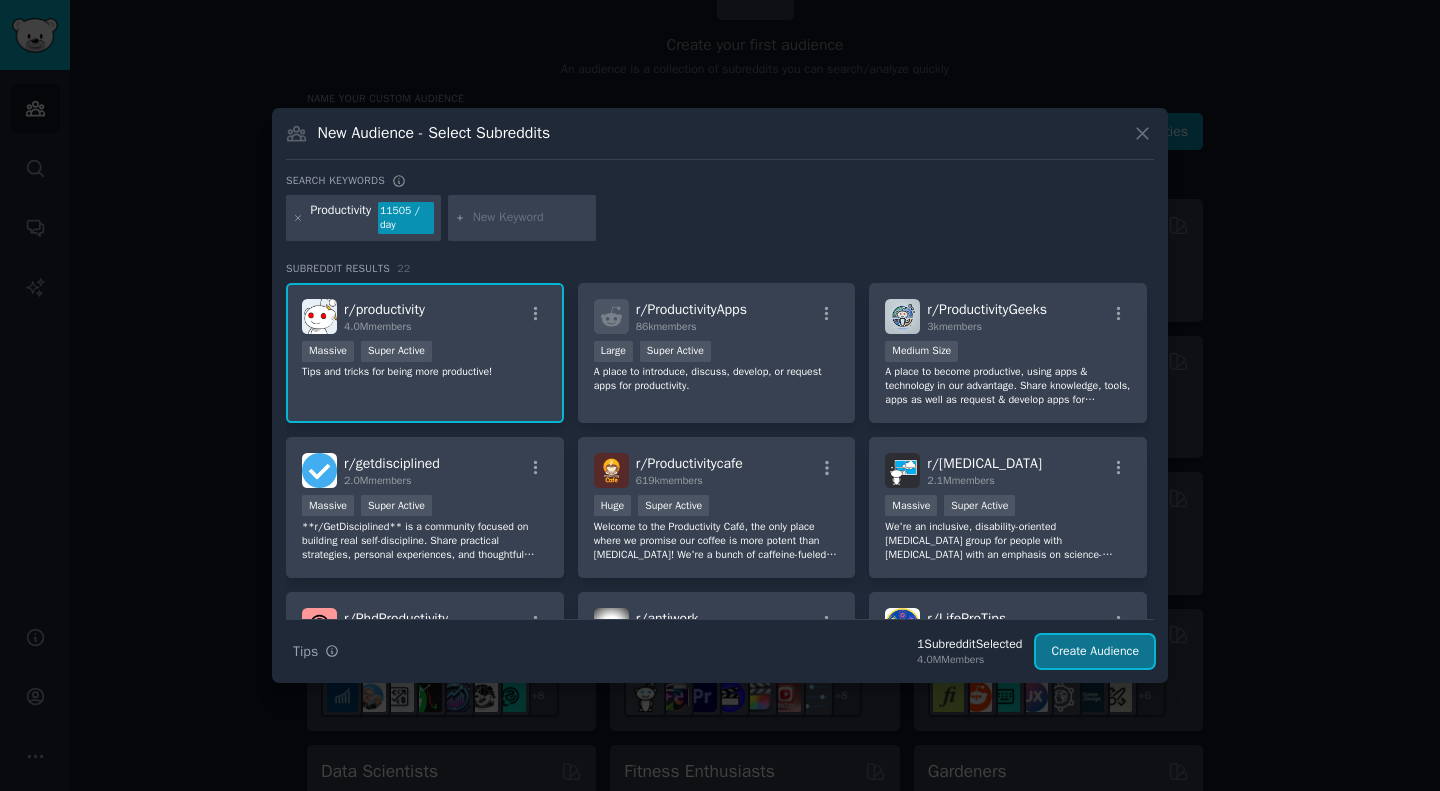click on "Create Audience" at bounding box center [1095, 652] 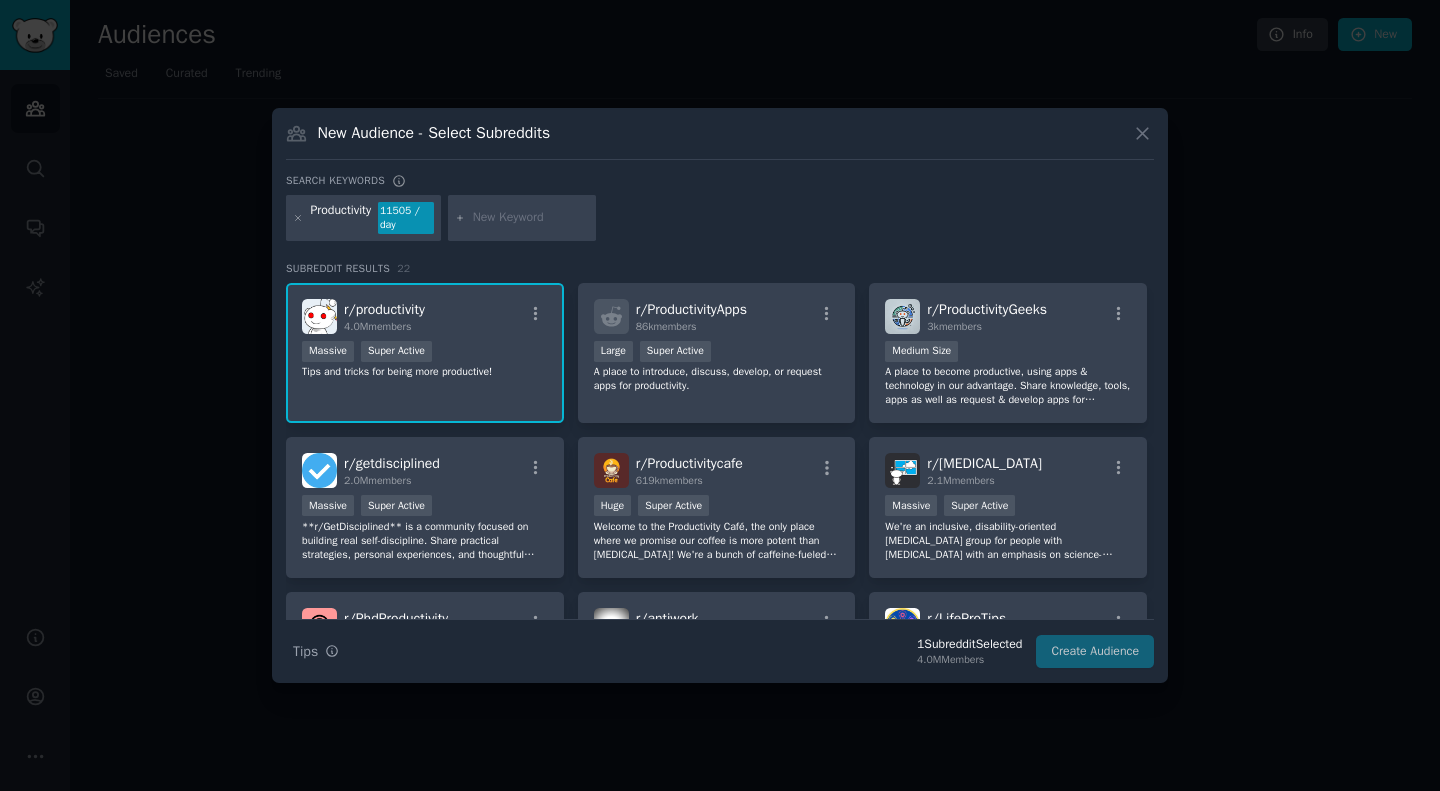 scroll, scrollTop: 0, scrollLeft: 0, axis: both 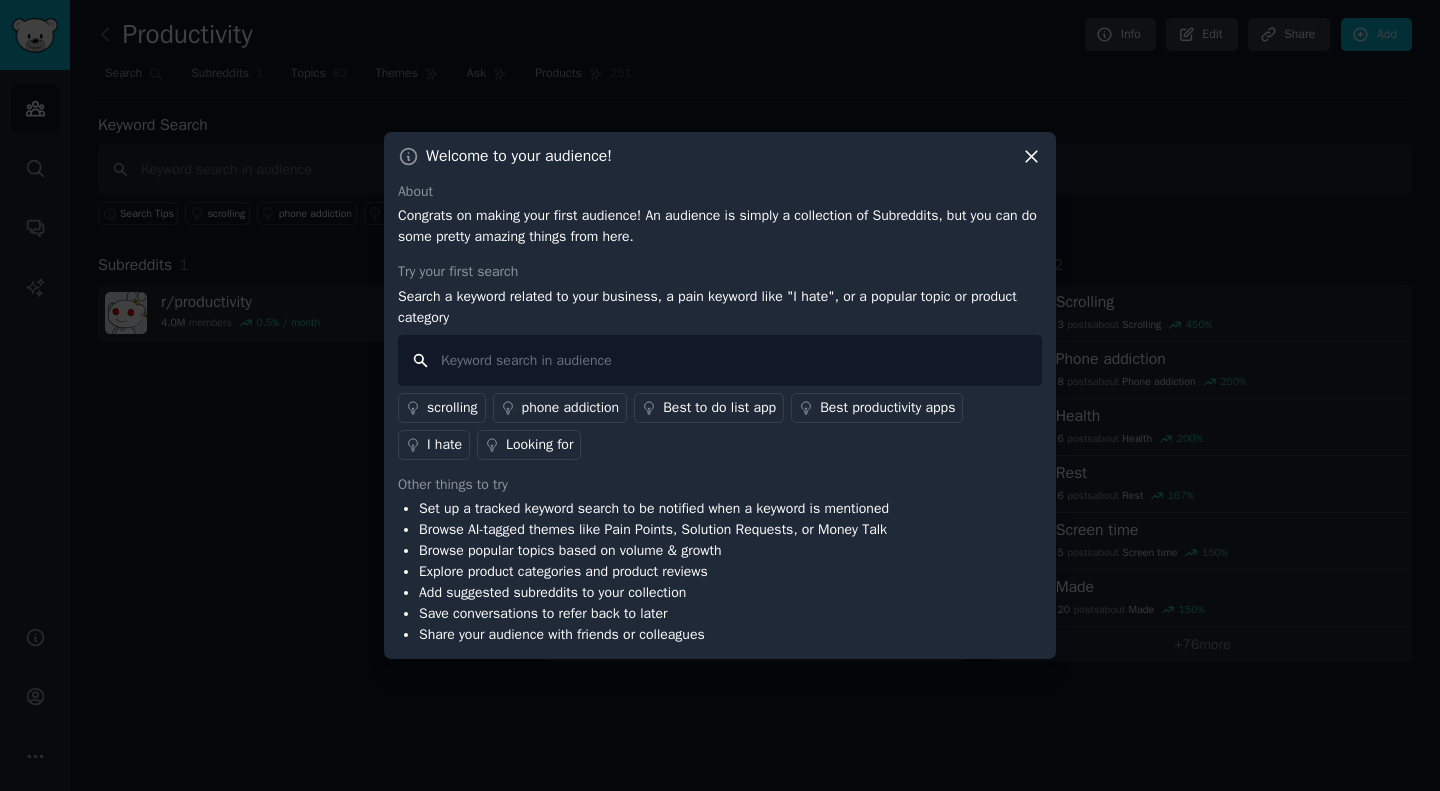 click at bounding box center (720, 360) 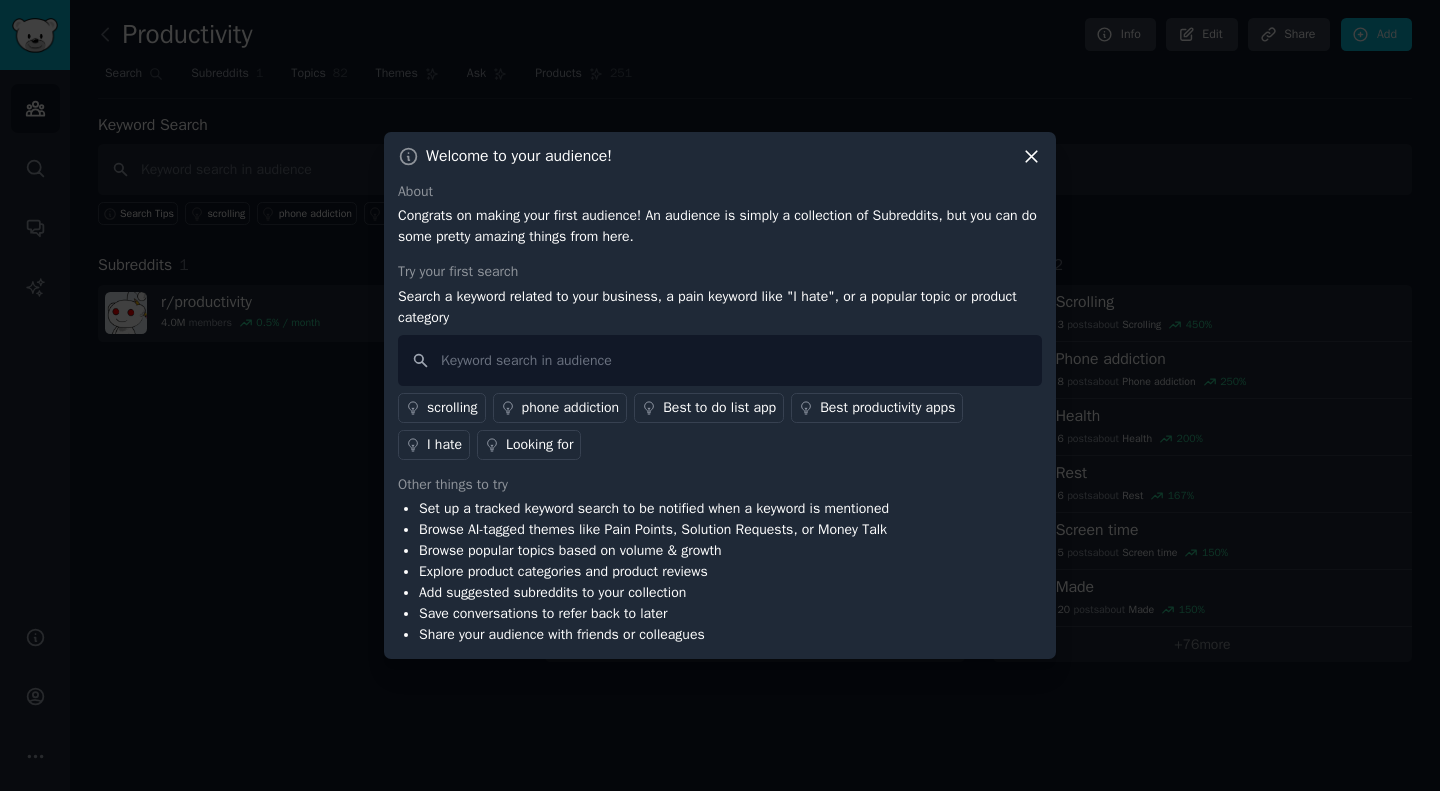 click on "I hate" at bounding box center [444, 444] 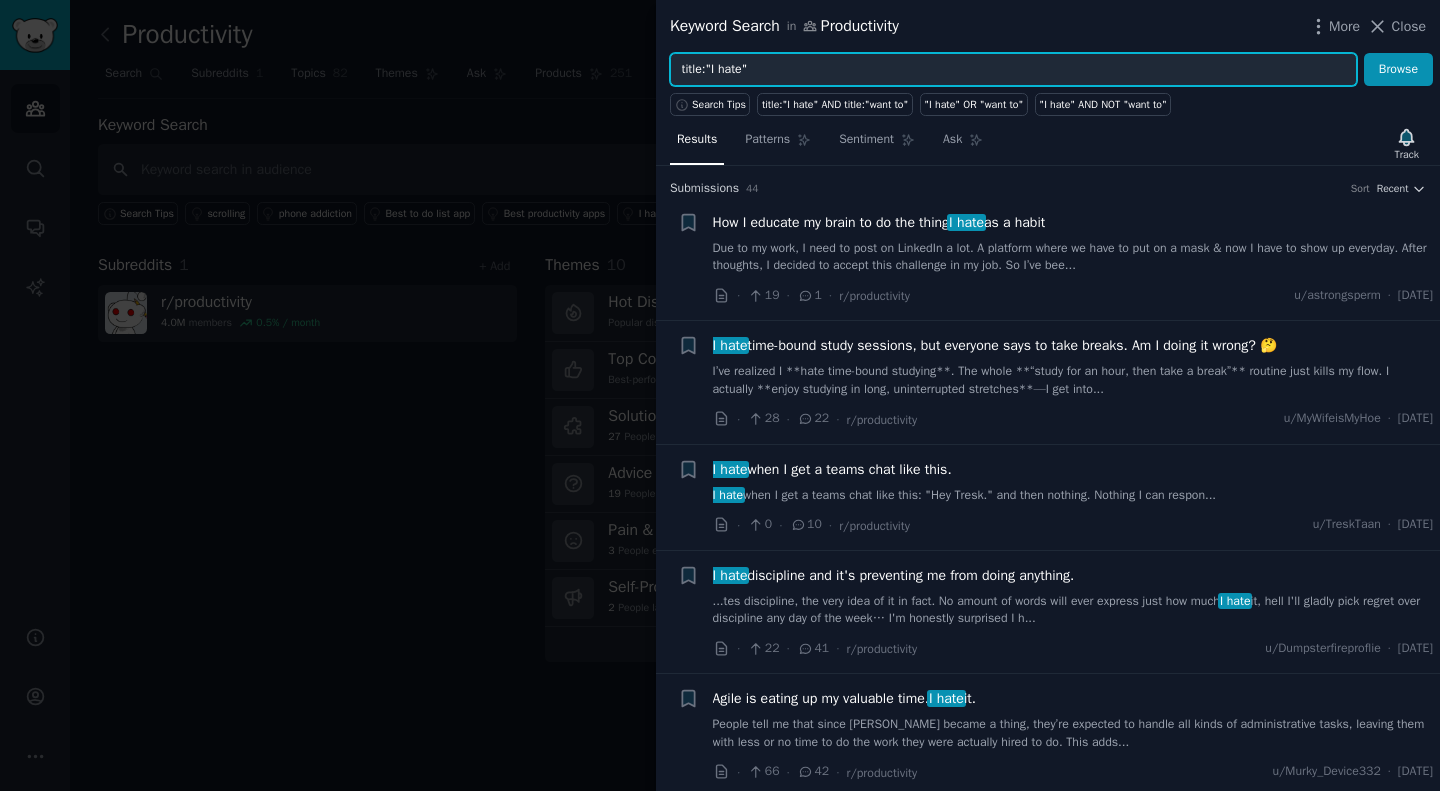 drag, startPoint x: 776, startPoint y: 69, endPoint x: 696, endPoint y: 65, distance: 80.09994 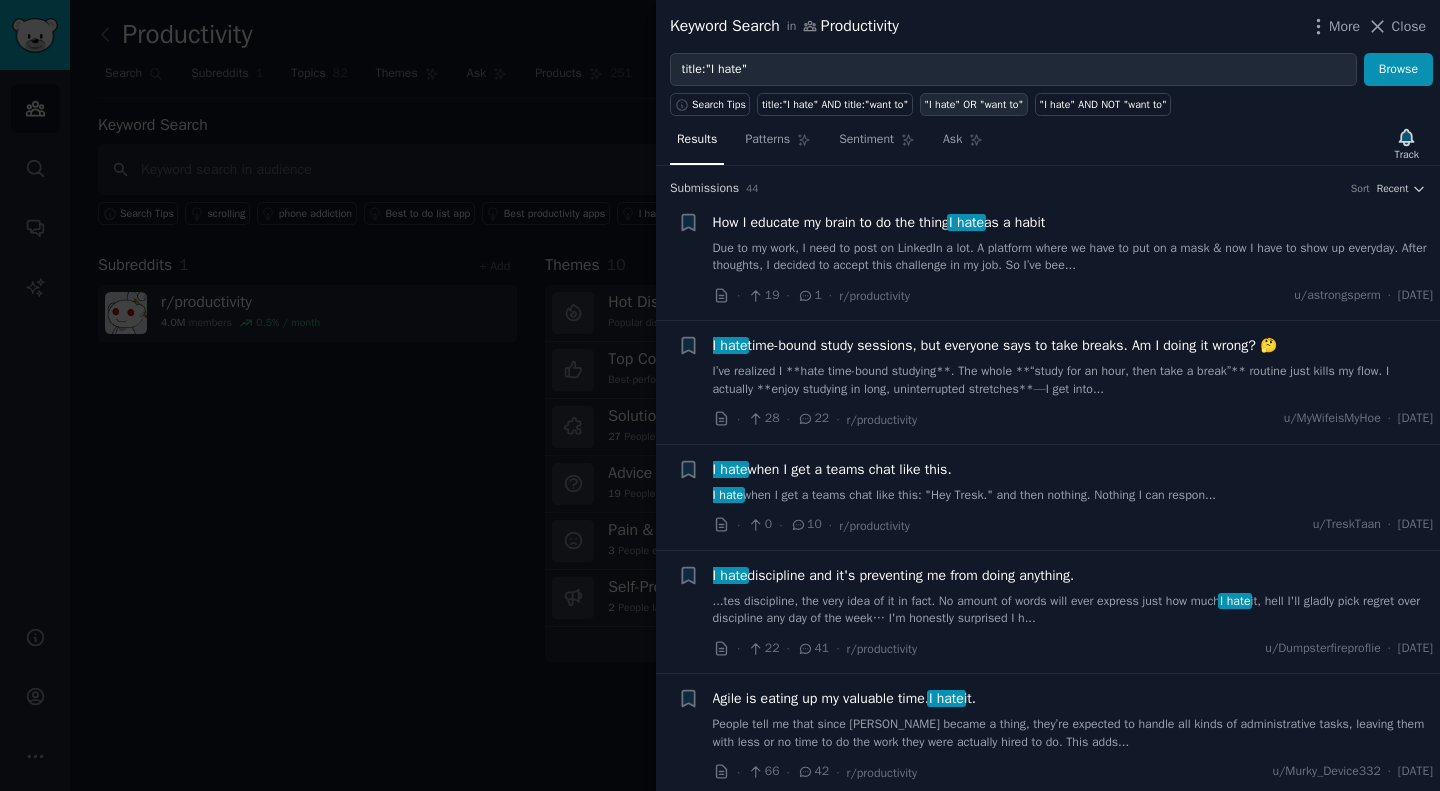 click on ""I hate" OR "want to"" at bounding box center [973, 105] 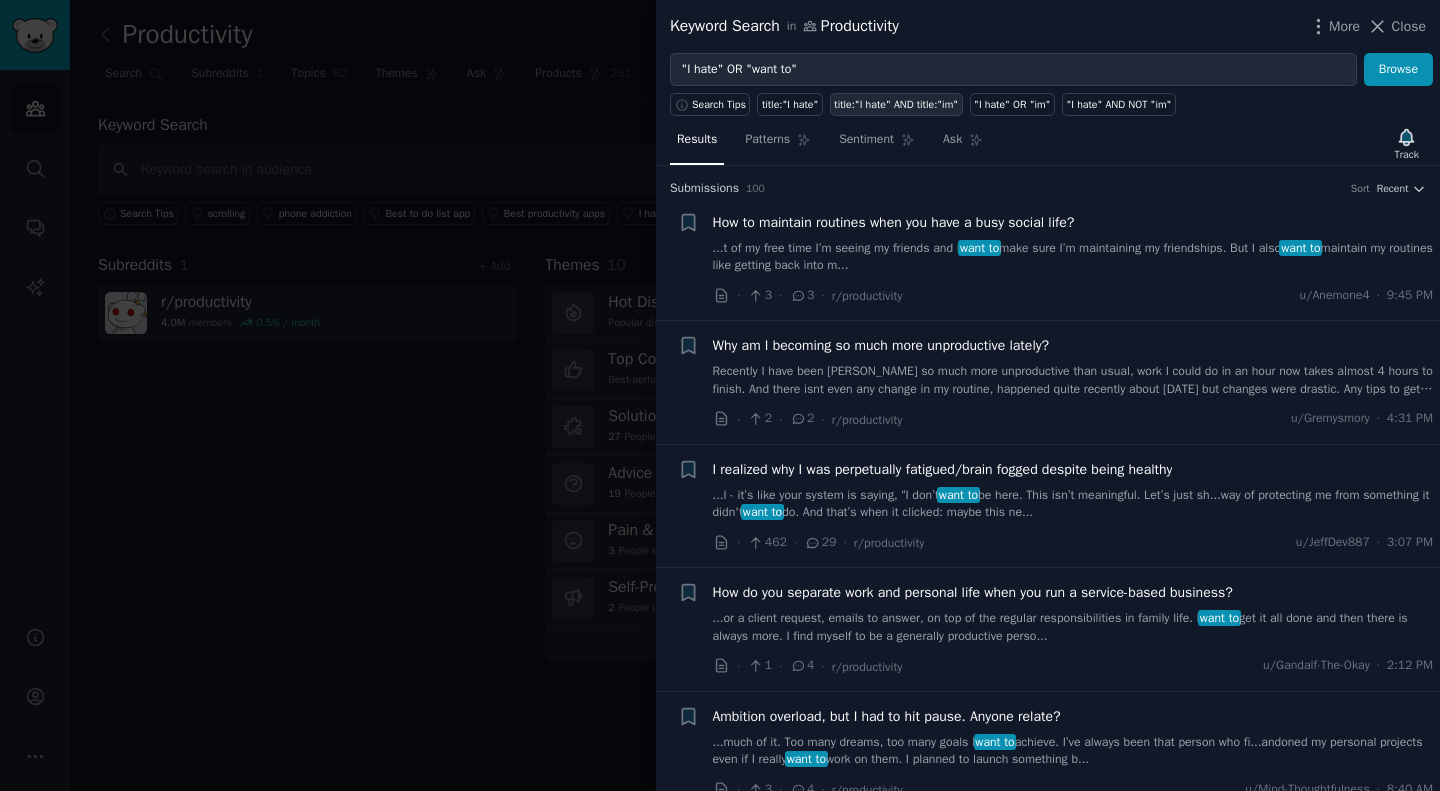 click on "title:"I hate" AND title:"im"" at bounding box center [896, 105] 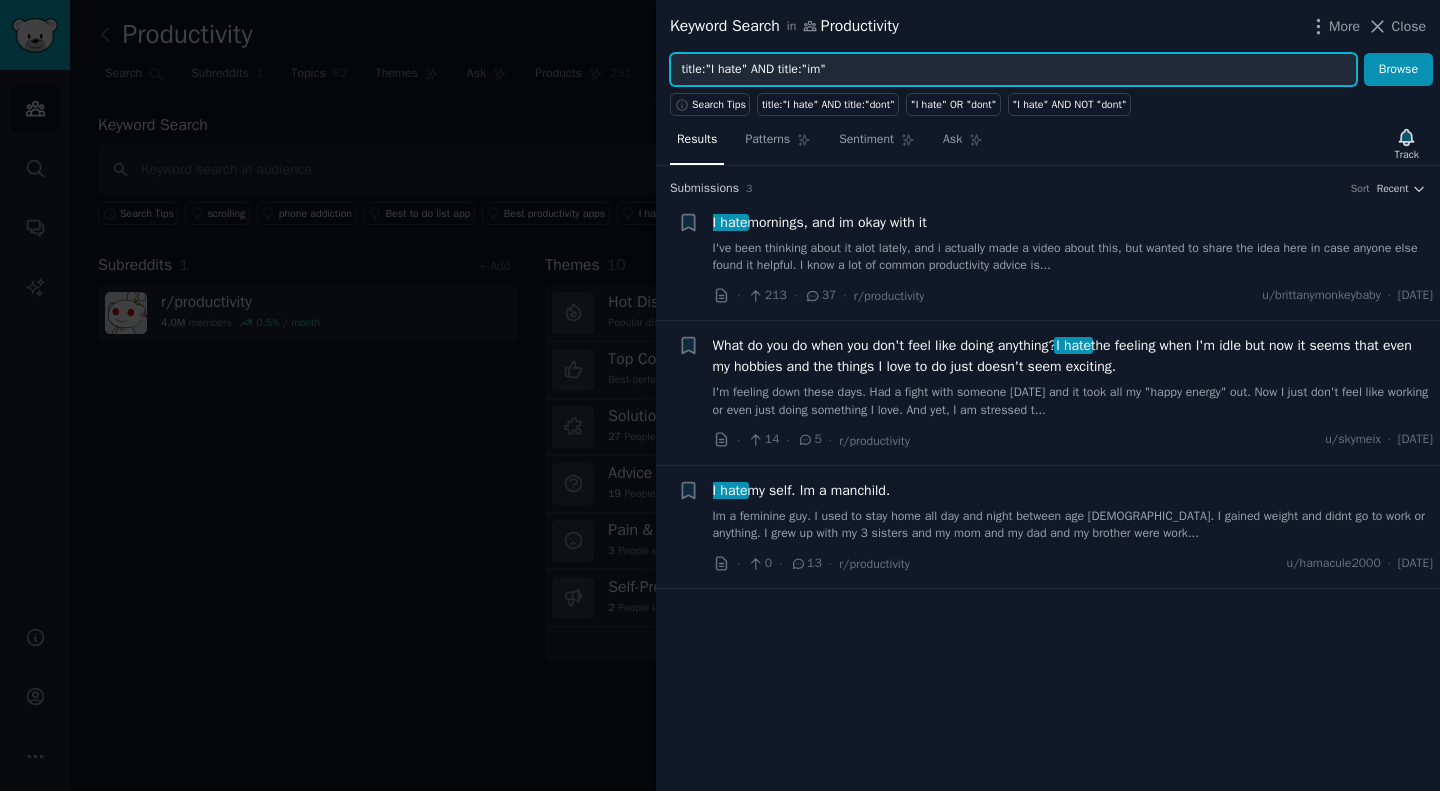 click on "title:"I hate" AND title:"im"" at bounding box center (1013, 70) 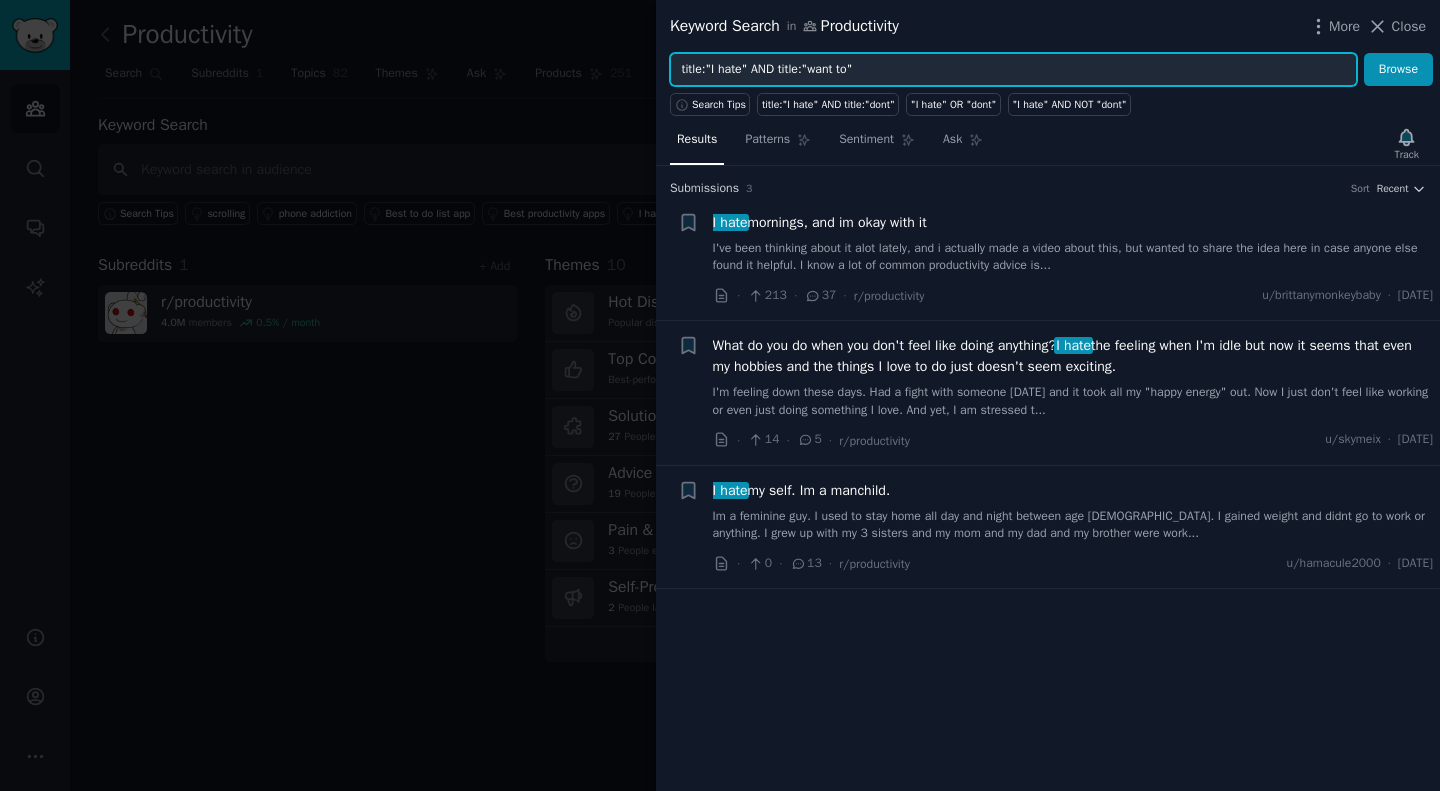 type on "title:"I hate" AND title:"want to"" 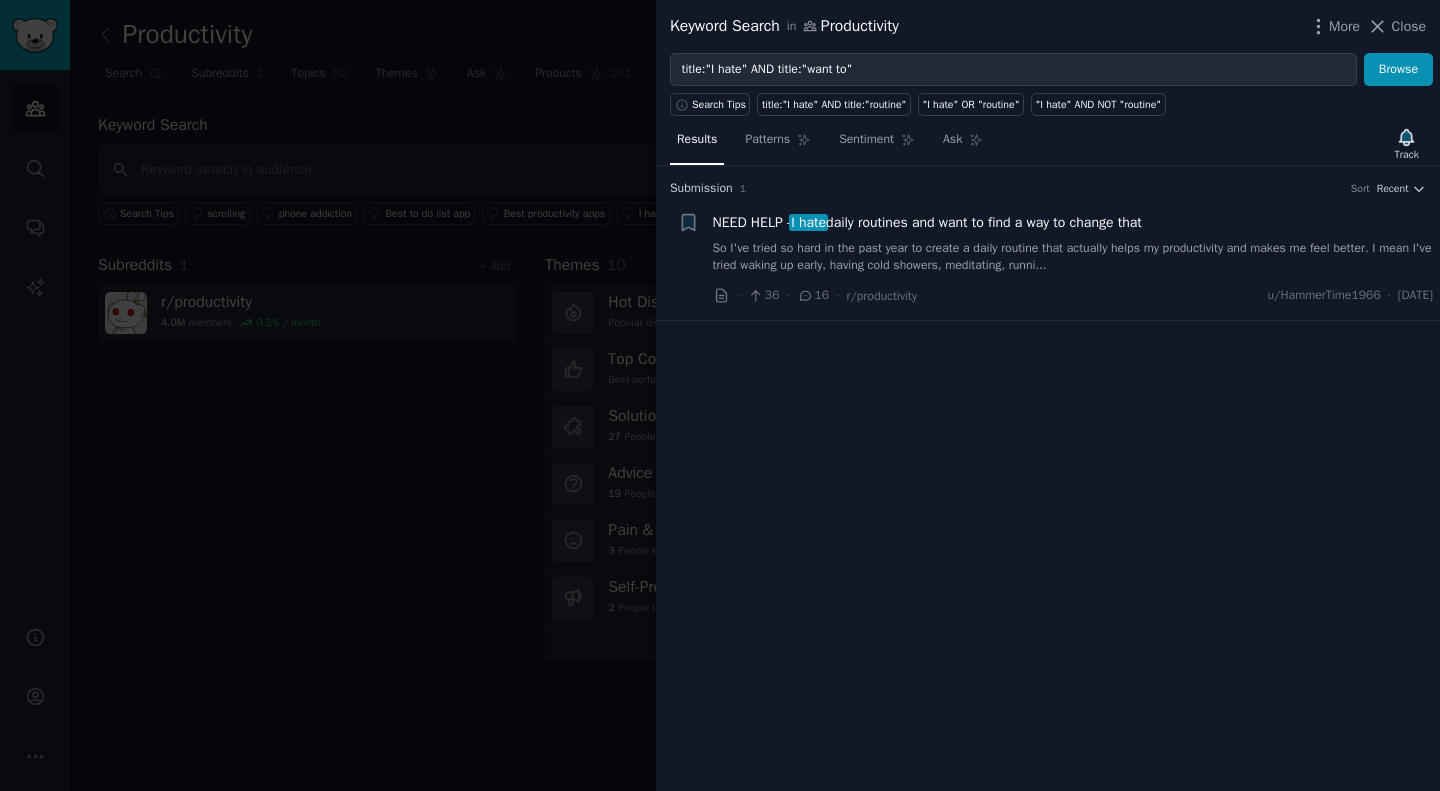 click on "NEED HELP -  I hate  daily routines and want to find a way to change that" at bounding box center (927, 222) 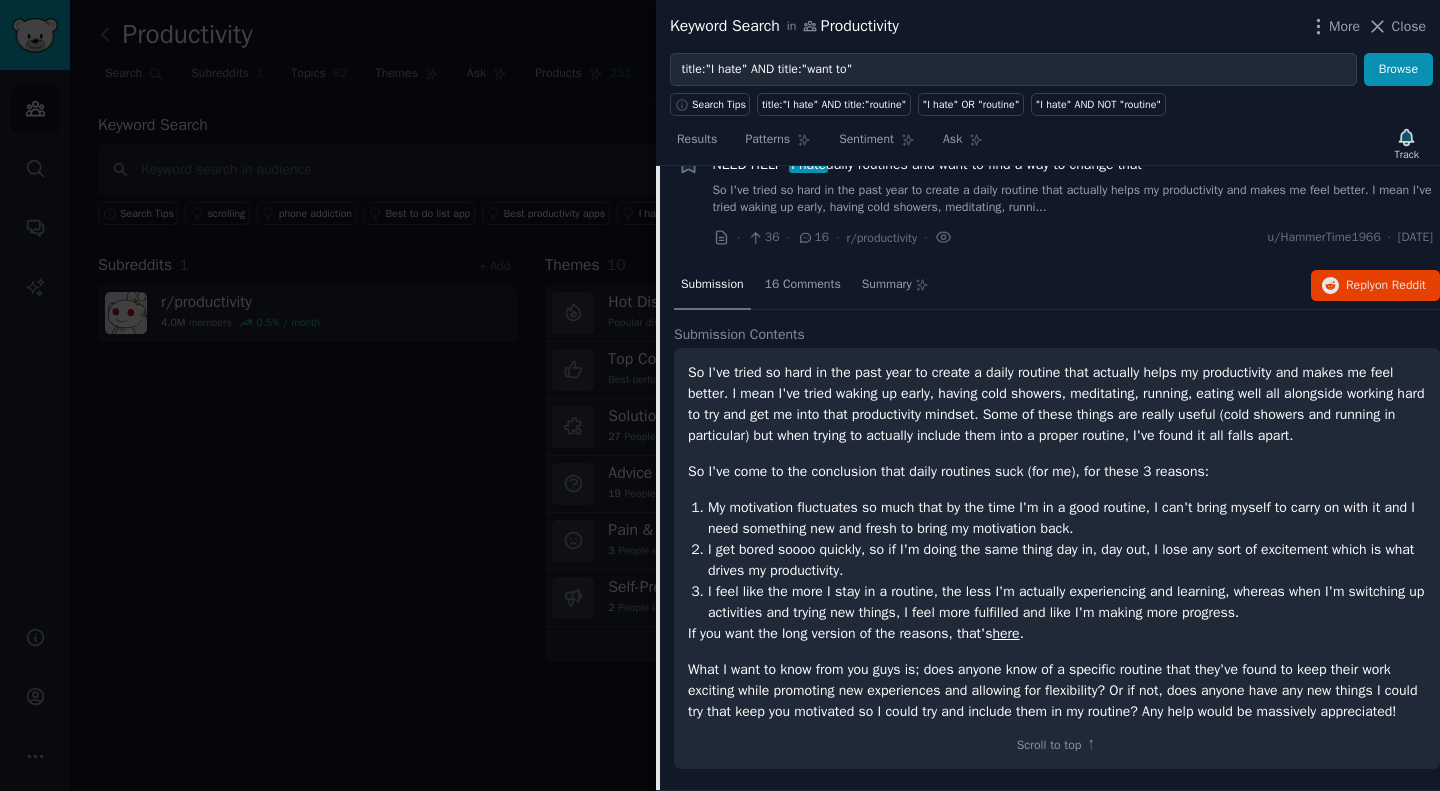 scroll, scrollTop: 75, scrollLeft: 0, axis: vertical 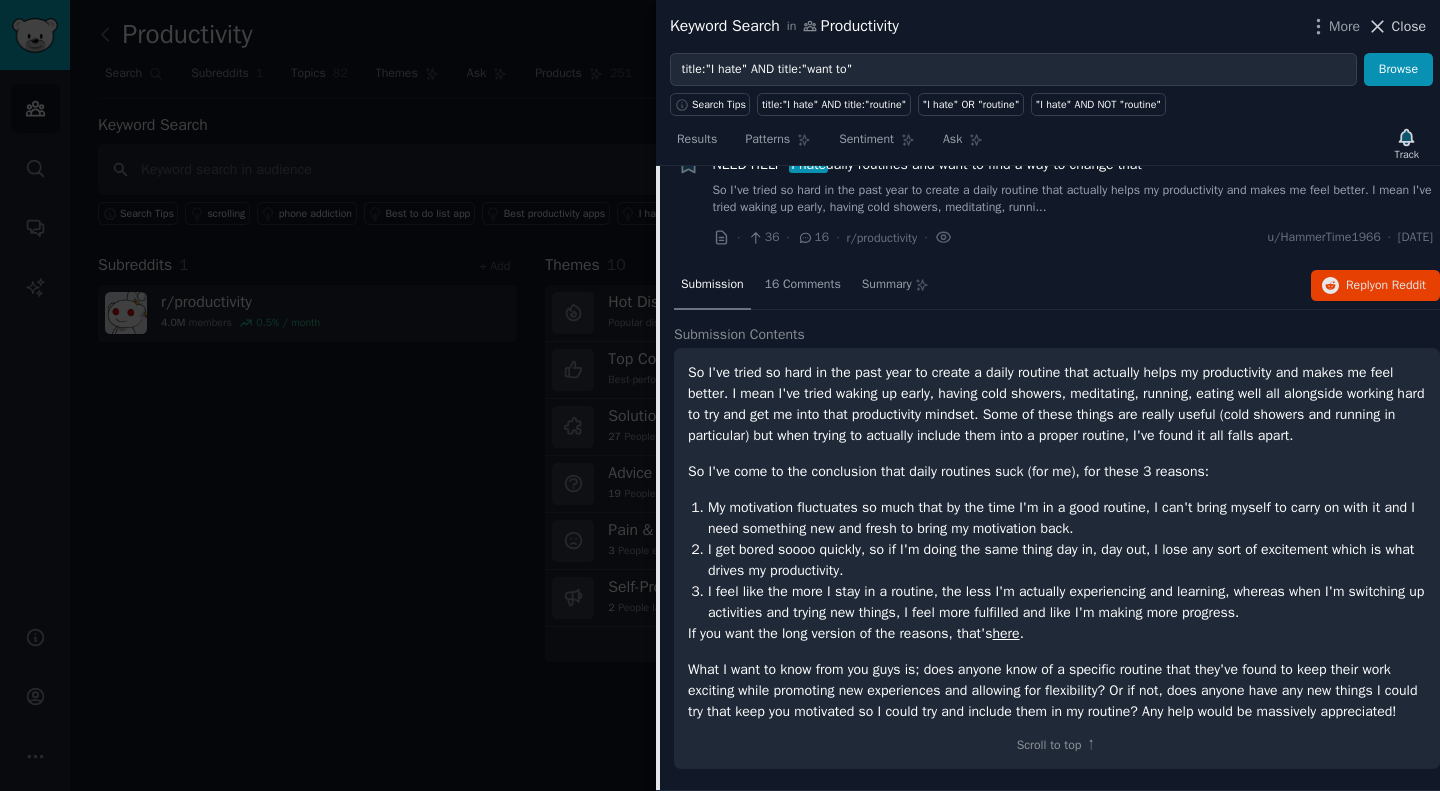 click on "Close" at bounding box center (1409, 26) 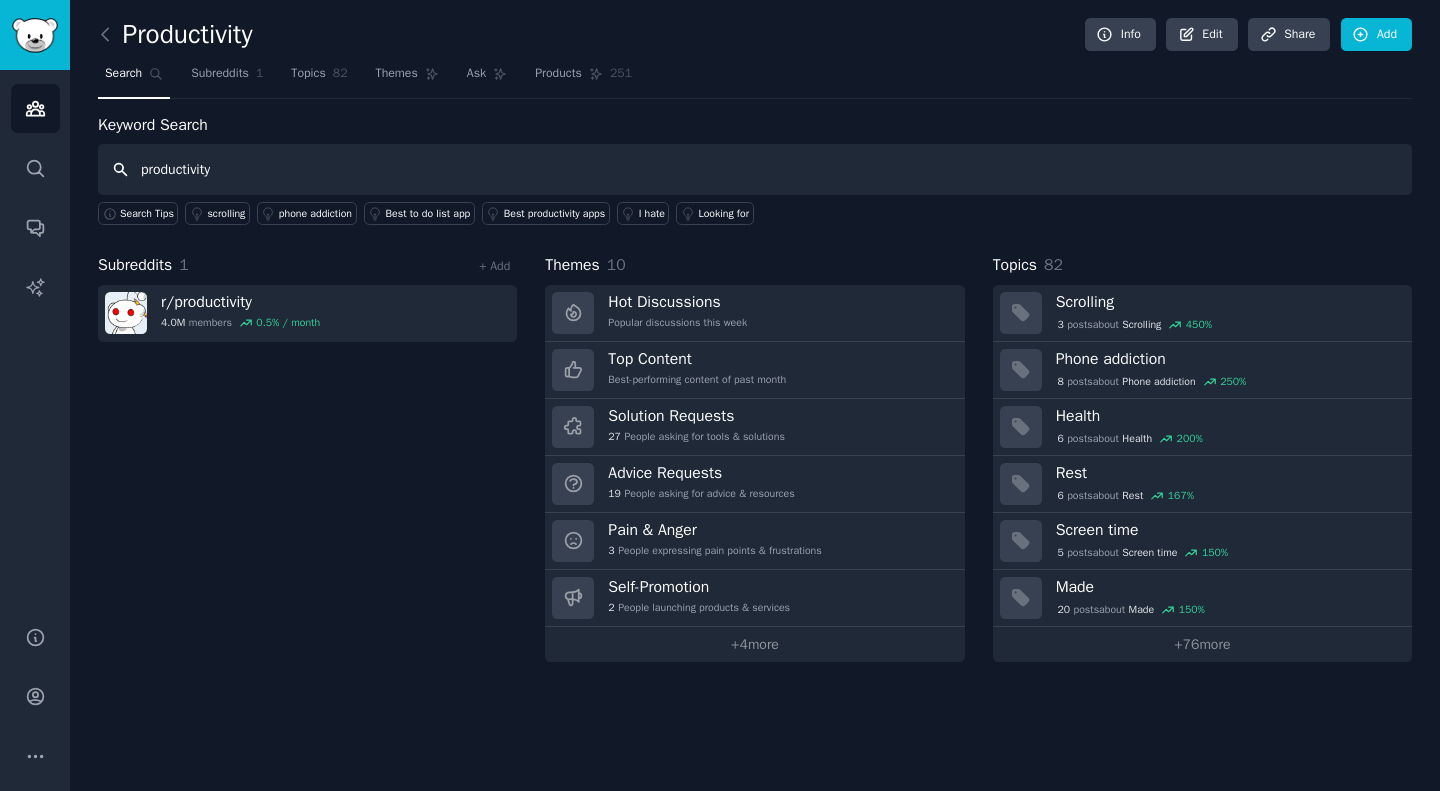 type on "productivity" 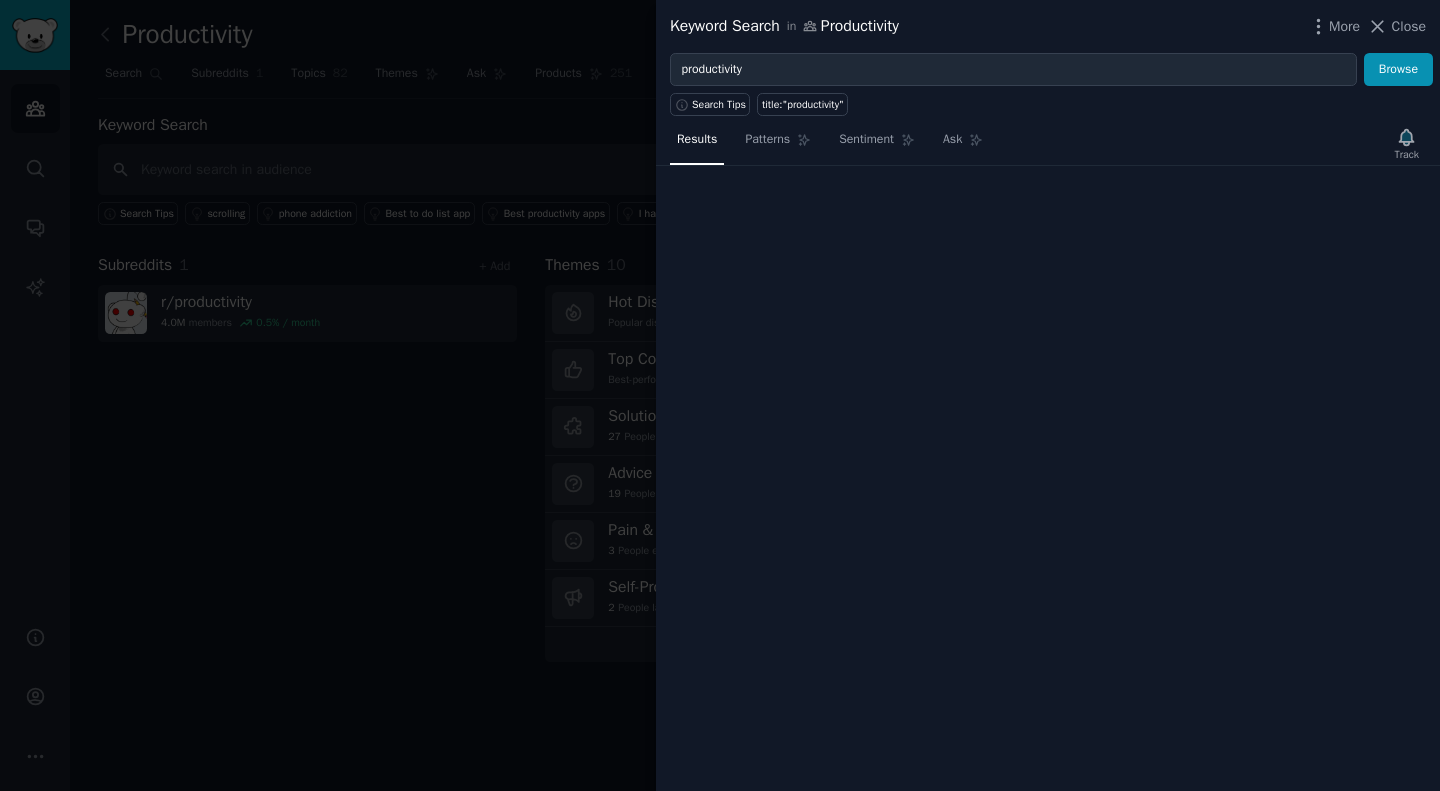 type 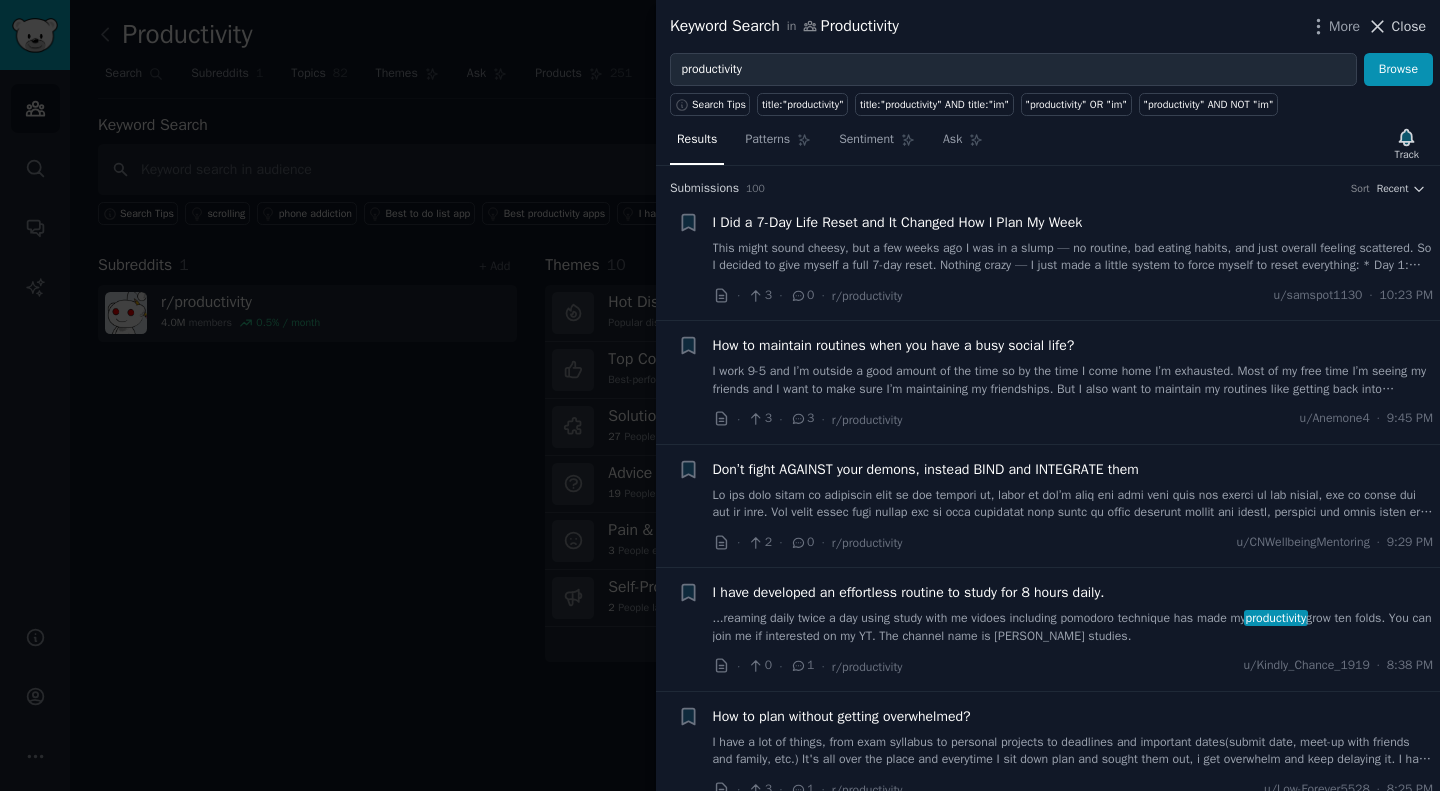 click on "Close" at bounding box center [1409, 26] 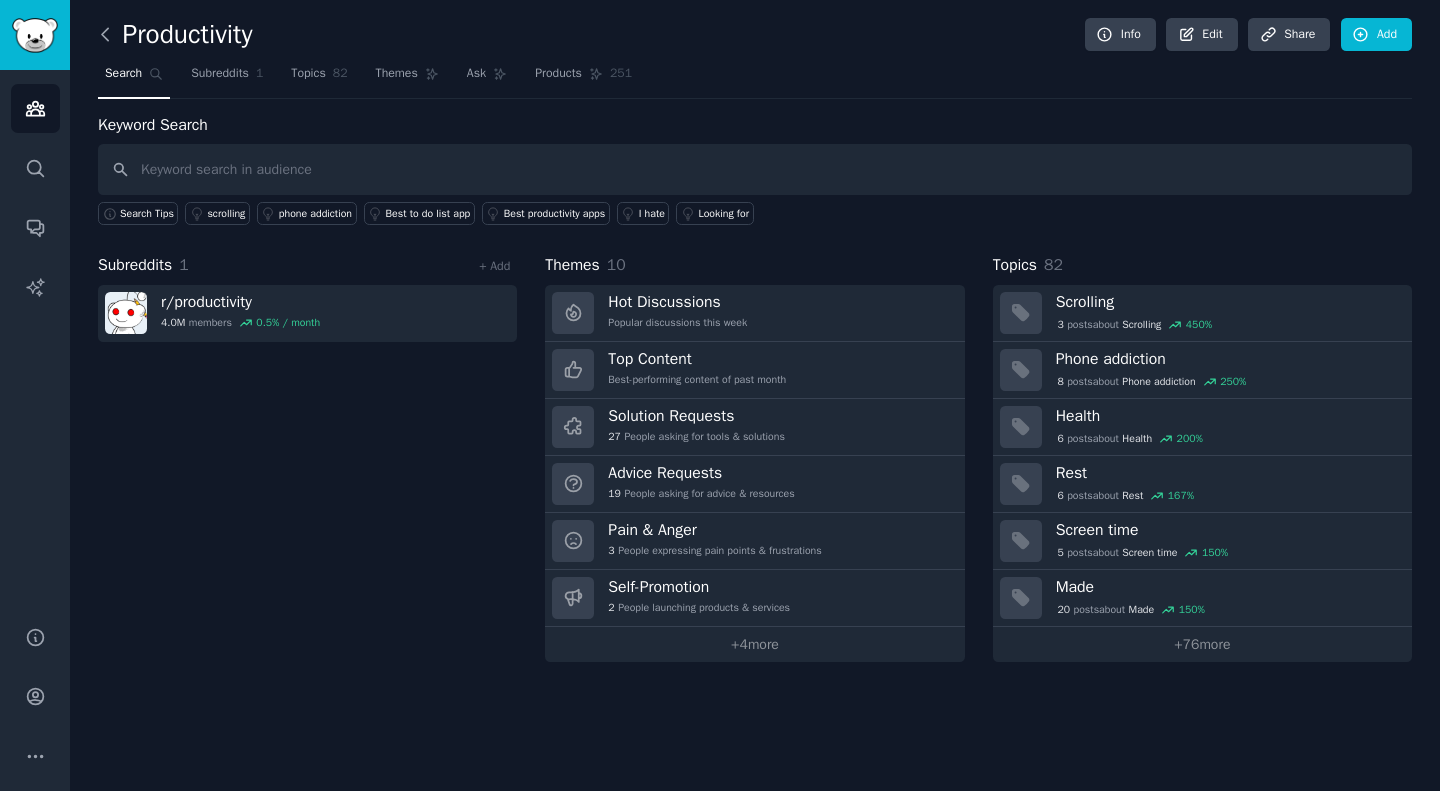 click 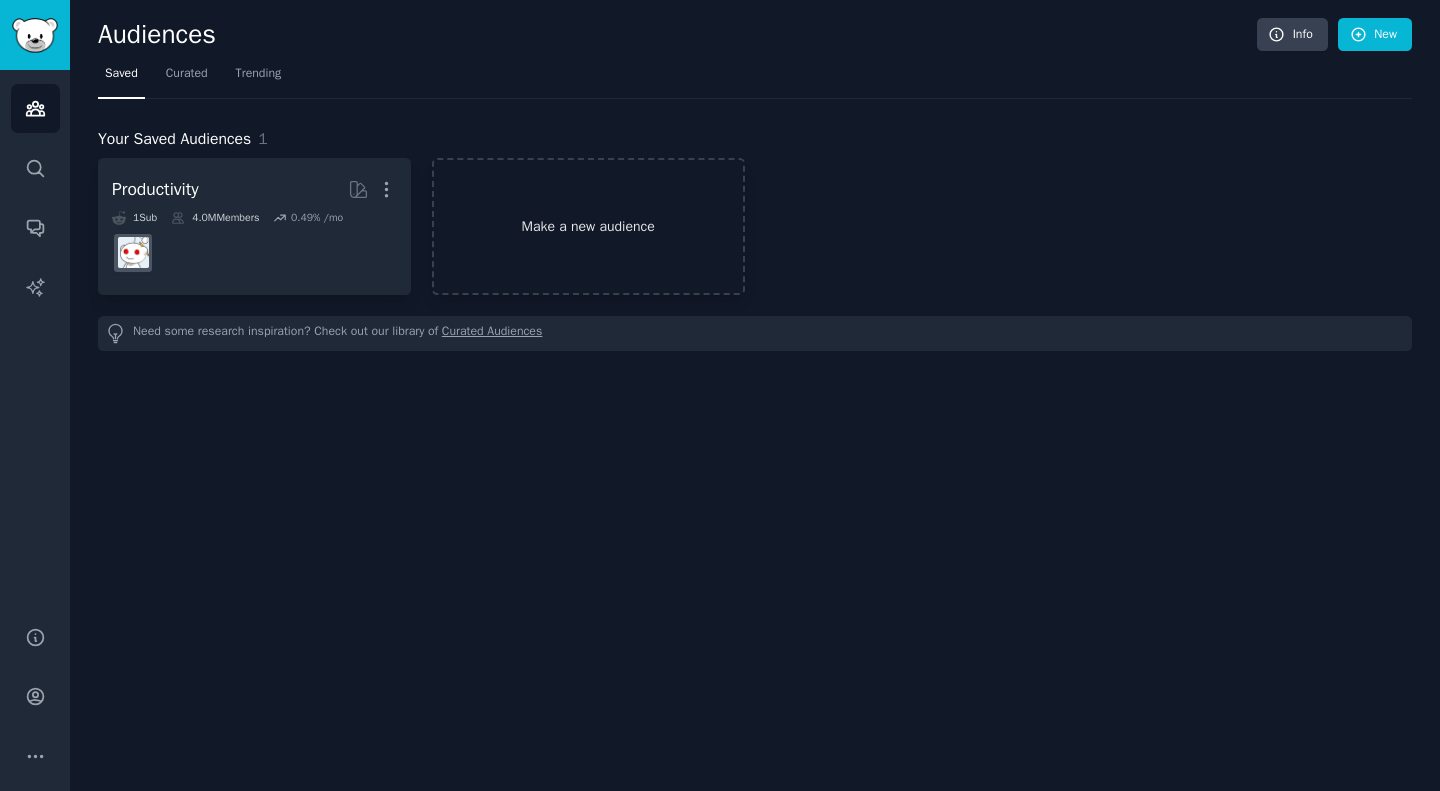 click on "Make a new audience" at bounding box center [588, 226] 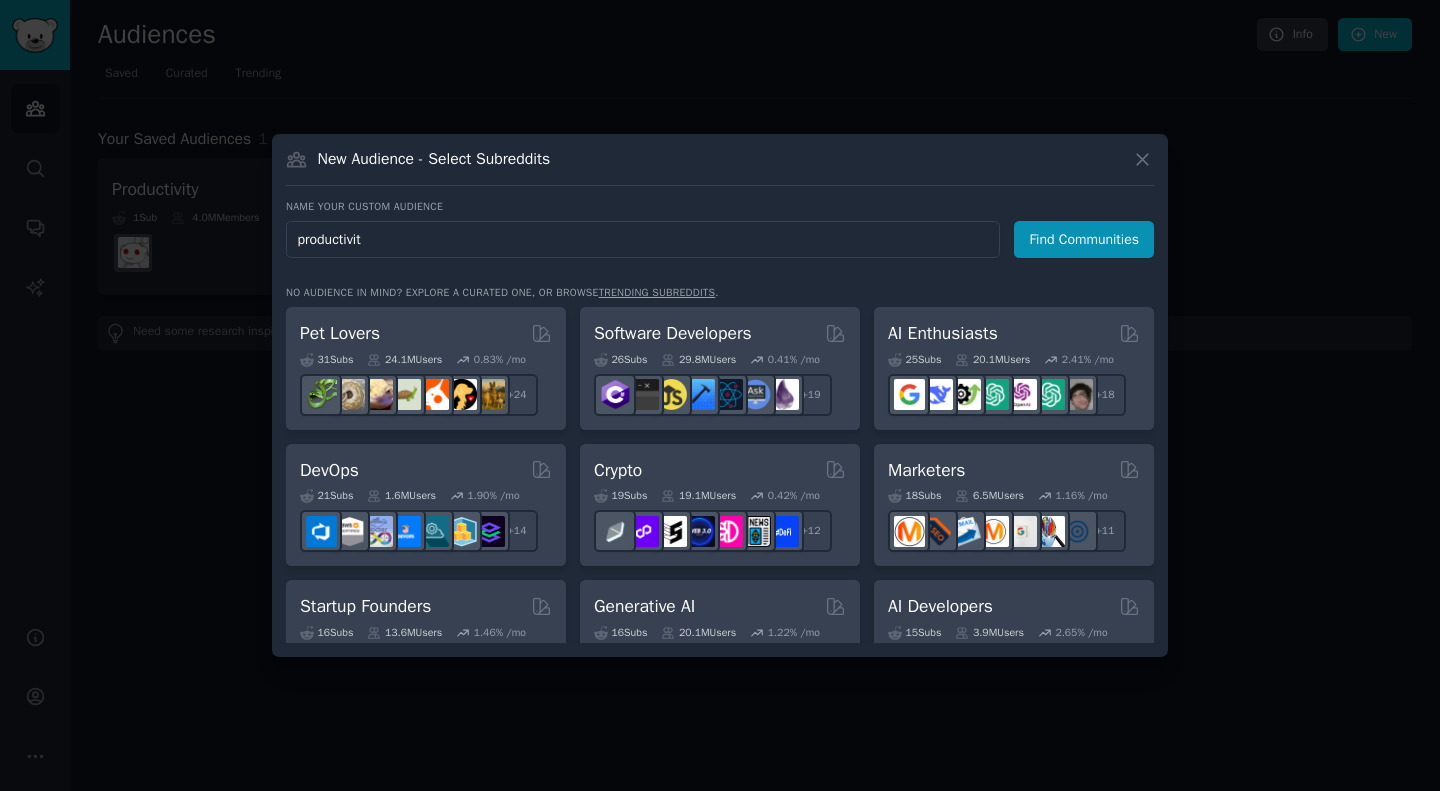 type on "productivity" 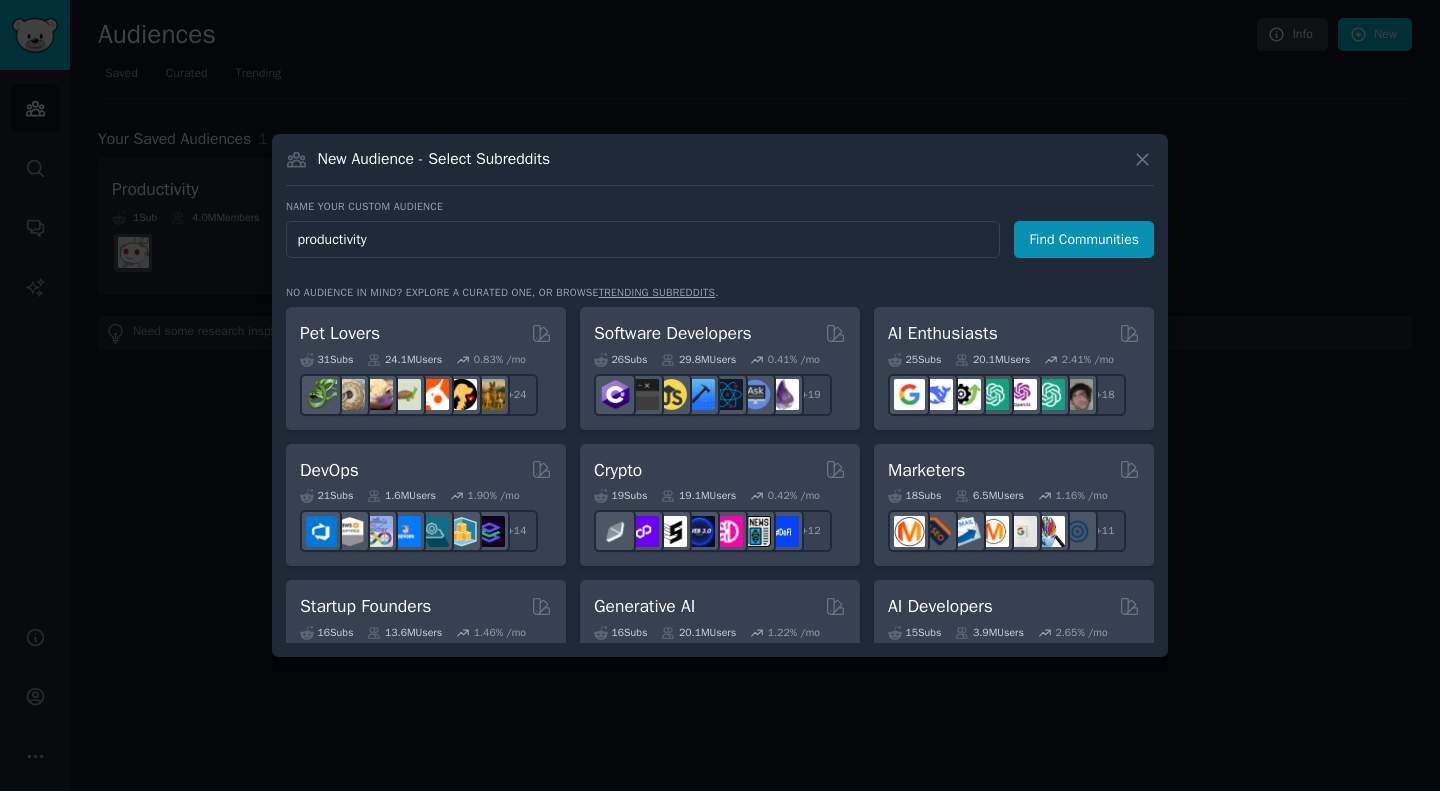 click on "Find Communities" at bounding box center [1084, 239] 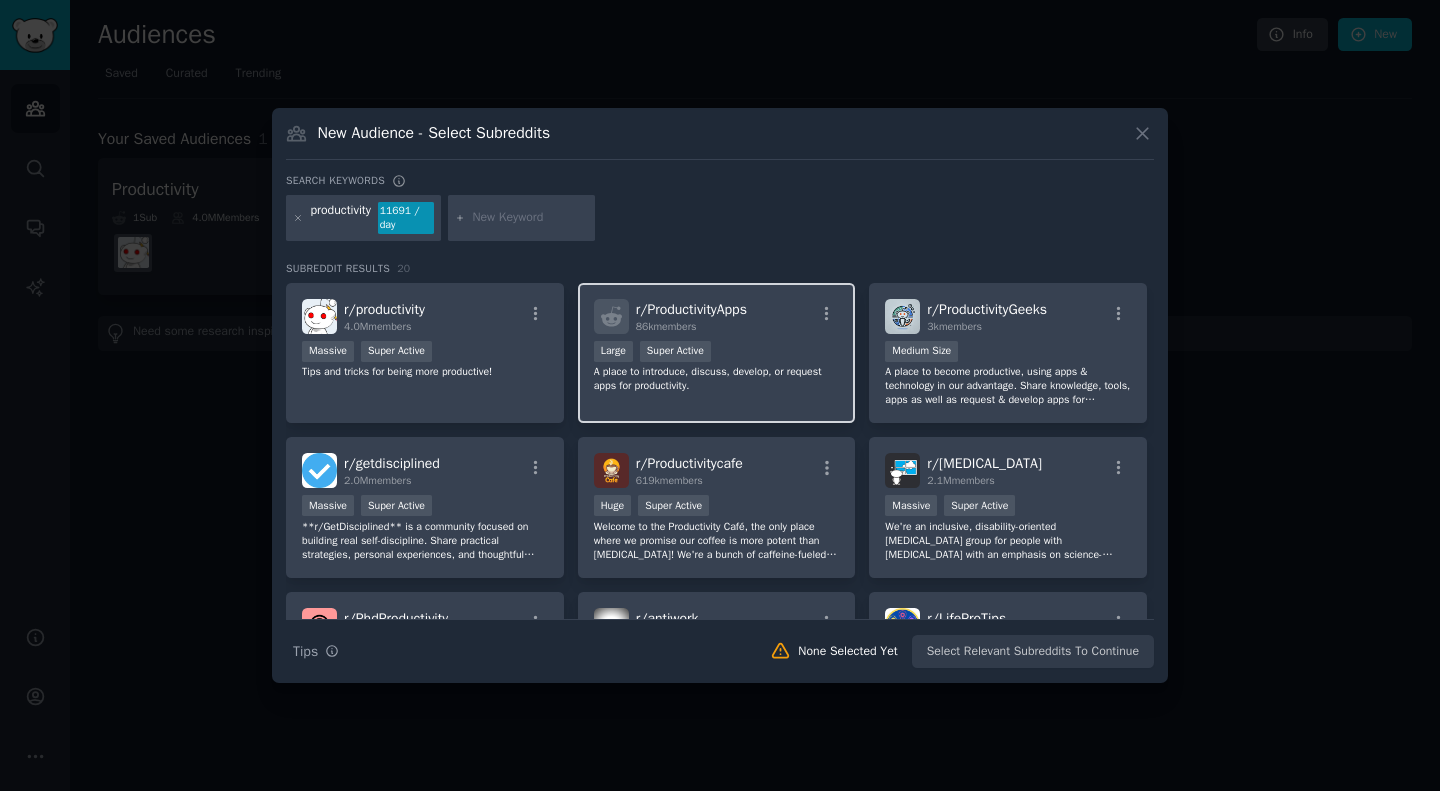 click on "86k  members" at bounding box center (691, 327) 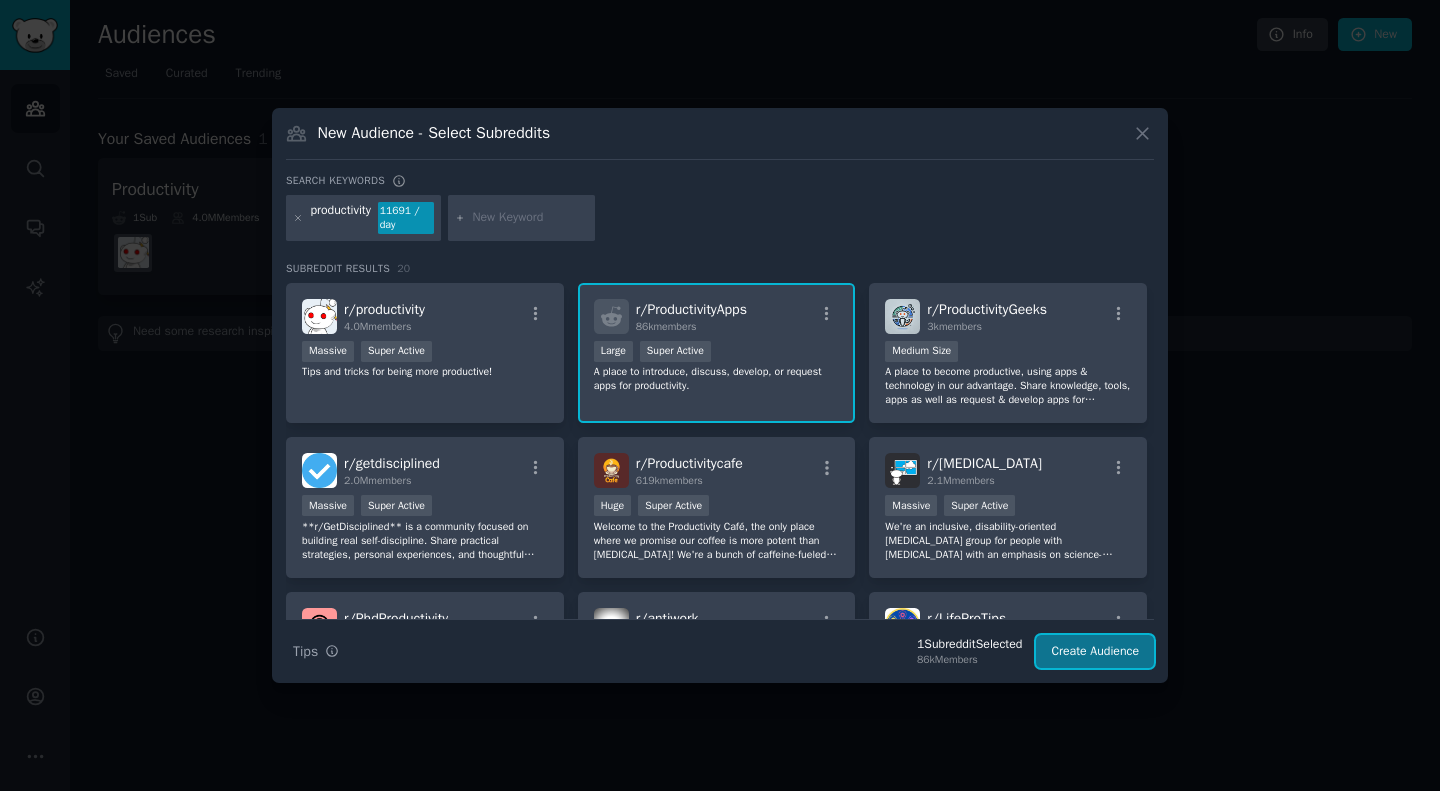 click on "Create Audience" at bounding box center (1095, 652) 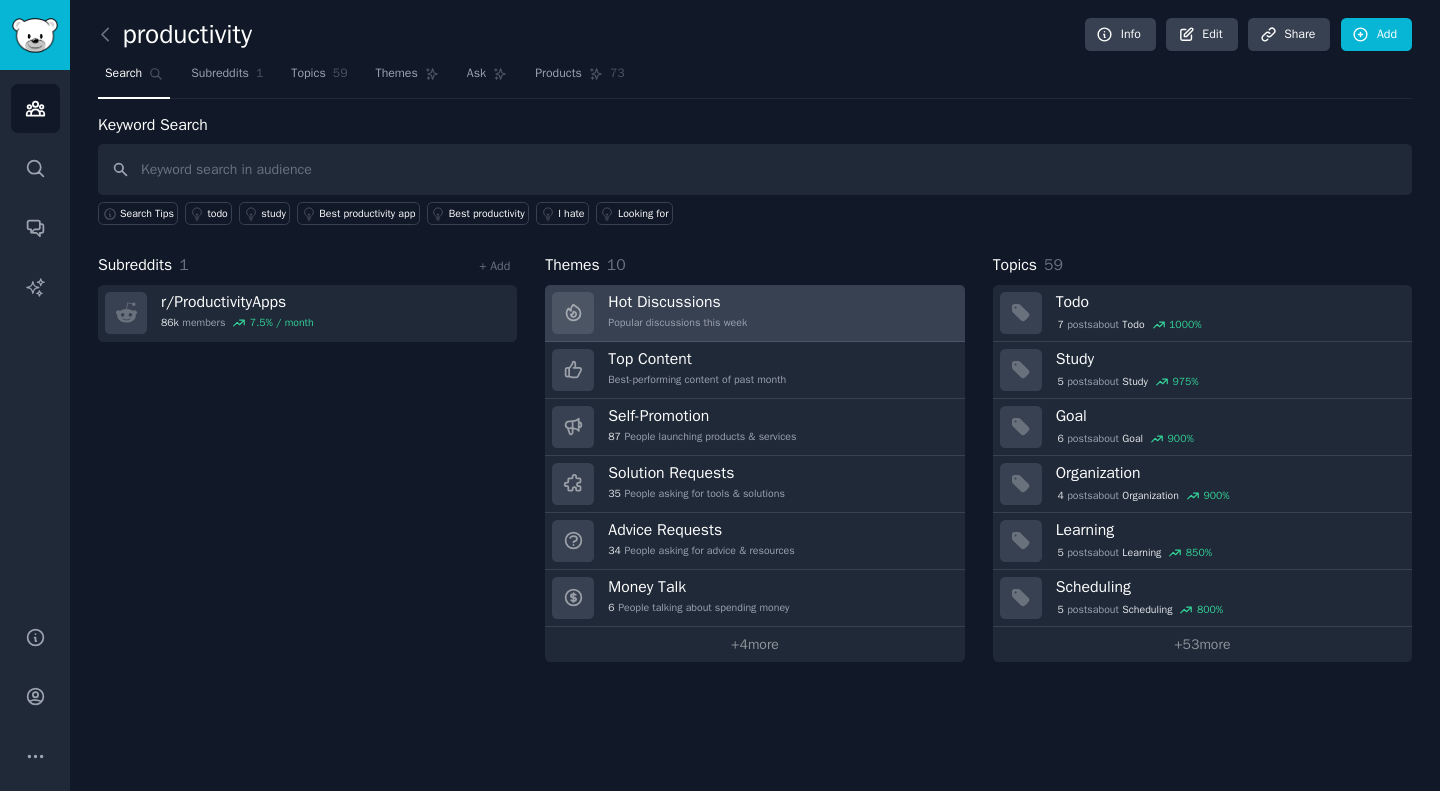 click on "Hot Discussions Popular discussions this week" at bounding box center (754, 313) 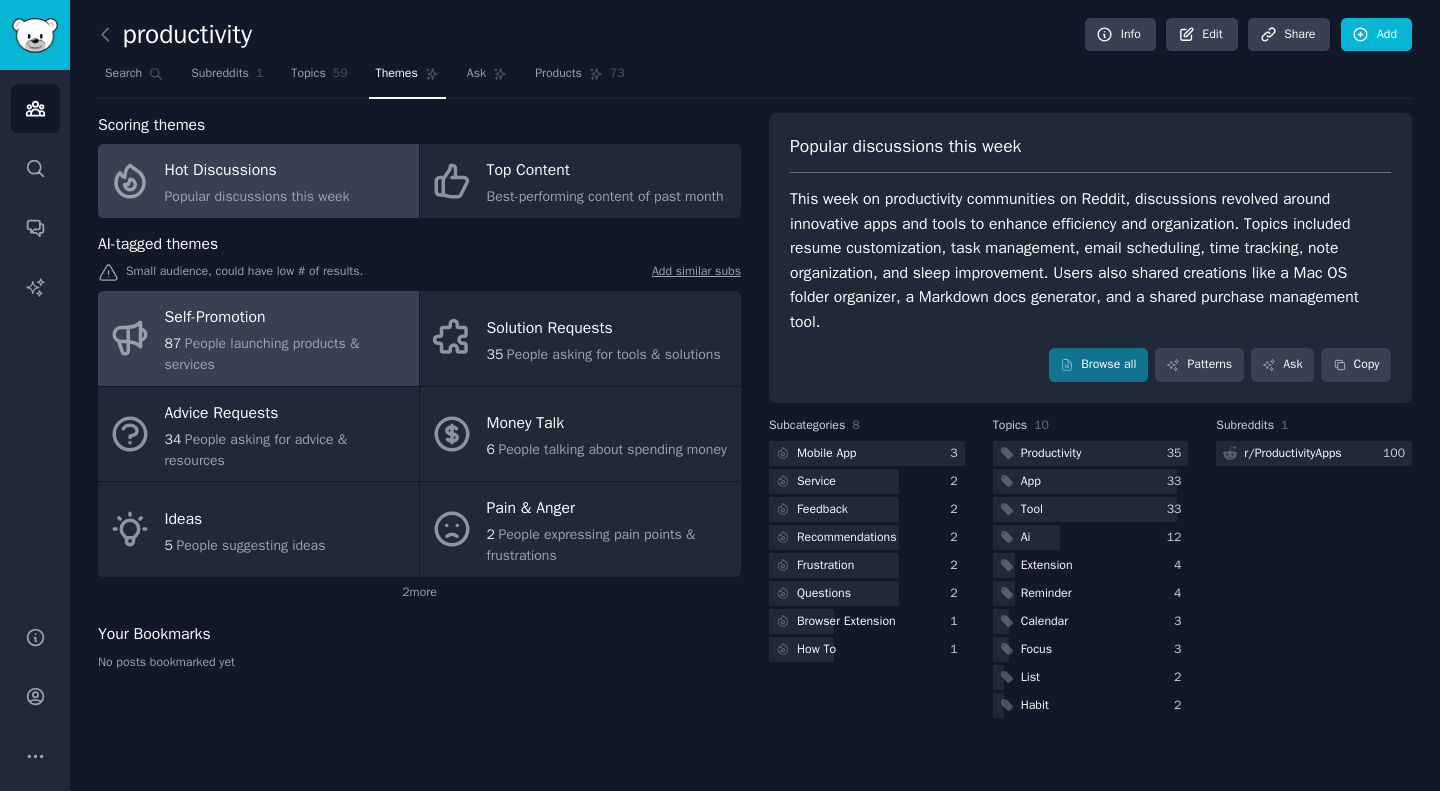 click on "87 People launching products & services" at bounding box center (287, 354) 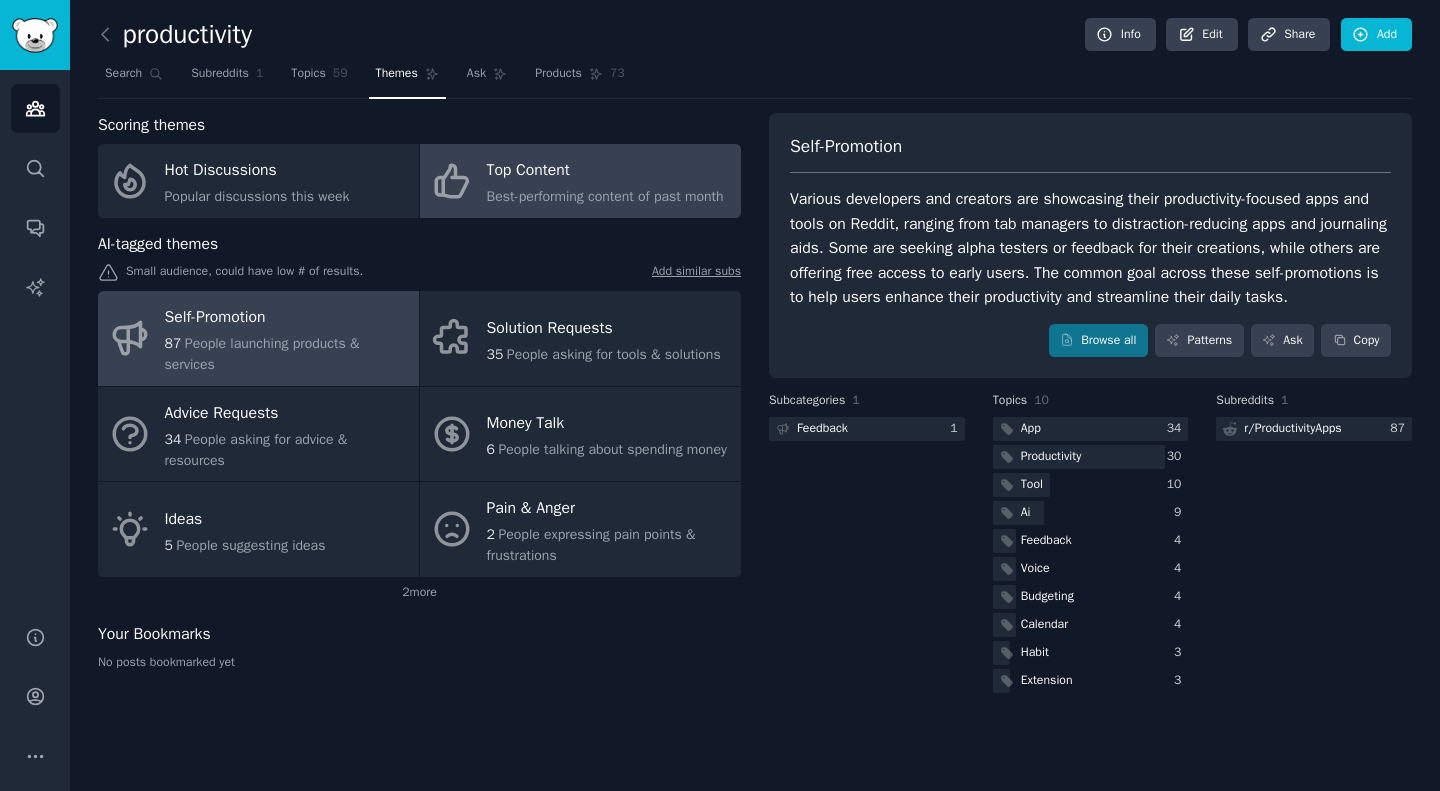 click on "Top Content" at bounding box center (605, 171) 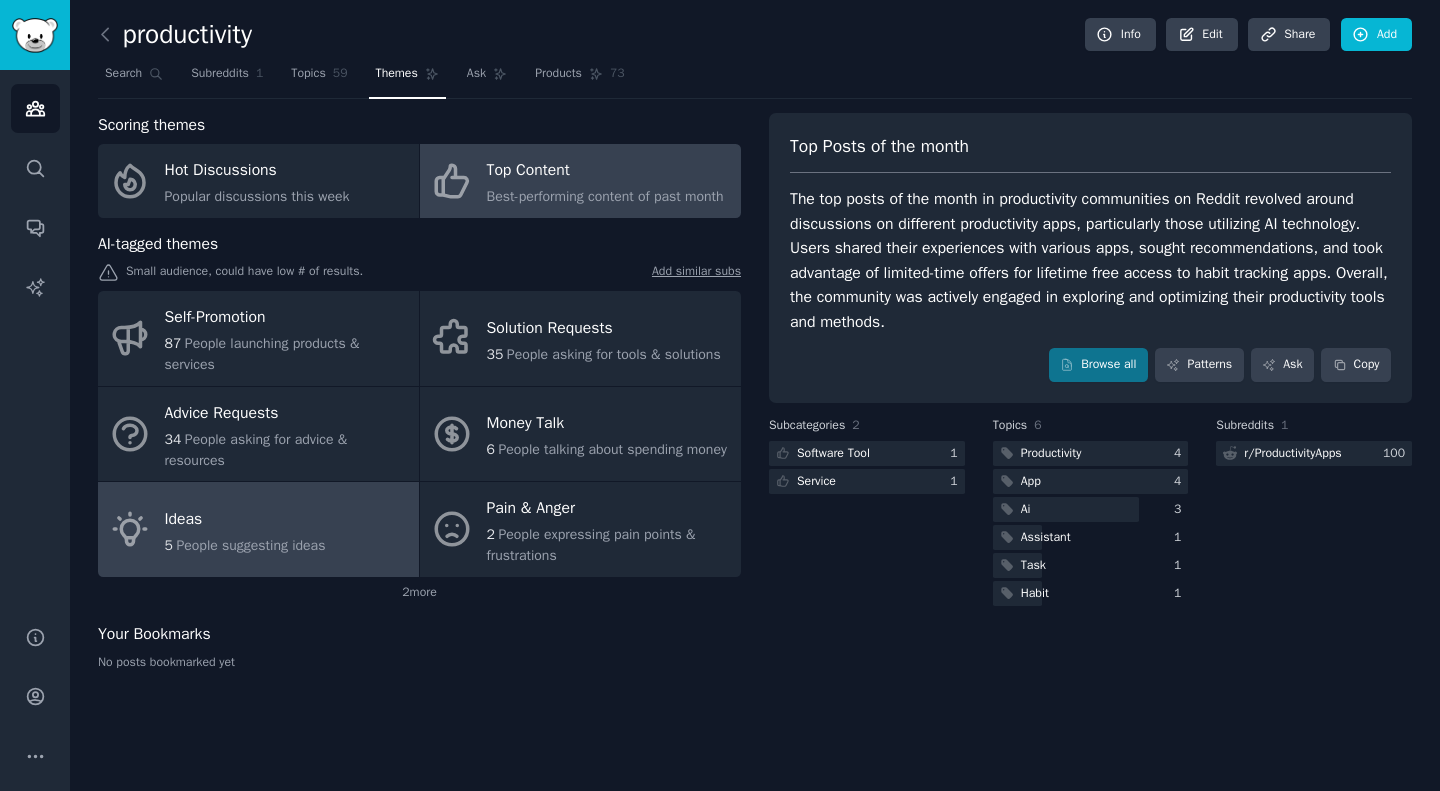 click on "Ideas 5 People suggesting ideas" at bounding box center (258, 529) 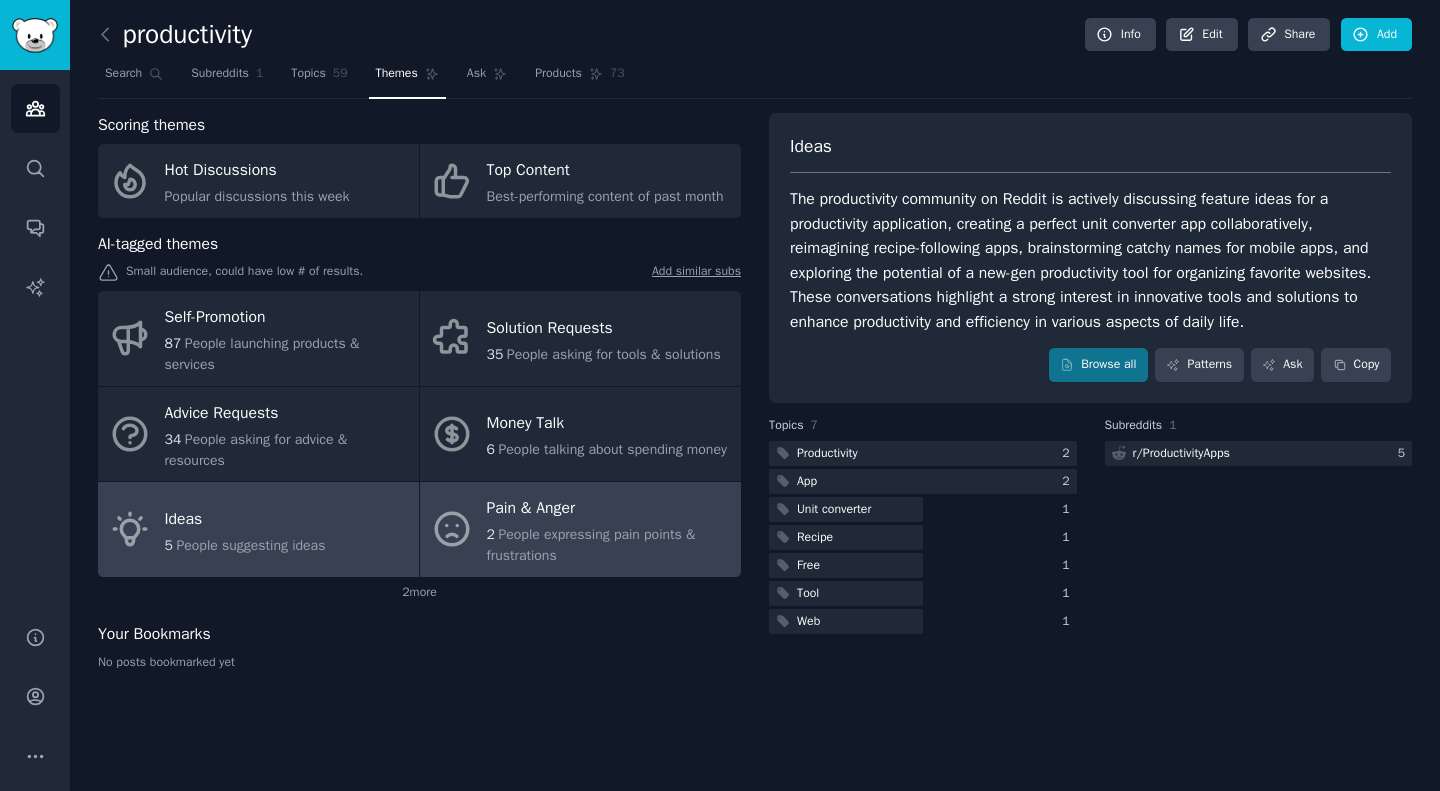 click on "People expressing pain points & frustrations" at bounding box center (591, 545) 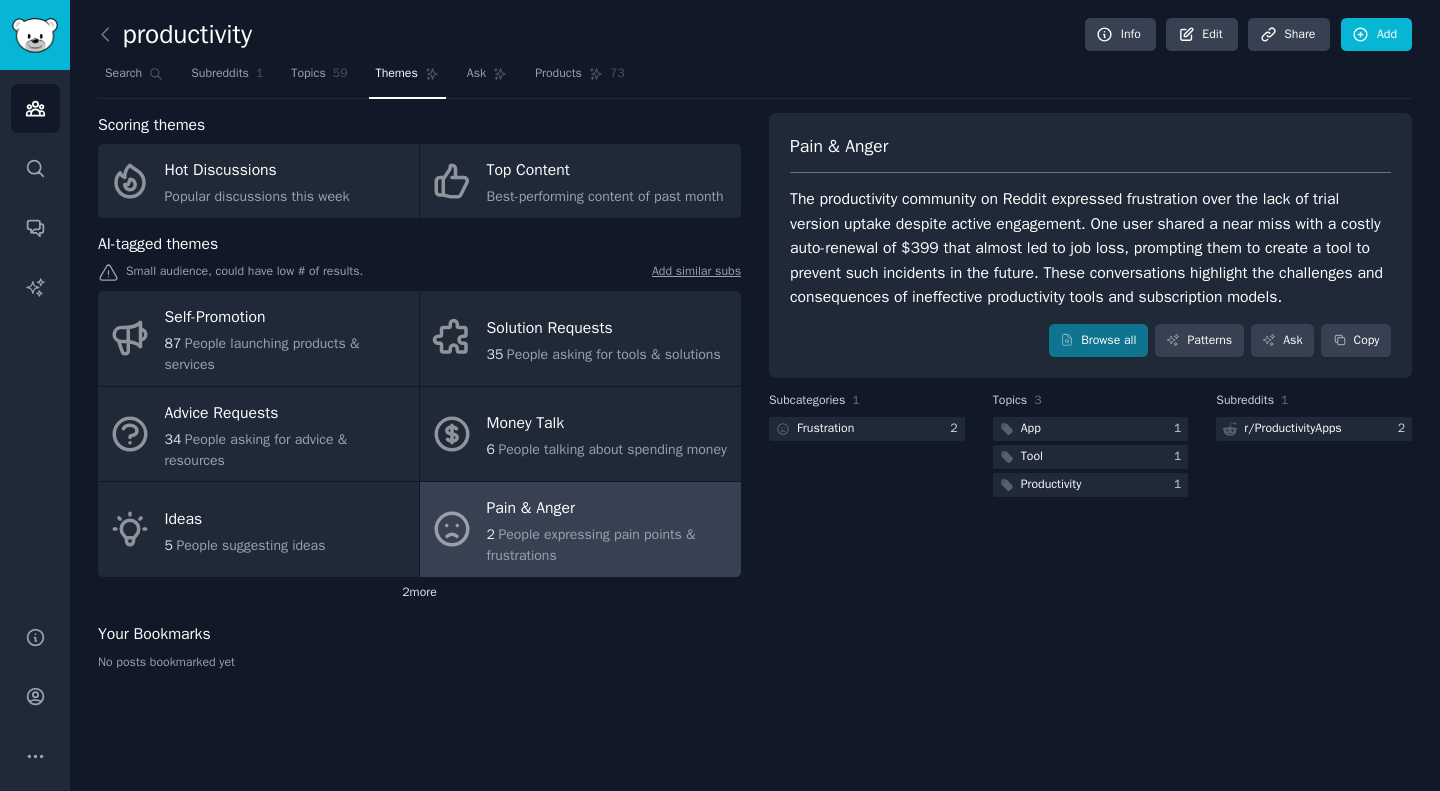 click on "2  more" at bounding box center [419, 593] 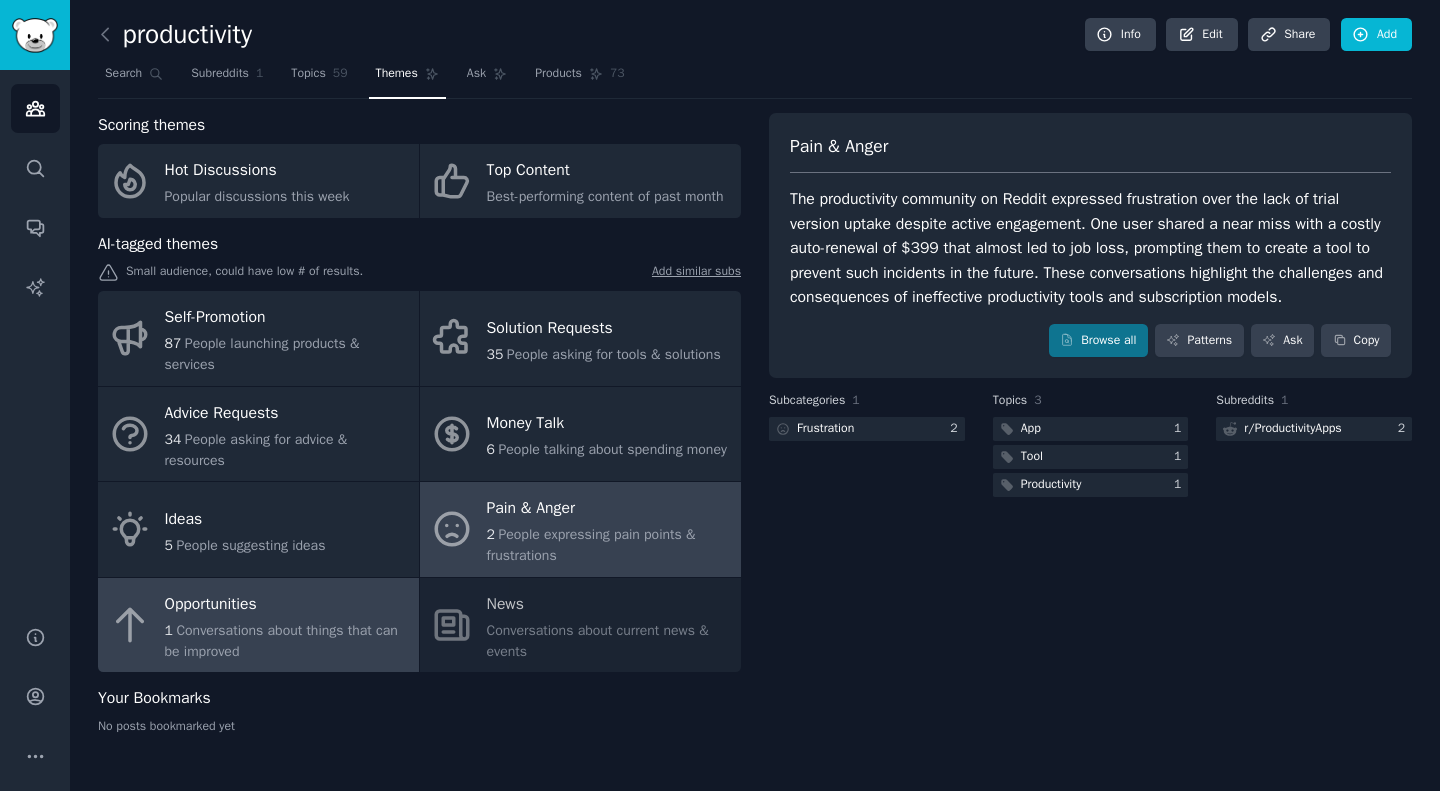 click on "Conversations about things that can be improved" at bounding box center (281, 641) 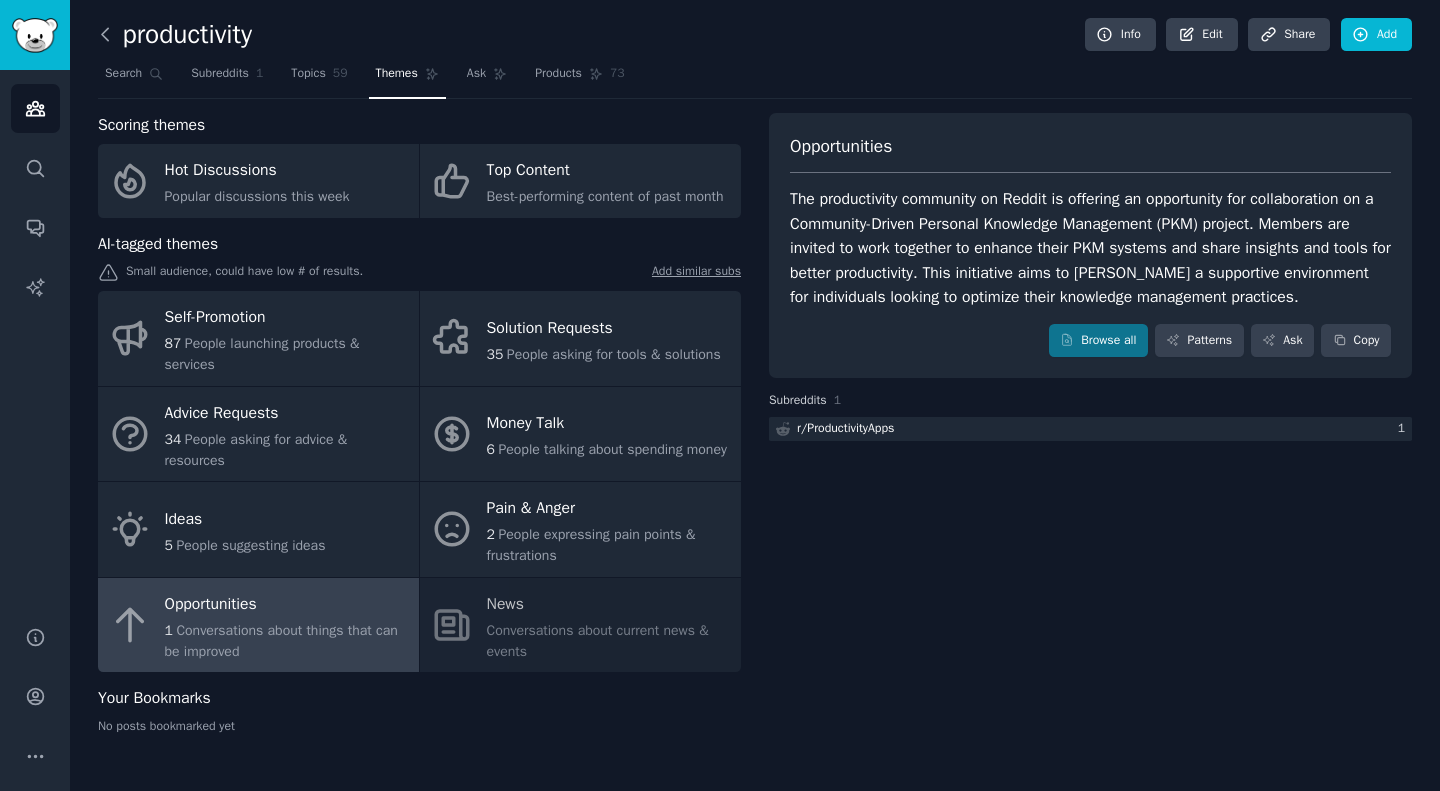 click 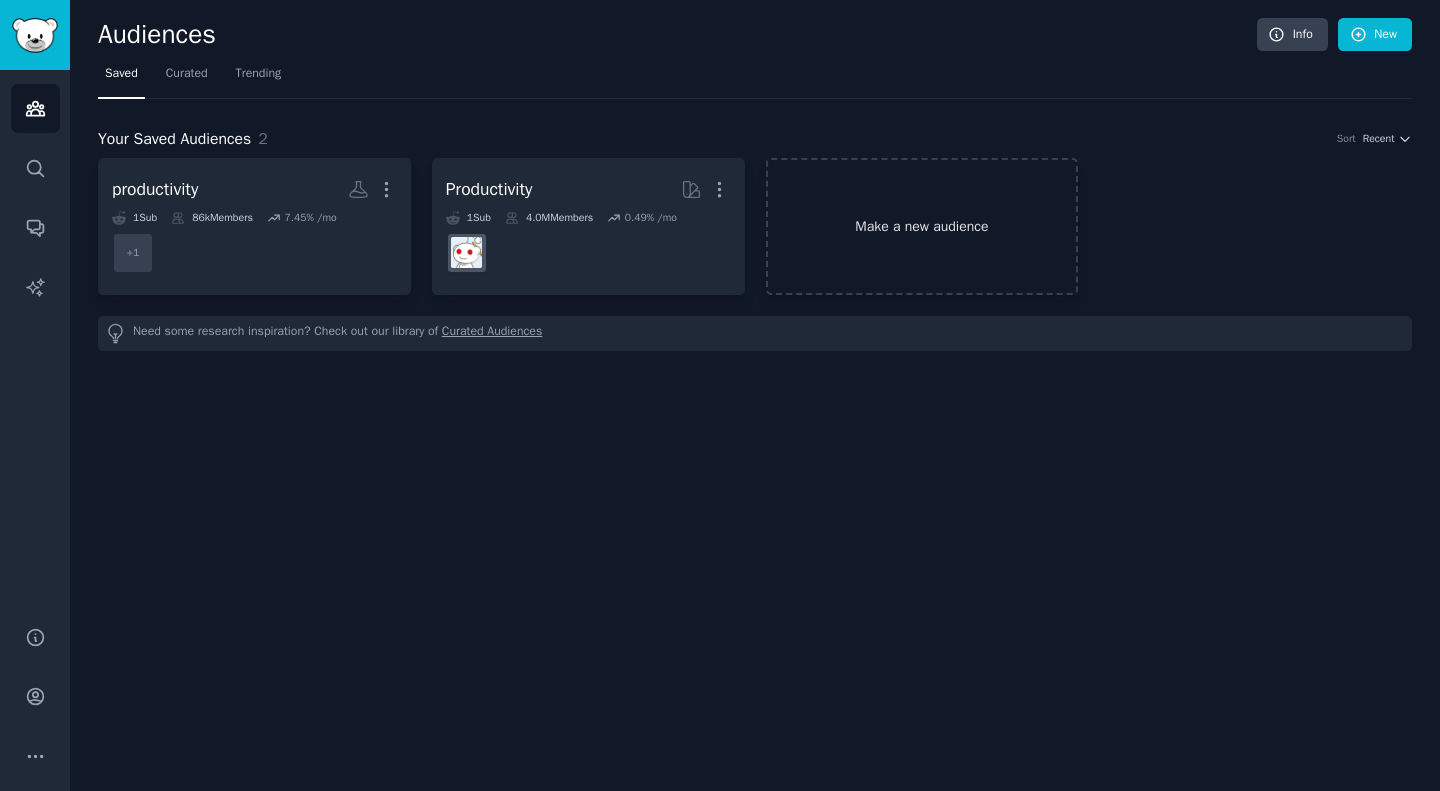 click on "Make a new audience" at bounding box center (922, 226) 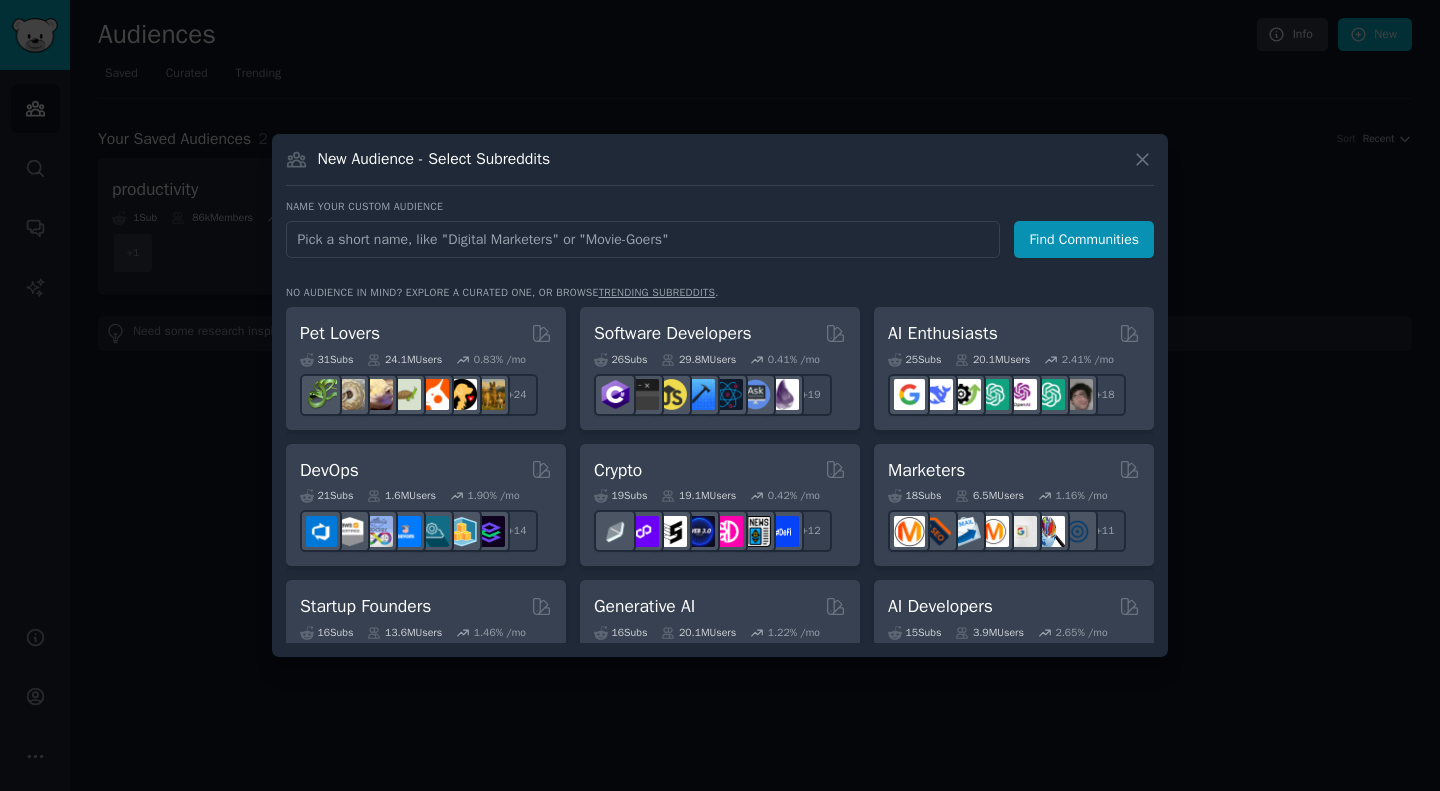 type on "transform myself" 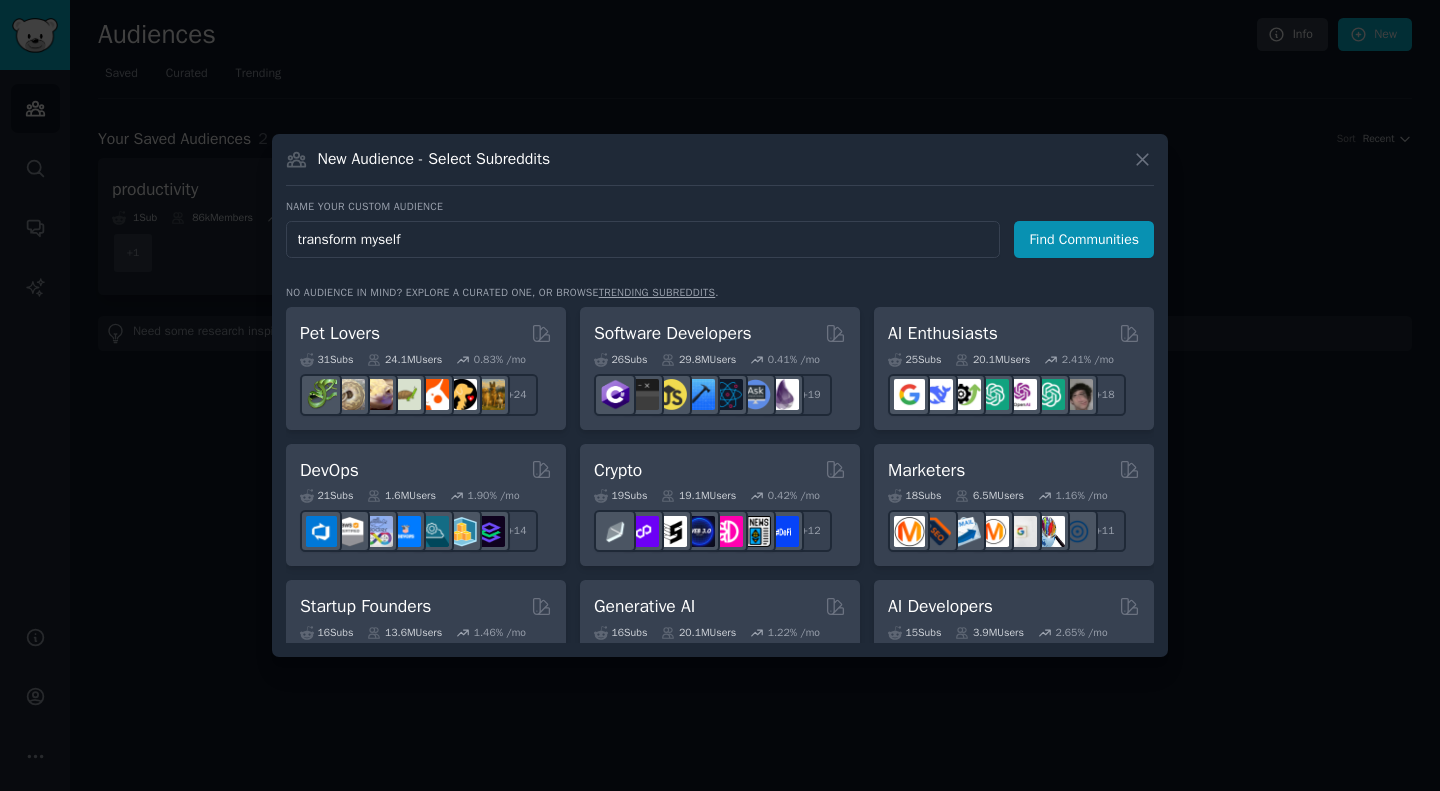 click on "Find Communities" at bounding box center (1084, 239) 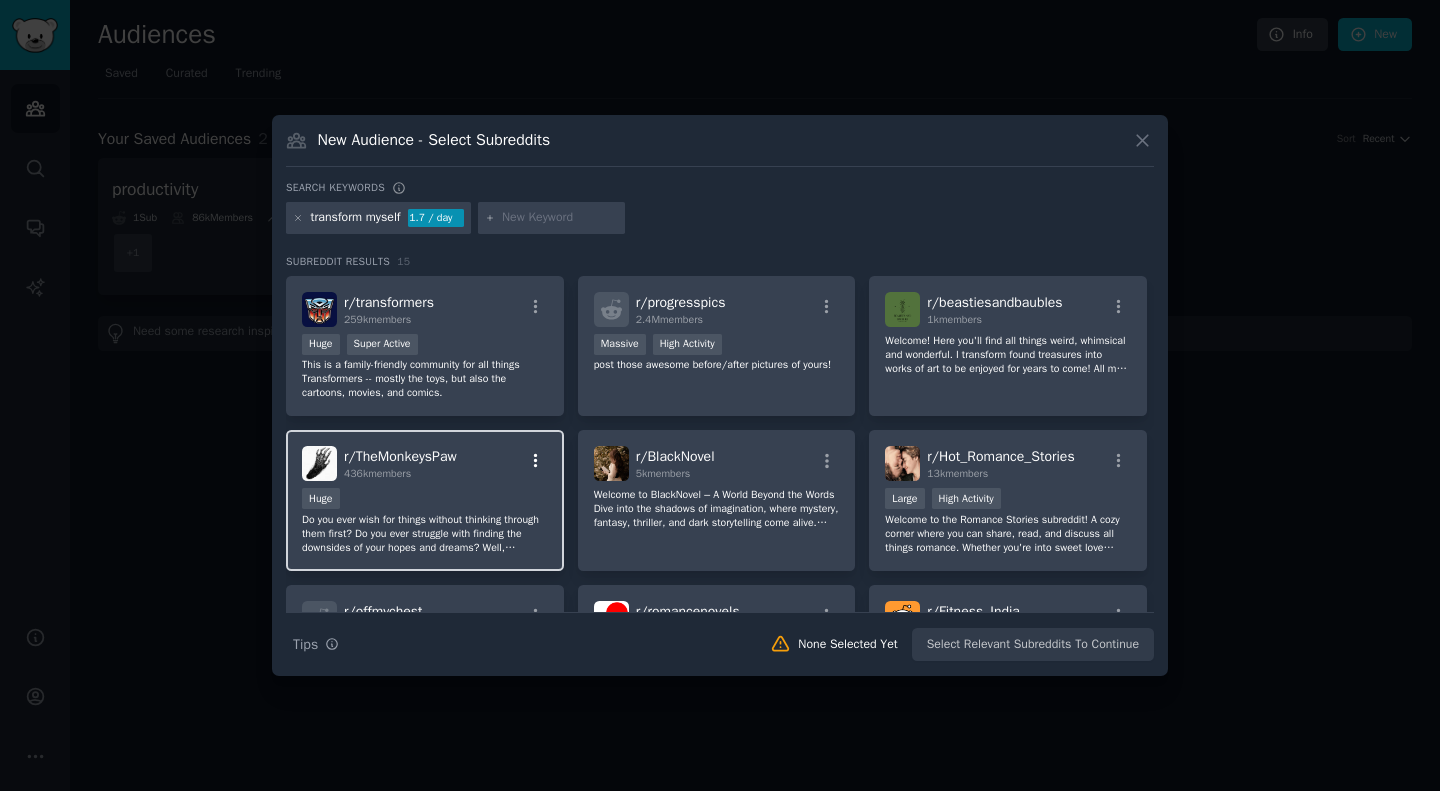 click 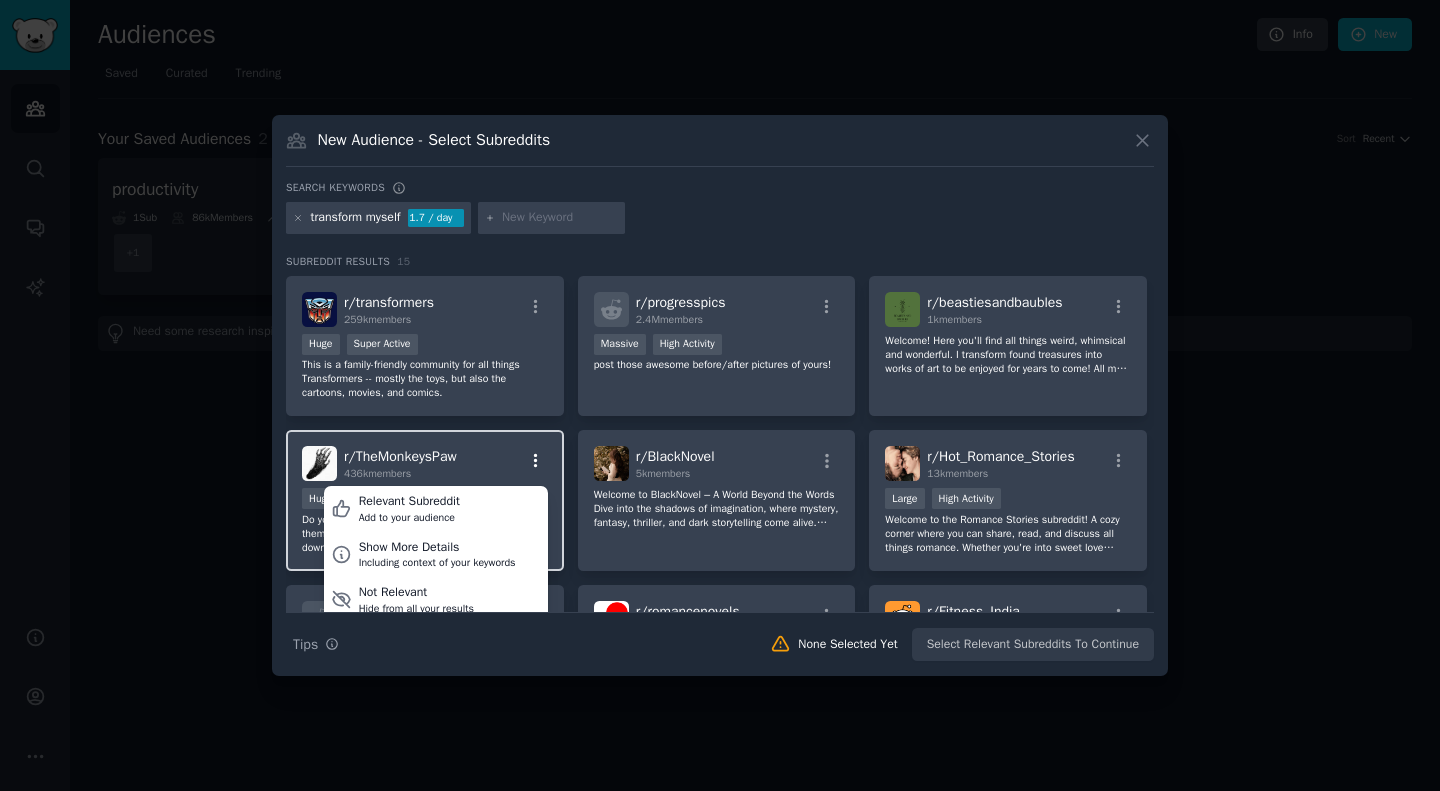 click 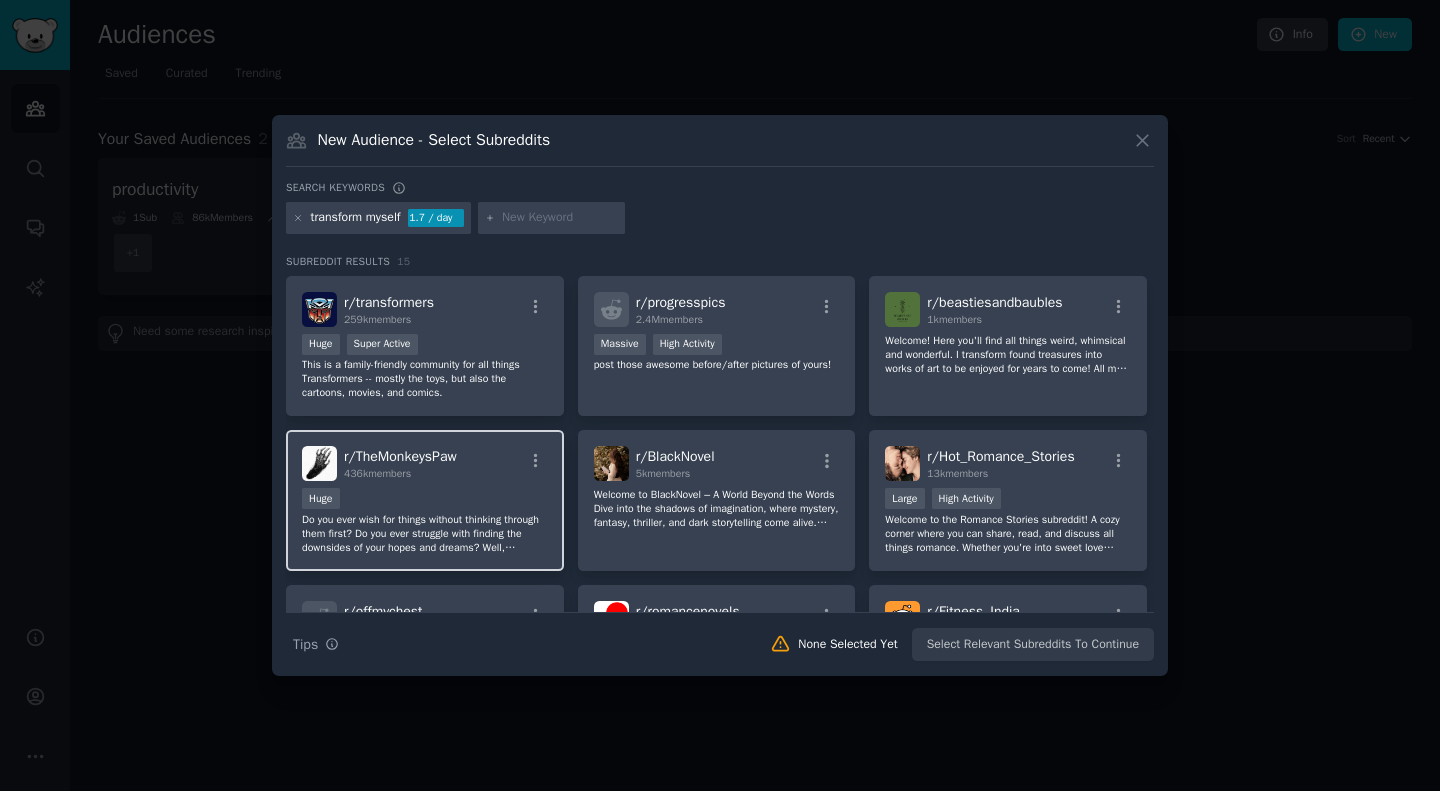 click on "Huge" at bounding box center (425, 500) 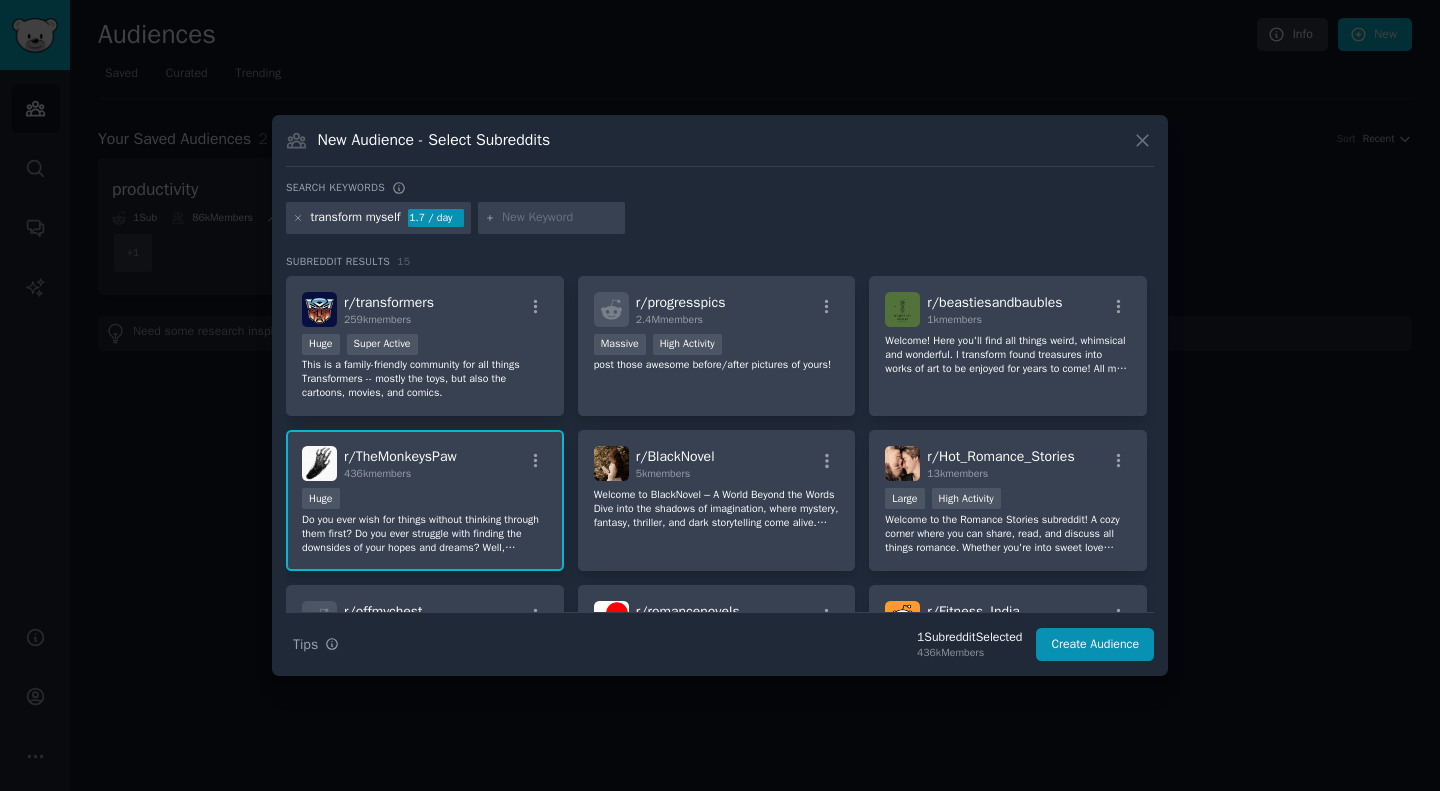 click on "Huge" at bounding box center (425, 500) 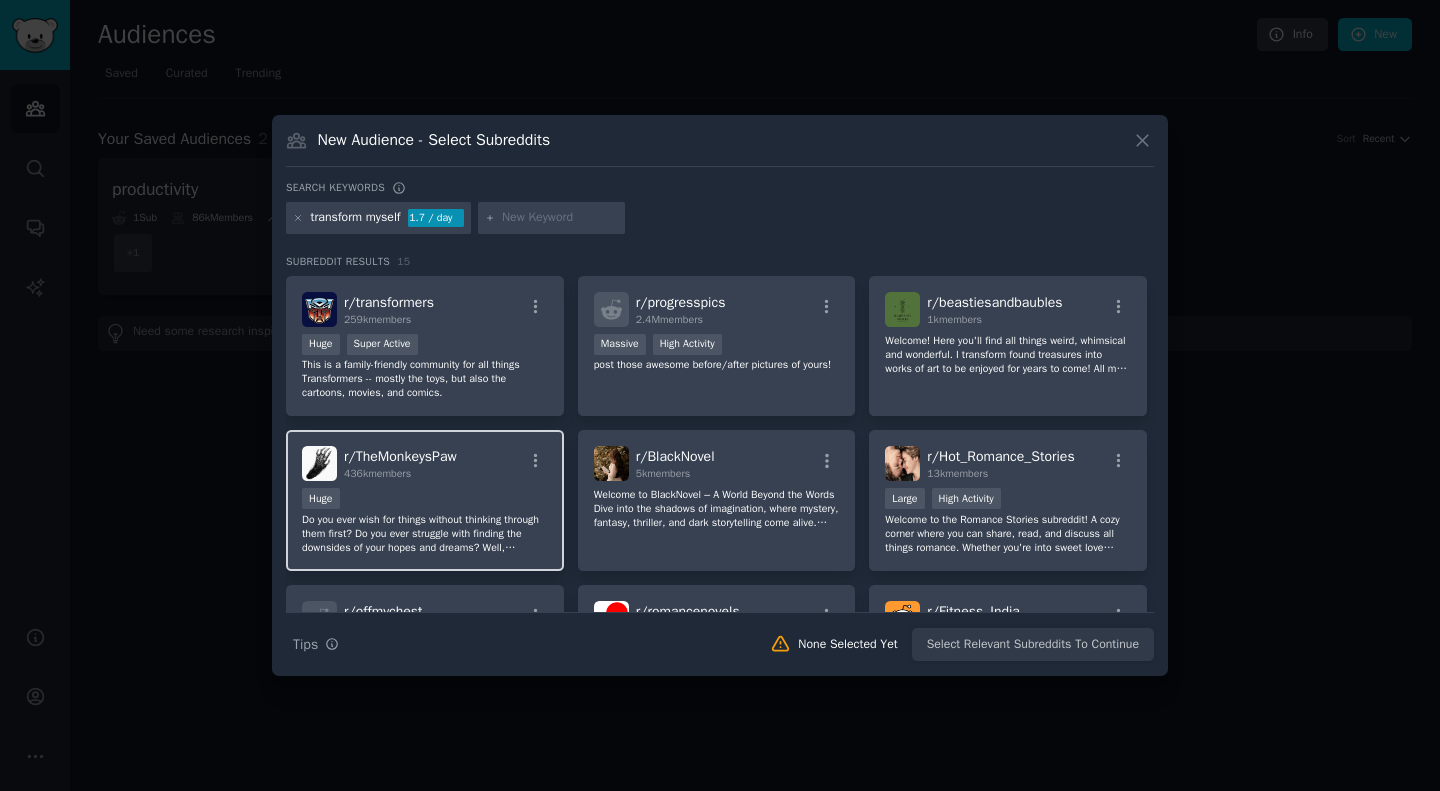 click on "Huge" at bounding box center (425, 500) 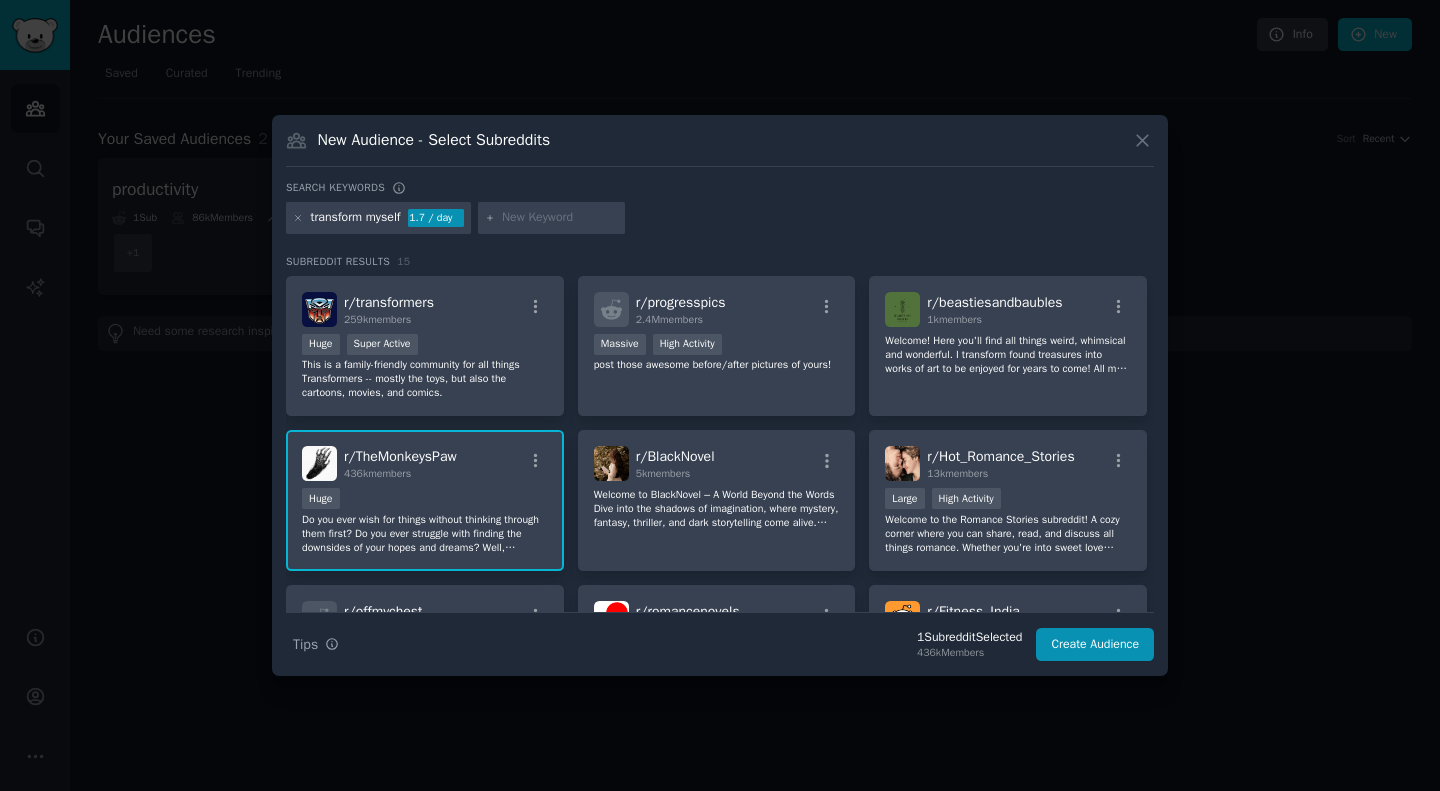 click on "Huge" at bounding box center (425, 500) 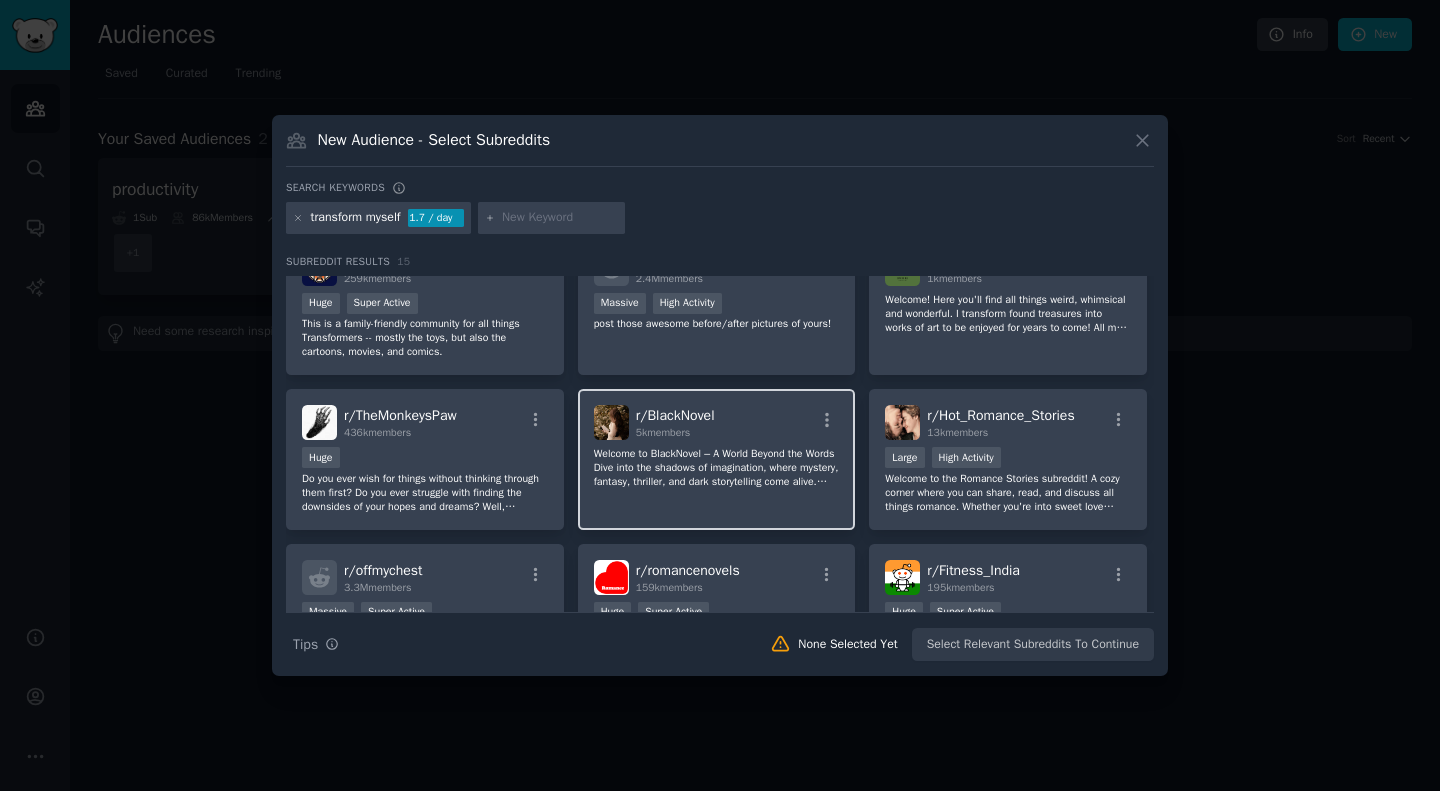 scroll, scrollTop: 0, scrollLeft: 0, axis: both 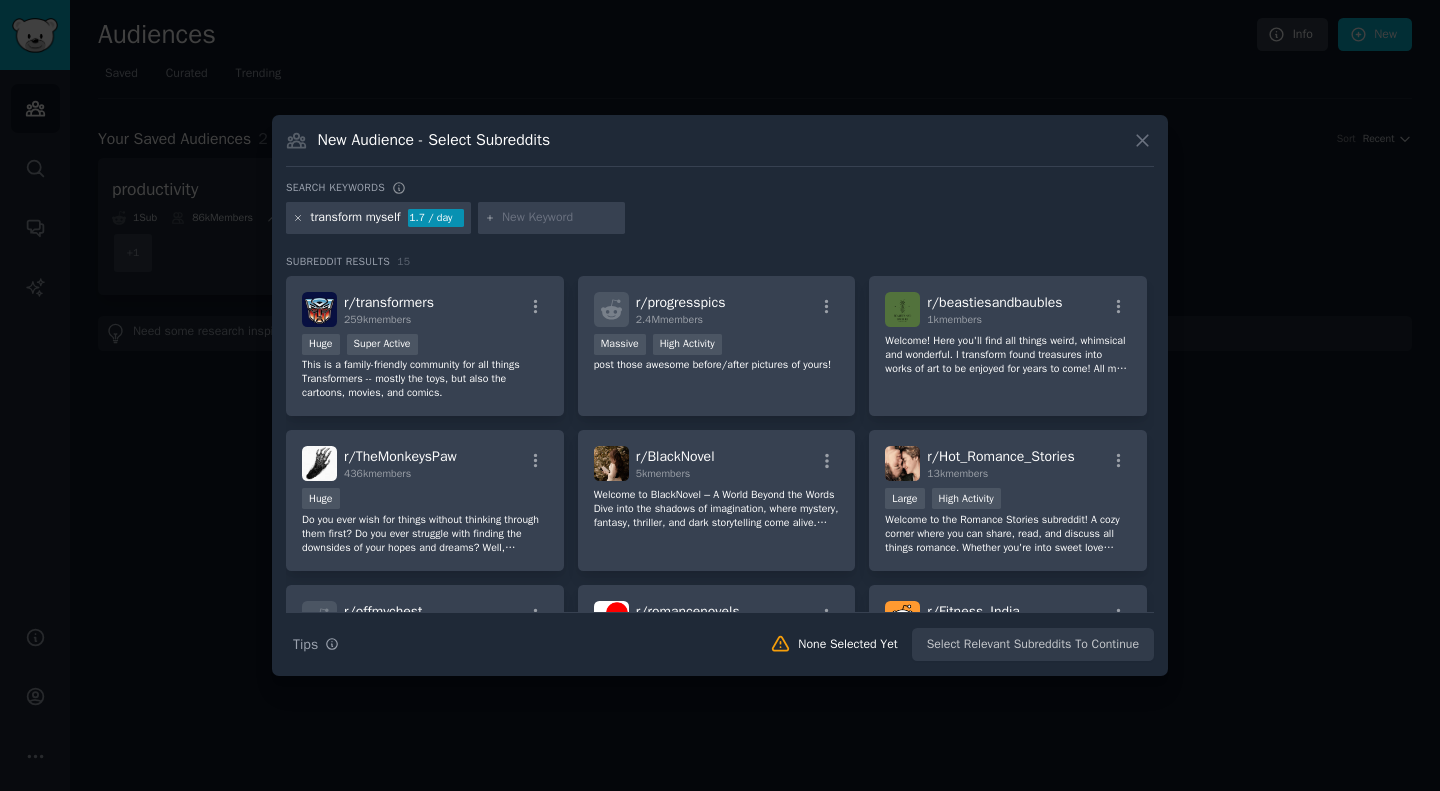 click 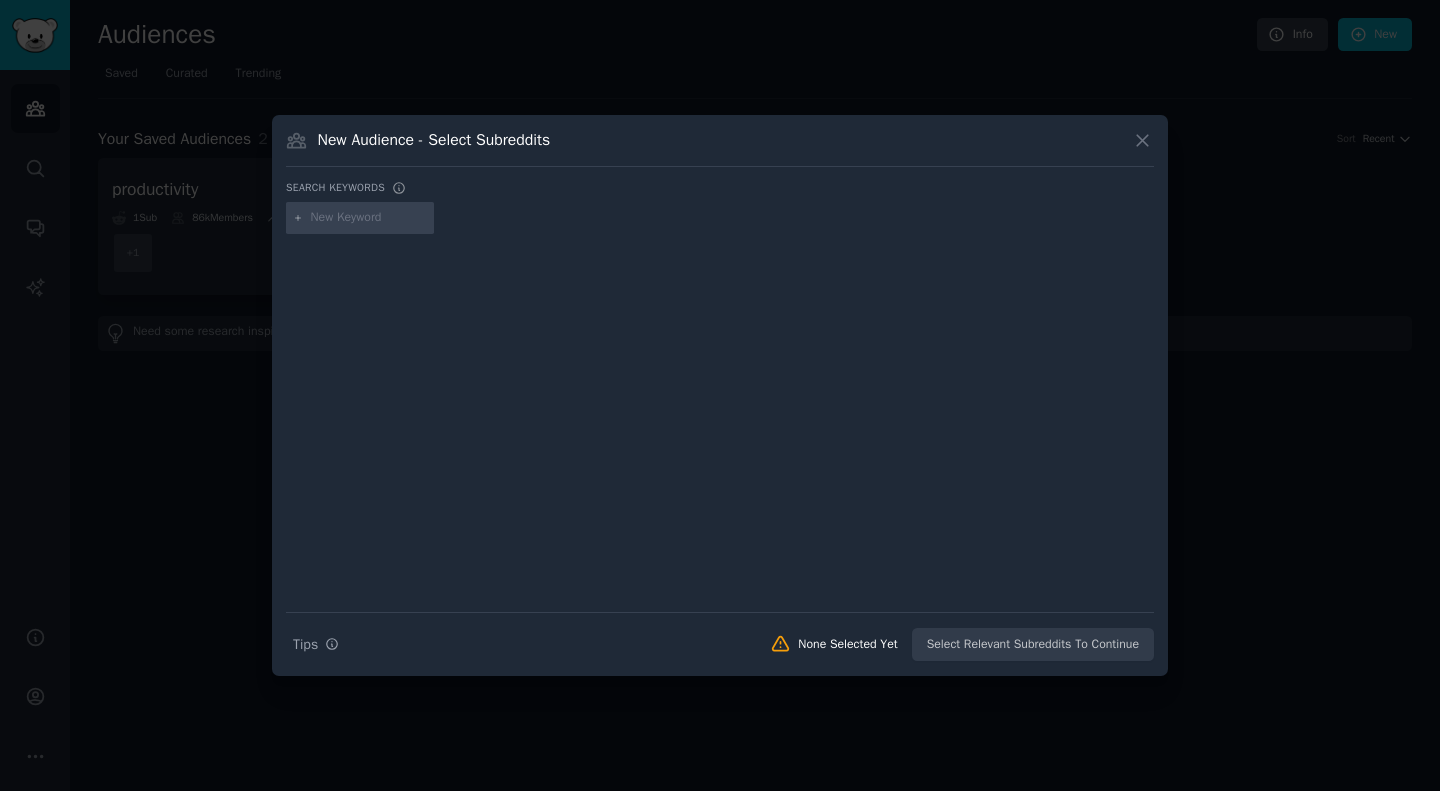 click at bounding box center (369, 218) 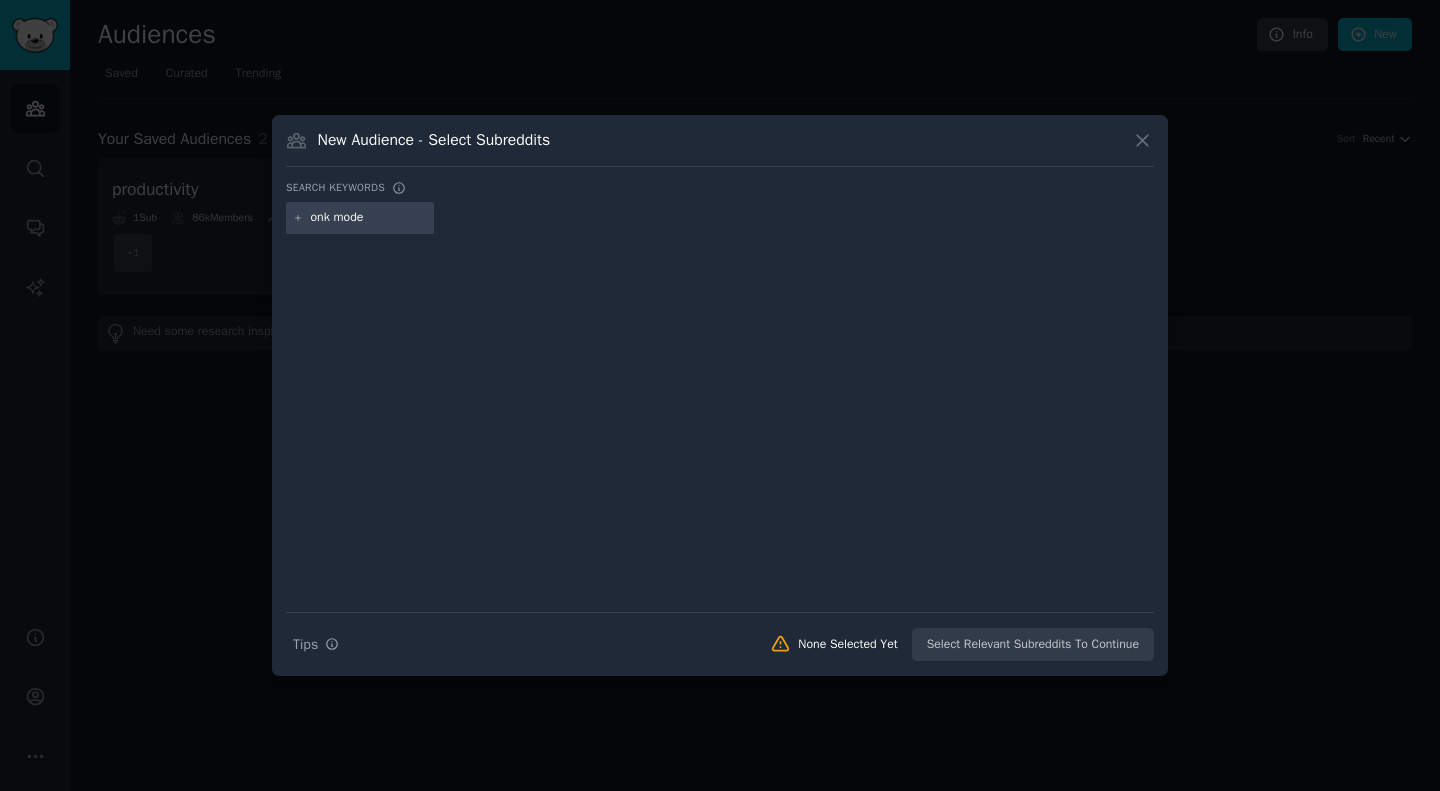 type on "[DEMOGRAPHIC_DATA] mode" 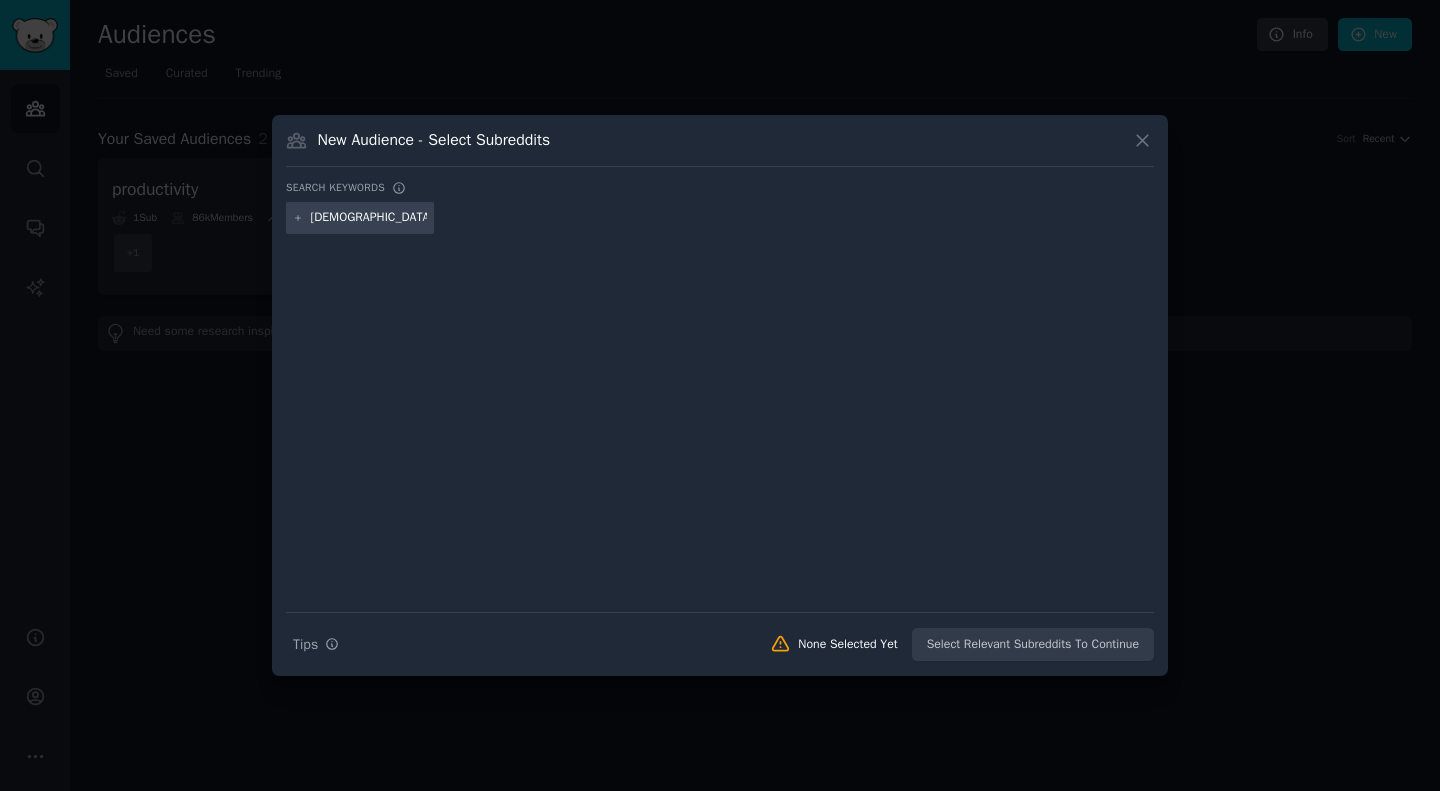 type 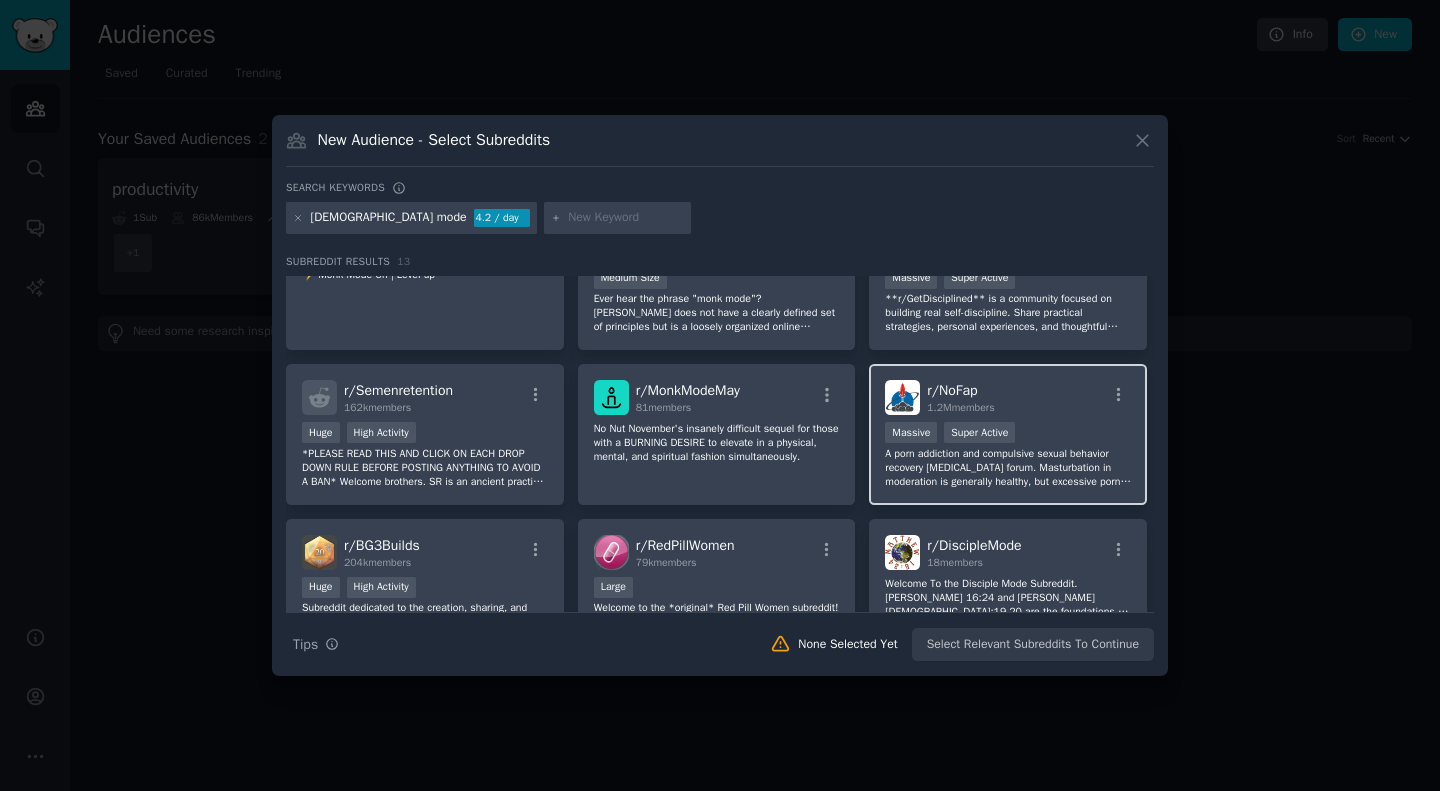 scroll, scrollTop: 0, scrollLeft: 0, axis: both 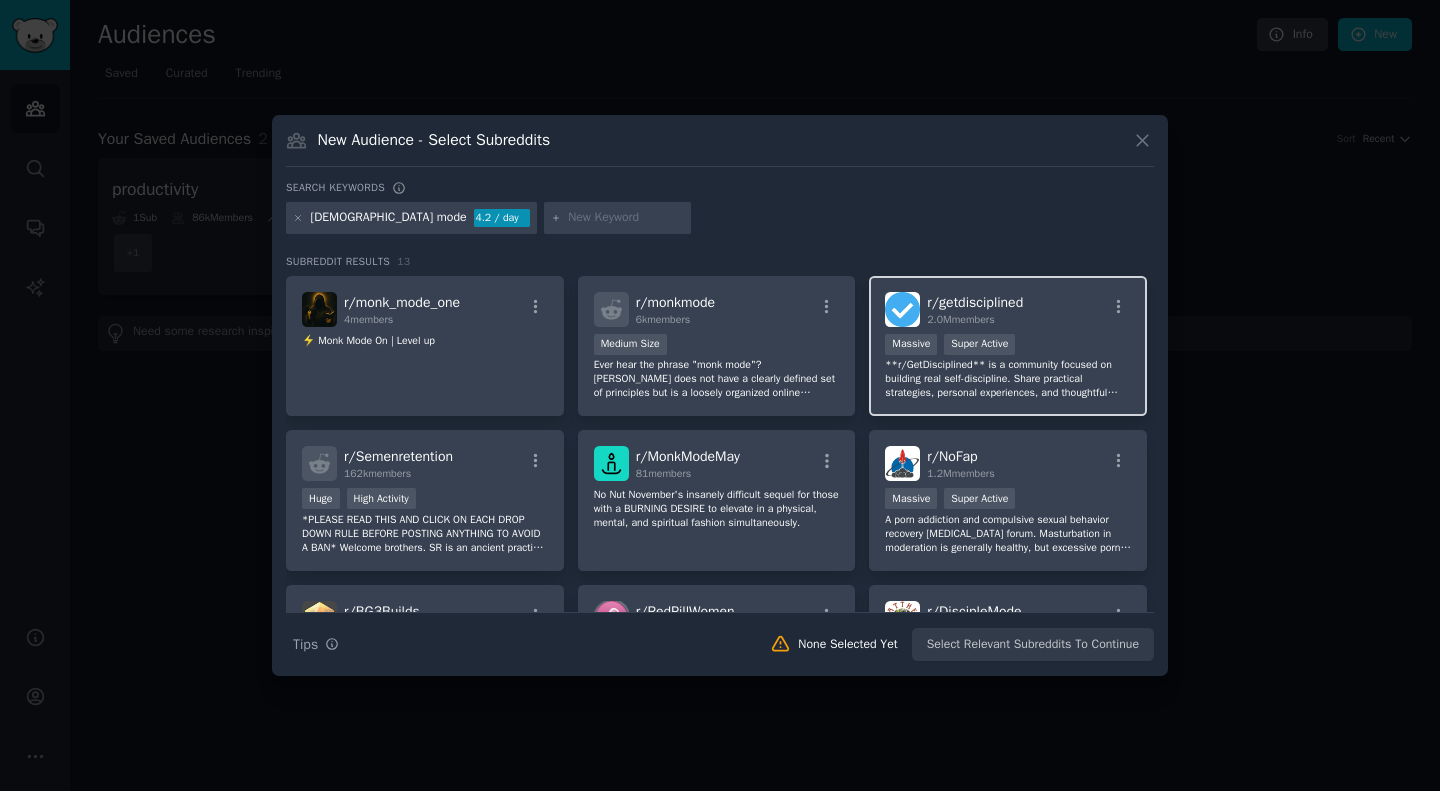 click on "**r/GetDisciplined** is a community focused on building real self-discipline. Share practical strategies, personal experiences, and thoughtful advice to help yourself and others make lasting improvements and achieve meaningful goals." at bounding box center [1008, 379] 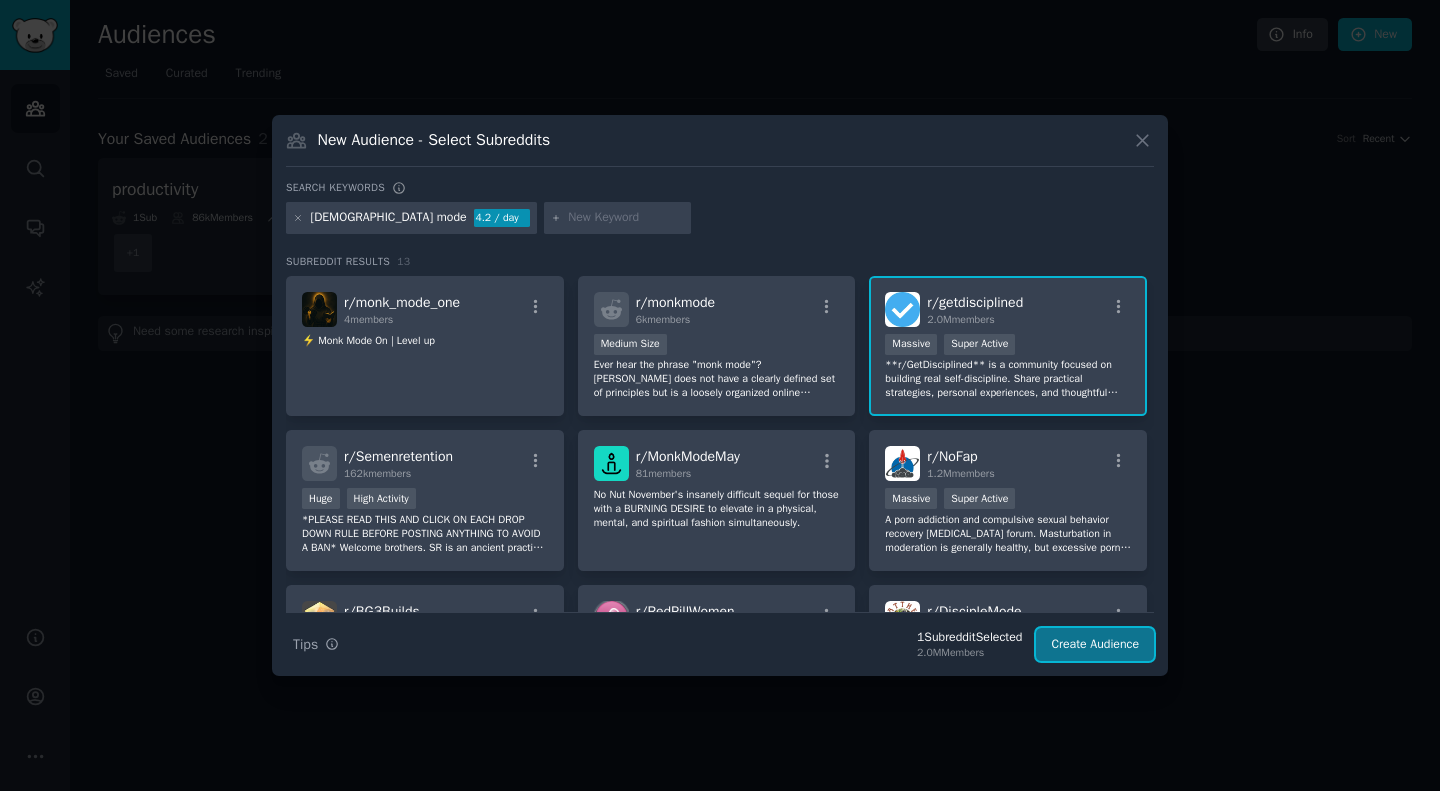 click on "Create Audience" at bounding box center [1095, 645] 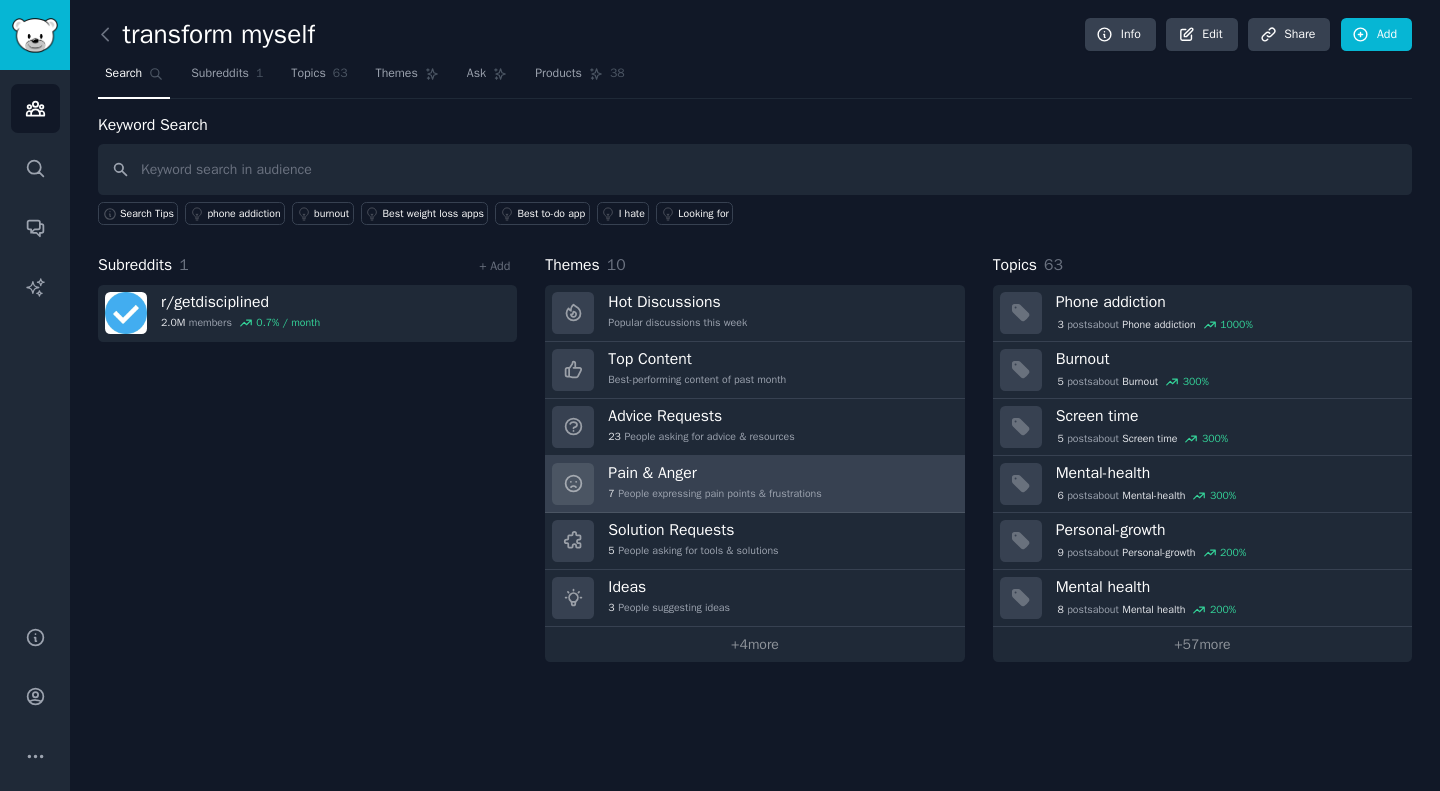 click on "Pain & Anger" at bounding box center (714, 473) 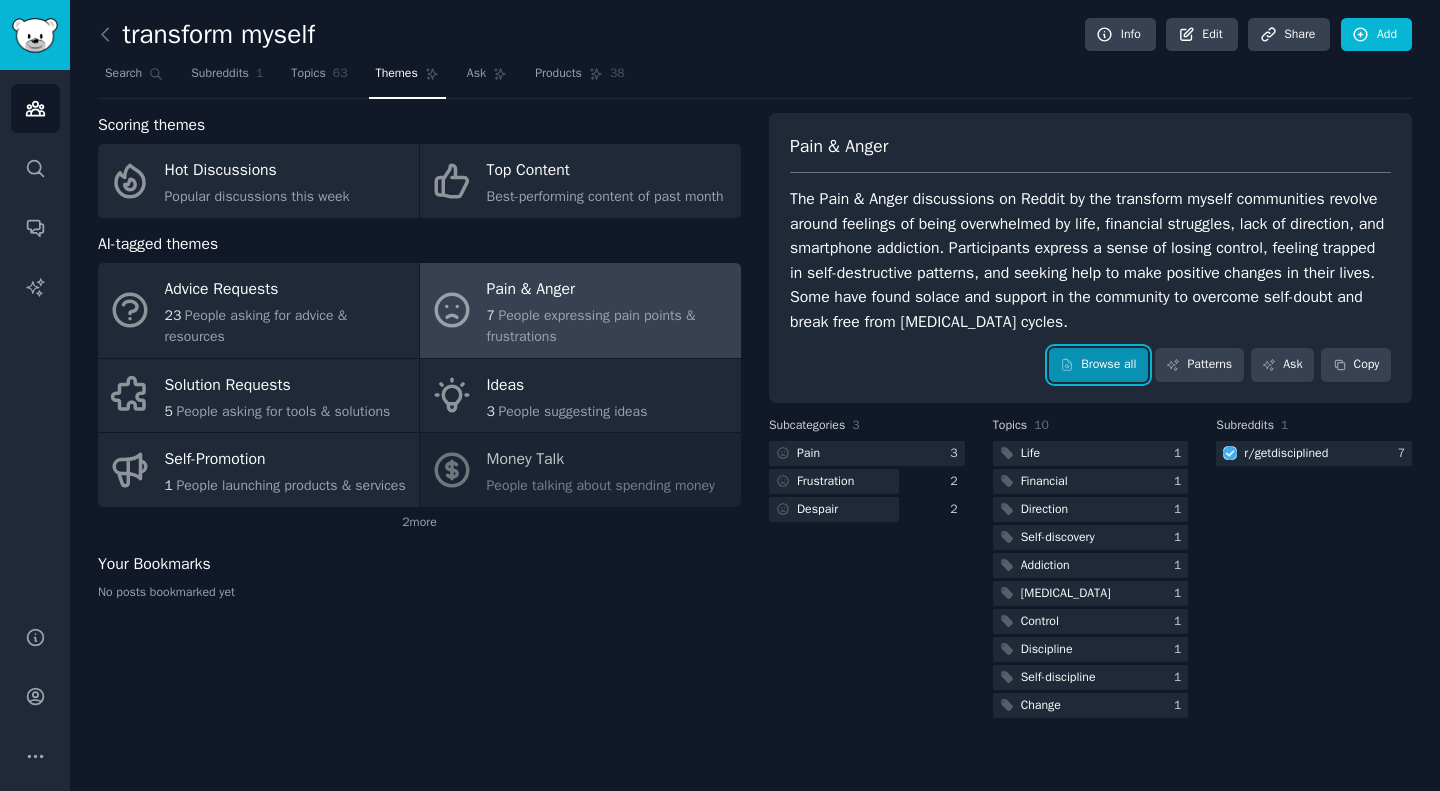 click 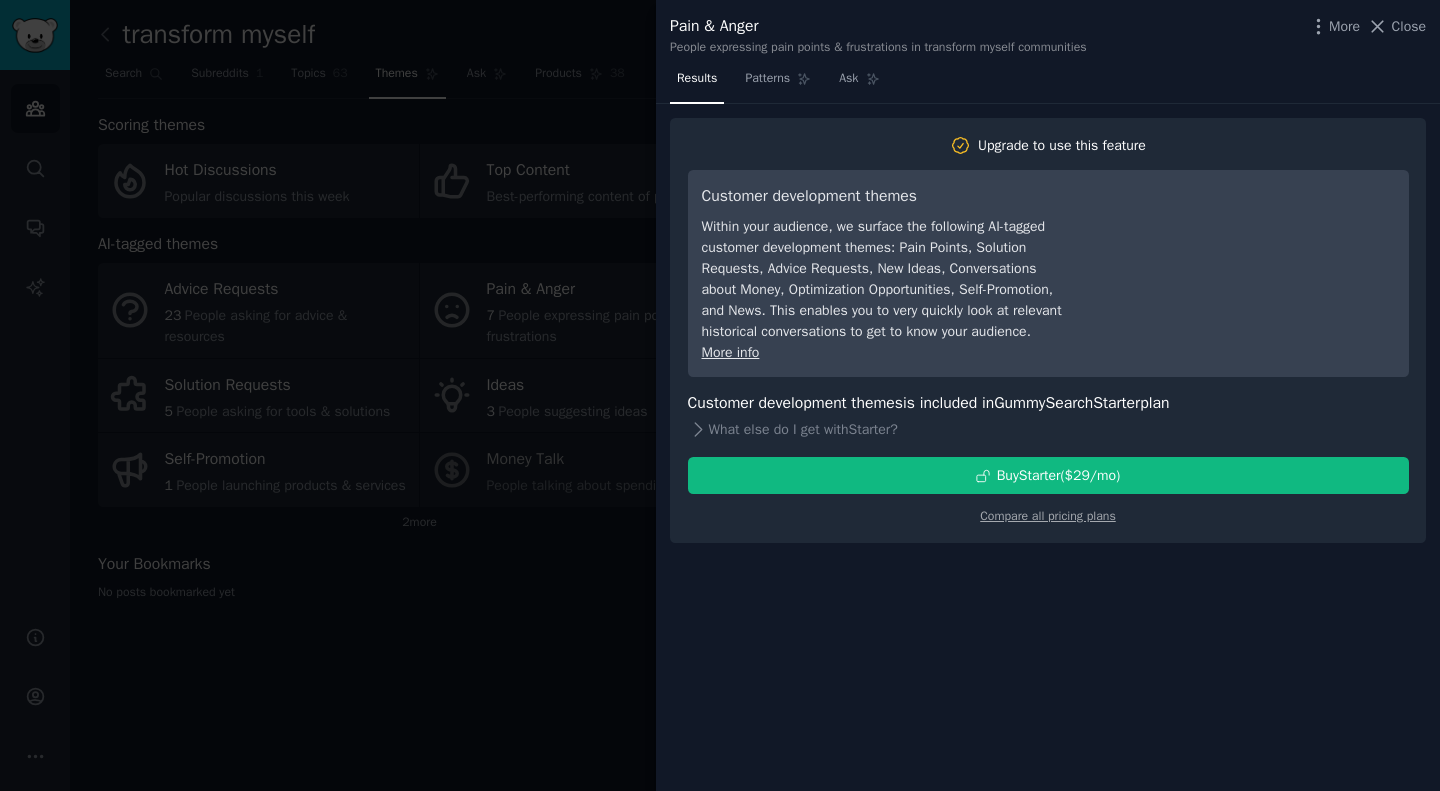 click at bounding box center (720, 395) 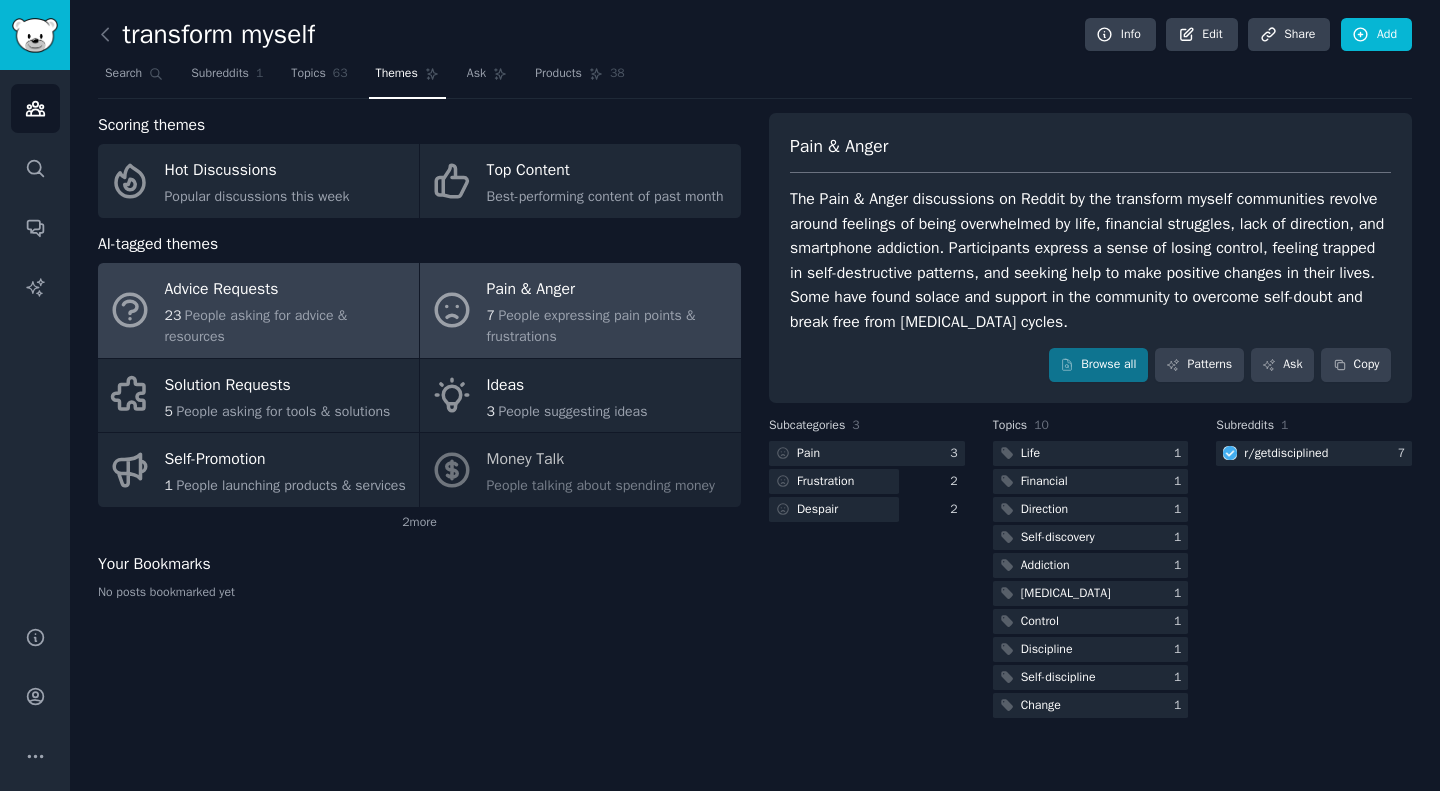 click on "Advice Requests" at bounding box center [287, 290] 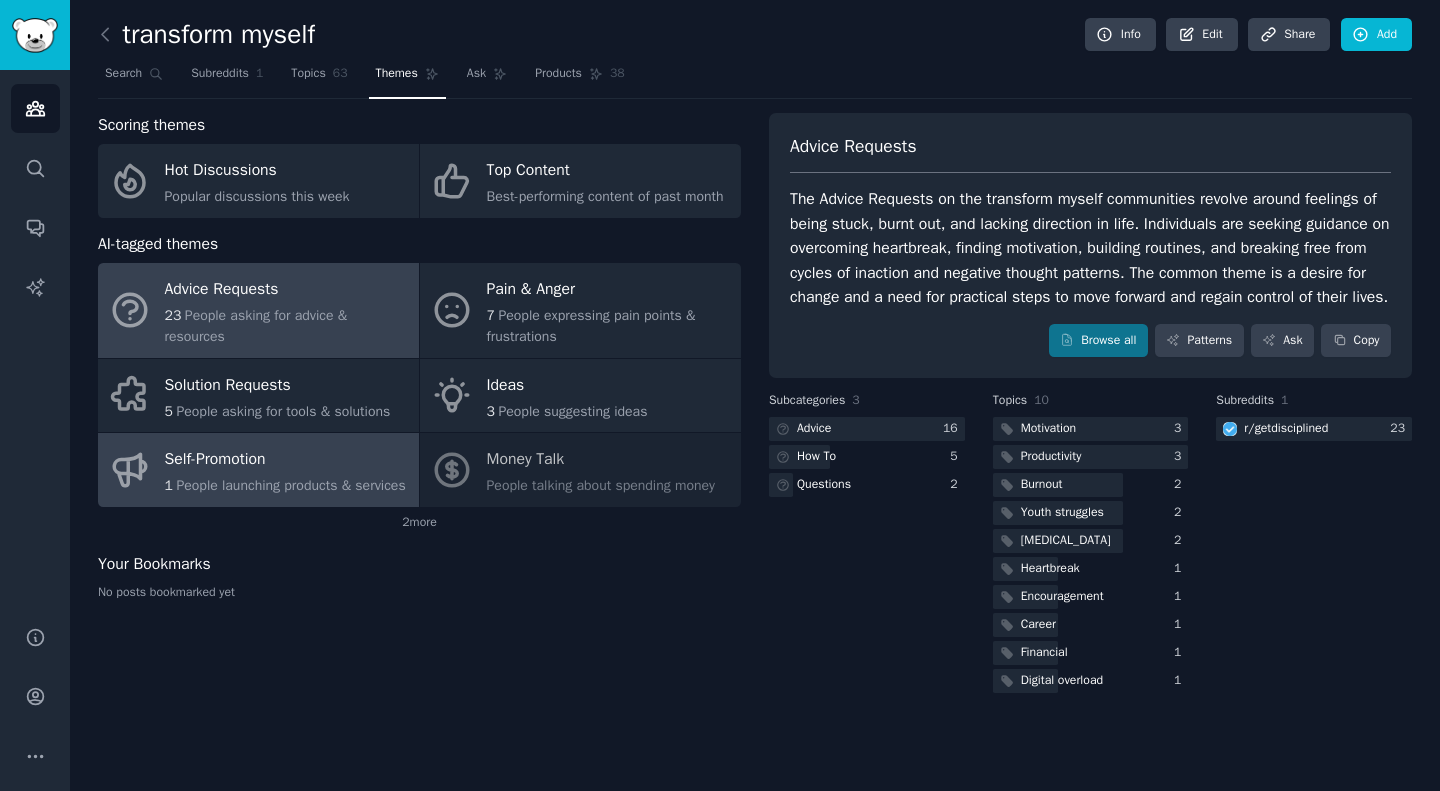 click on "Self-Promotion" at bounding box center (285, 460) 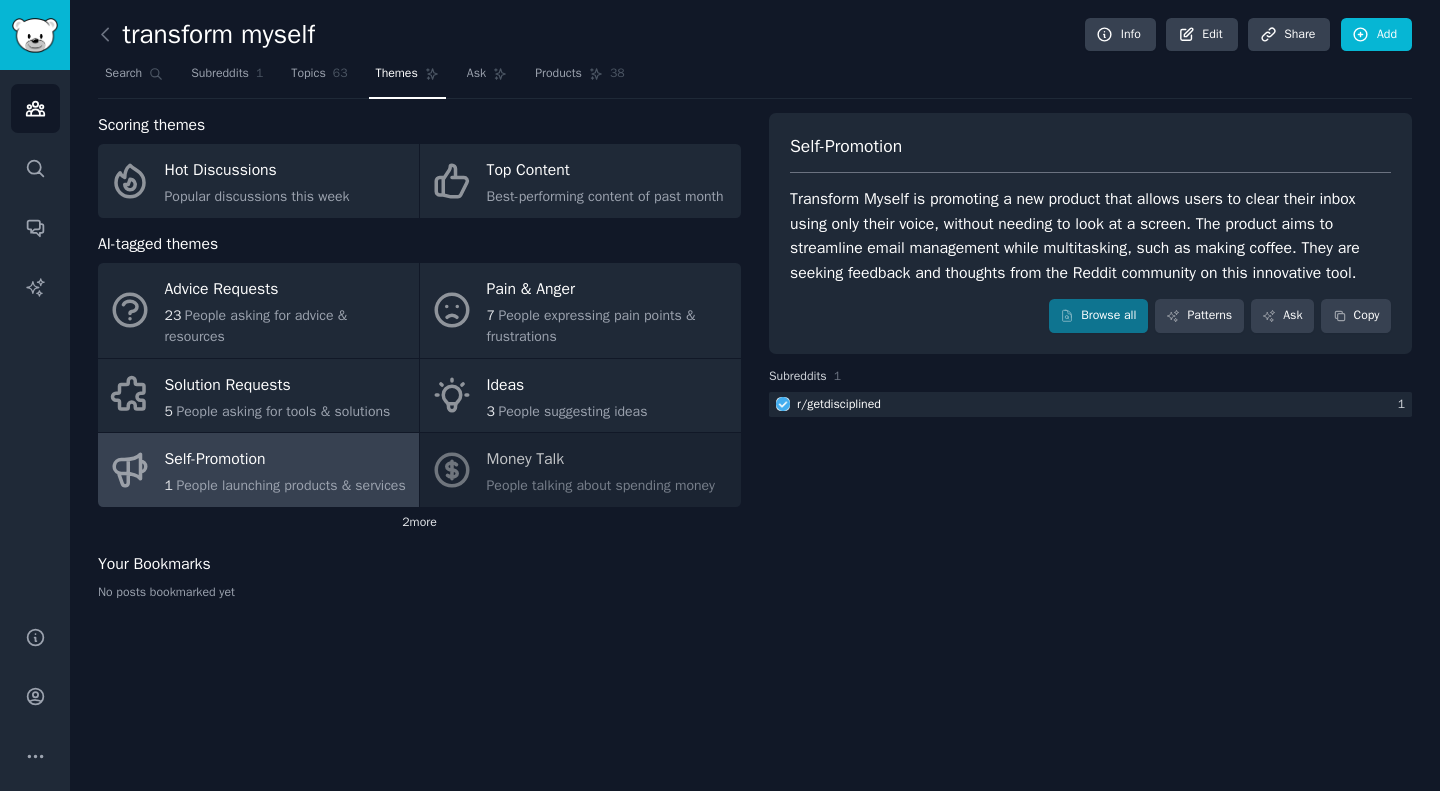 click on "2  more" 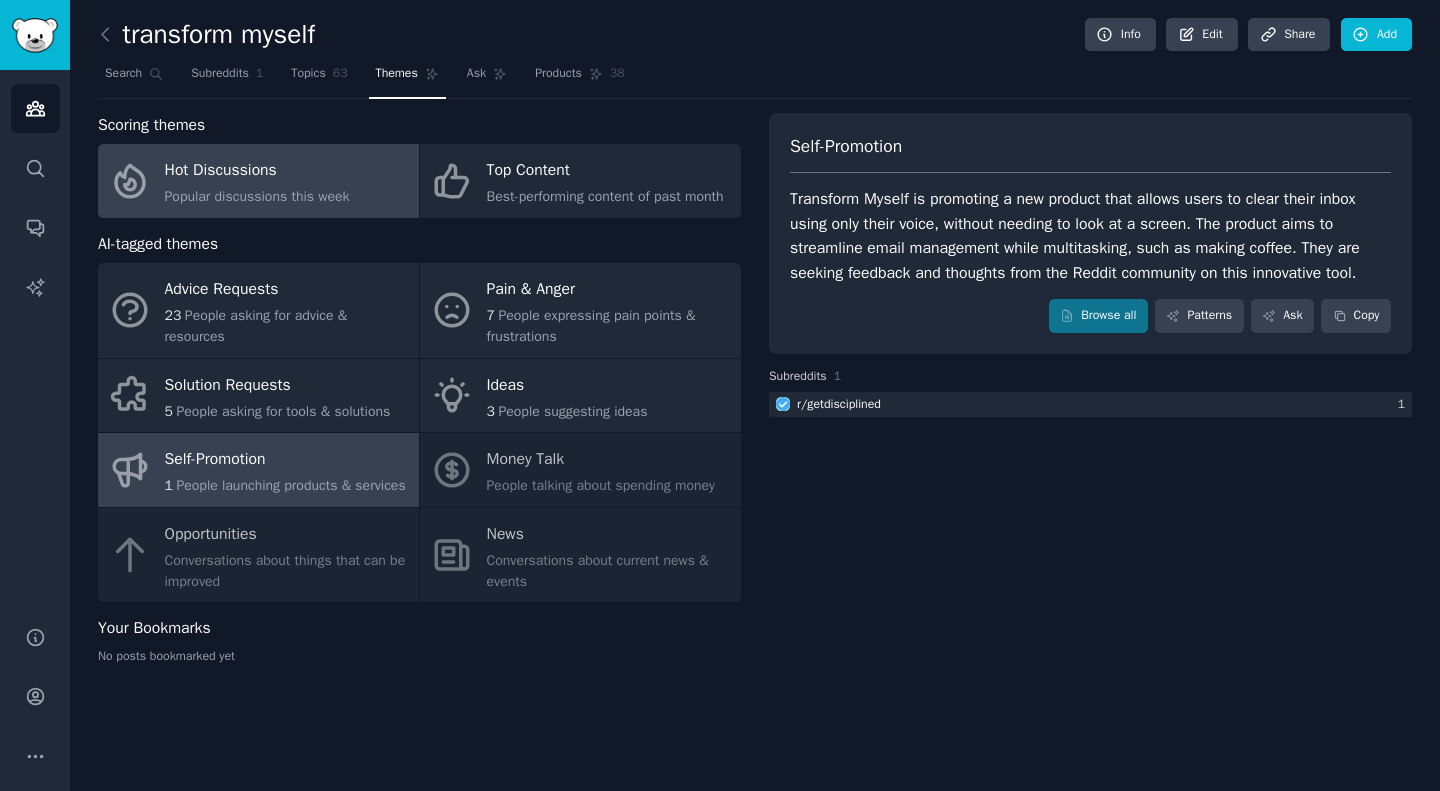 click on "Hot Discussions Popular discussions this week" at bounding box center (258, 181) 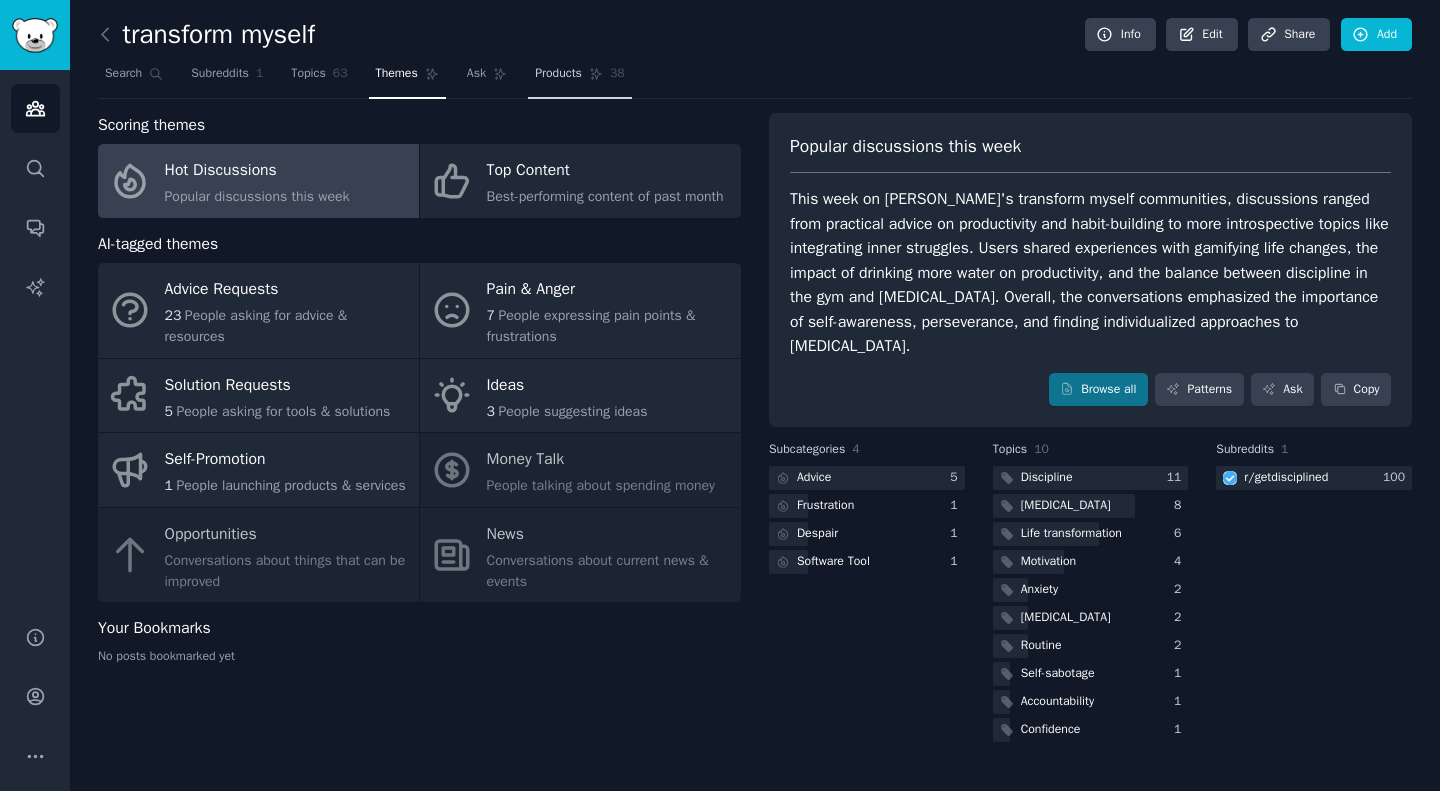 click on "Products" at bounding box center (558, 74) 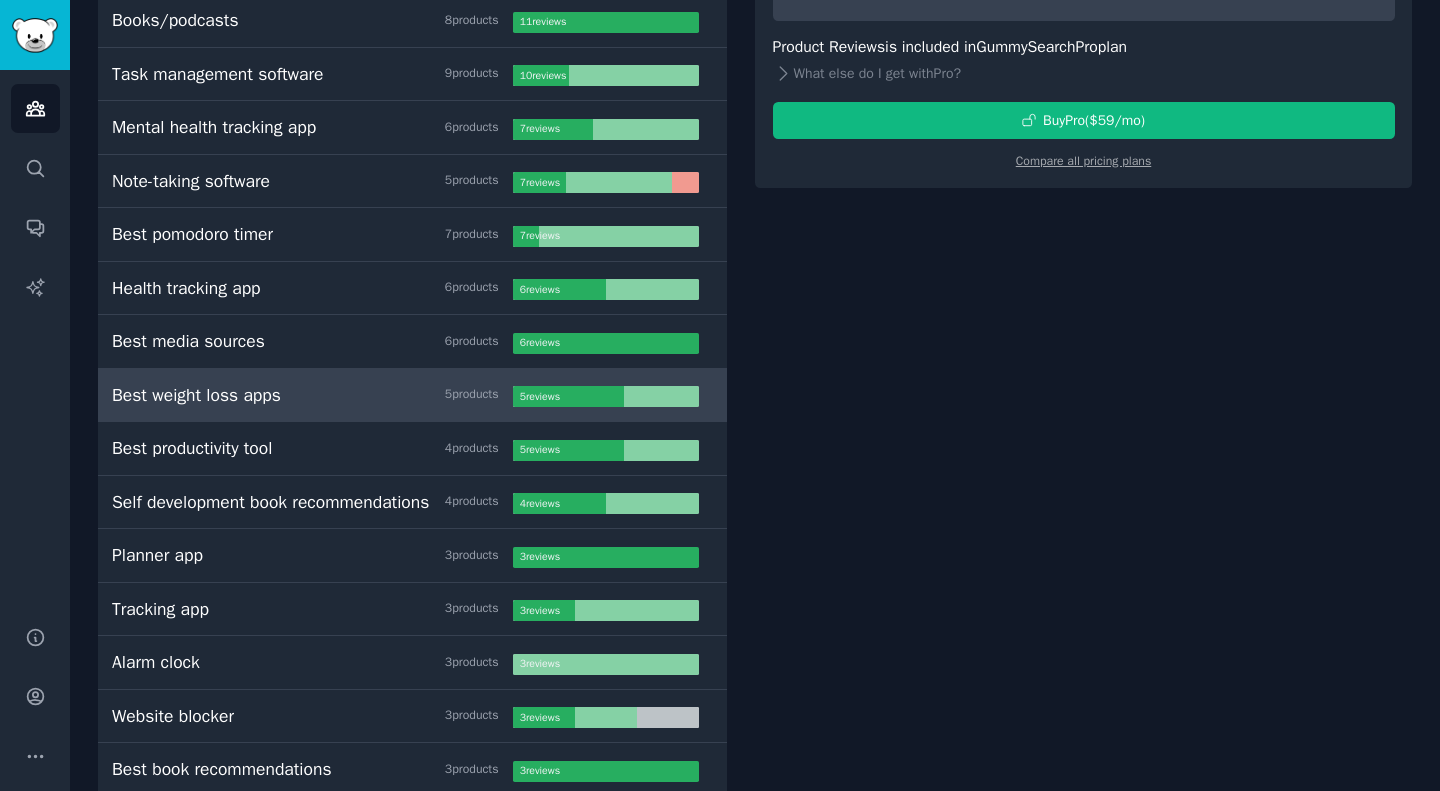 scroll, scrollTop: 0, scrollLeft: 0, axis: both 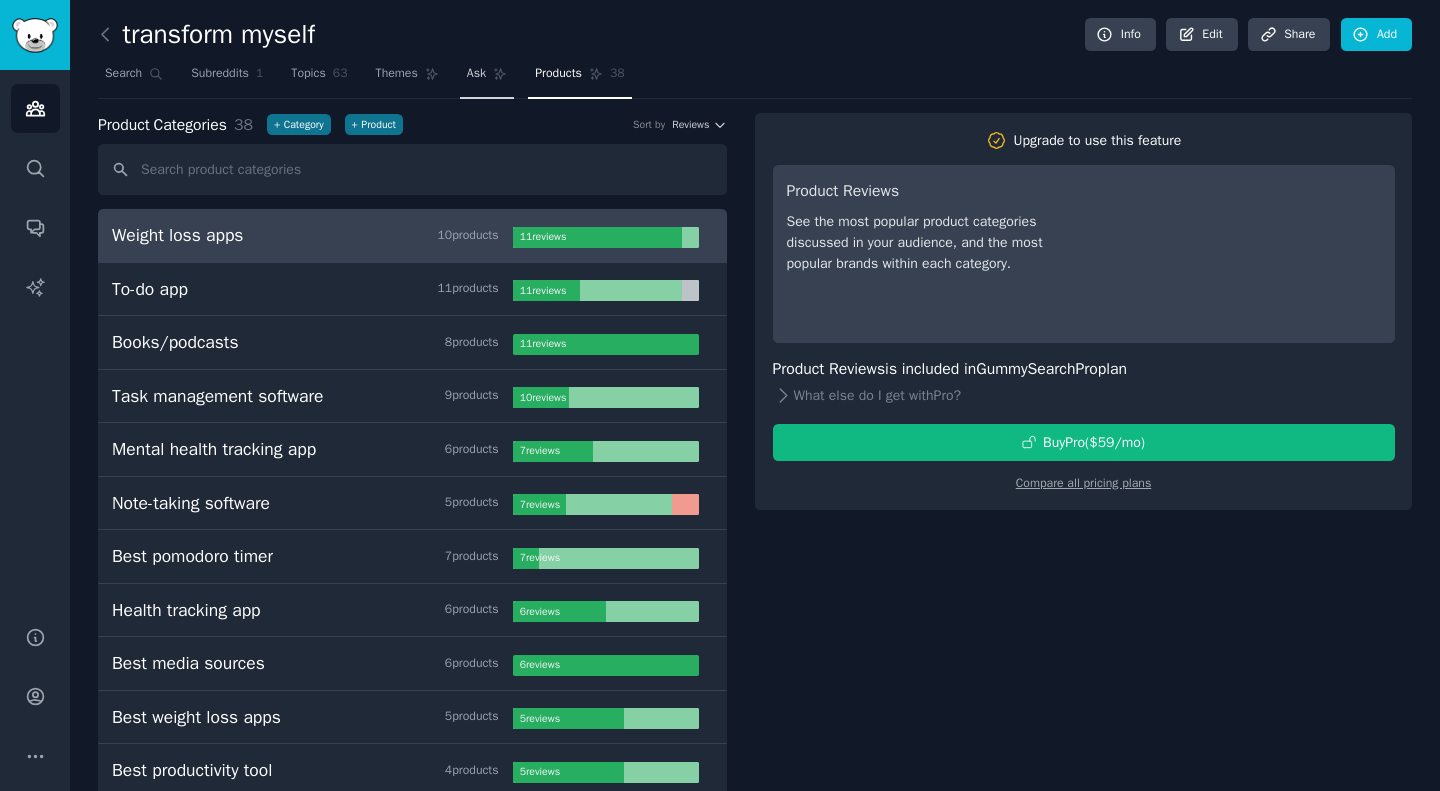 click on "Ask" at bounding box center [487, 78] 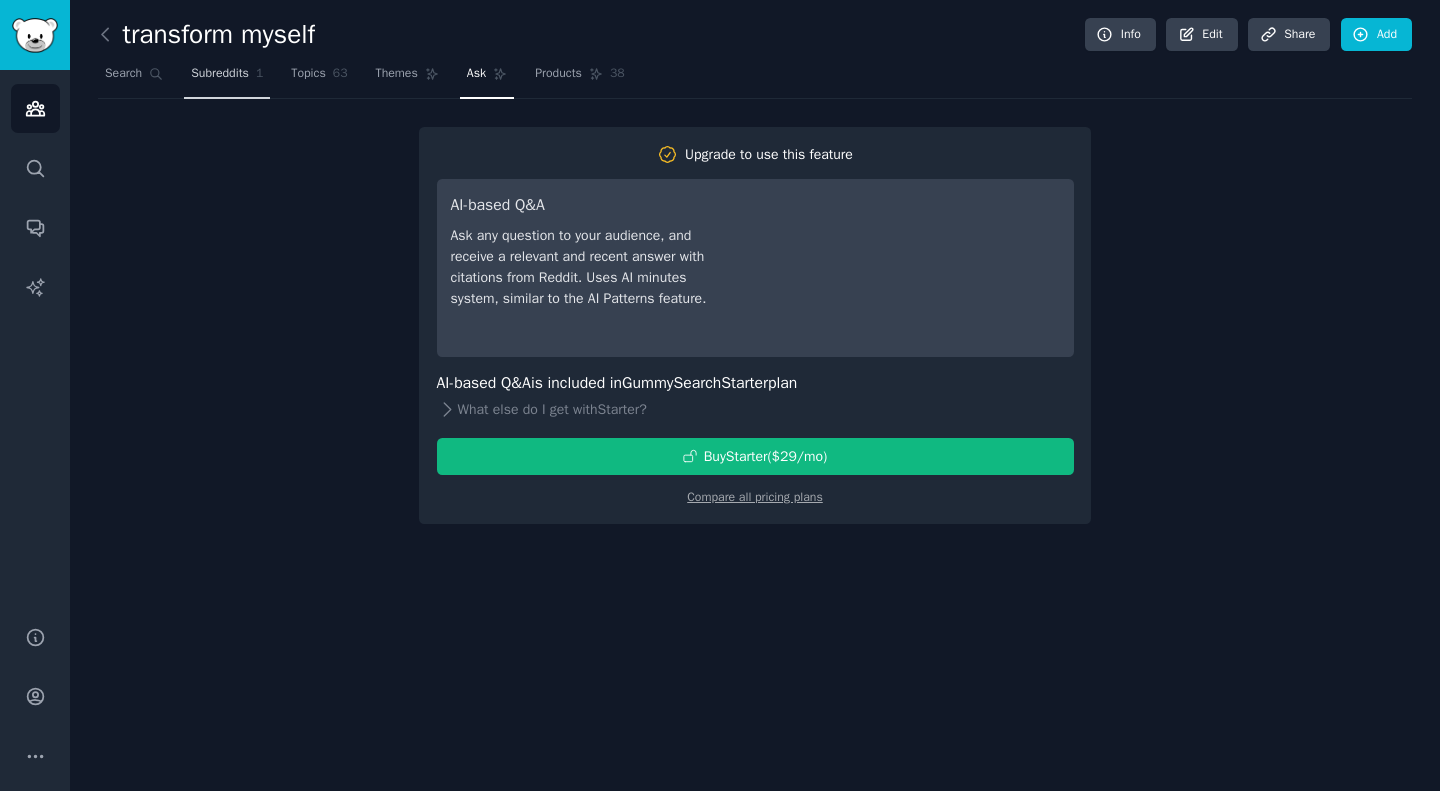 click on "Subreddits" at bounding box center [220, 74] 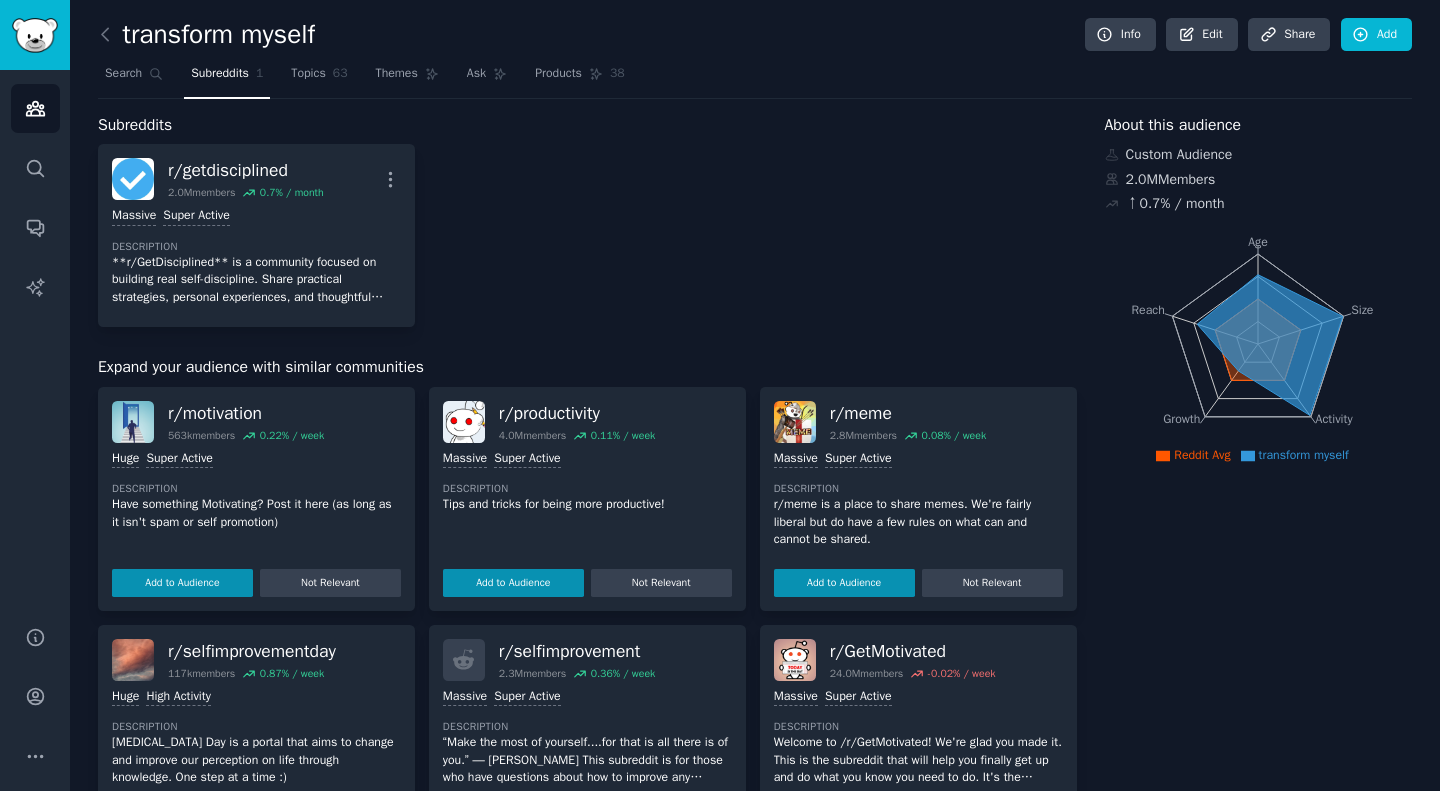 click 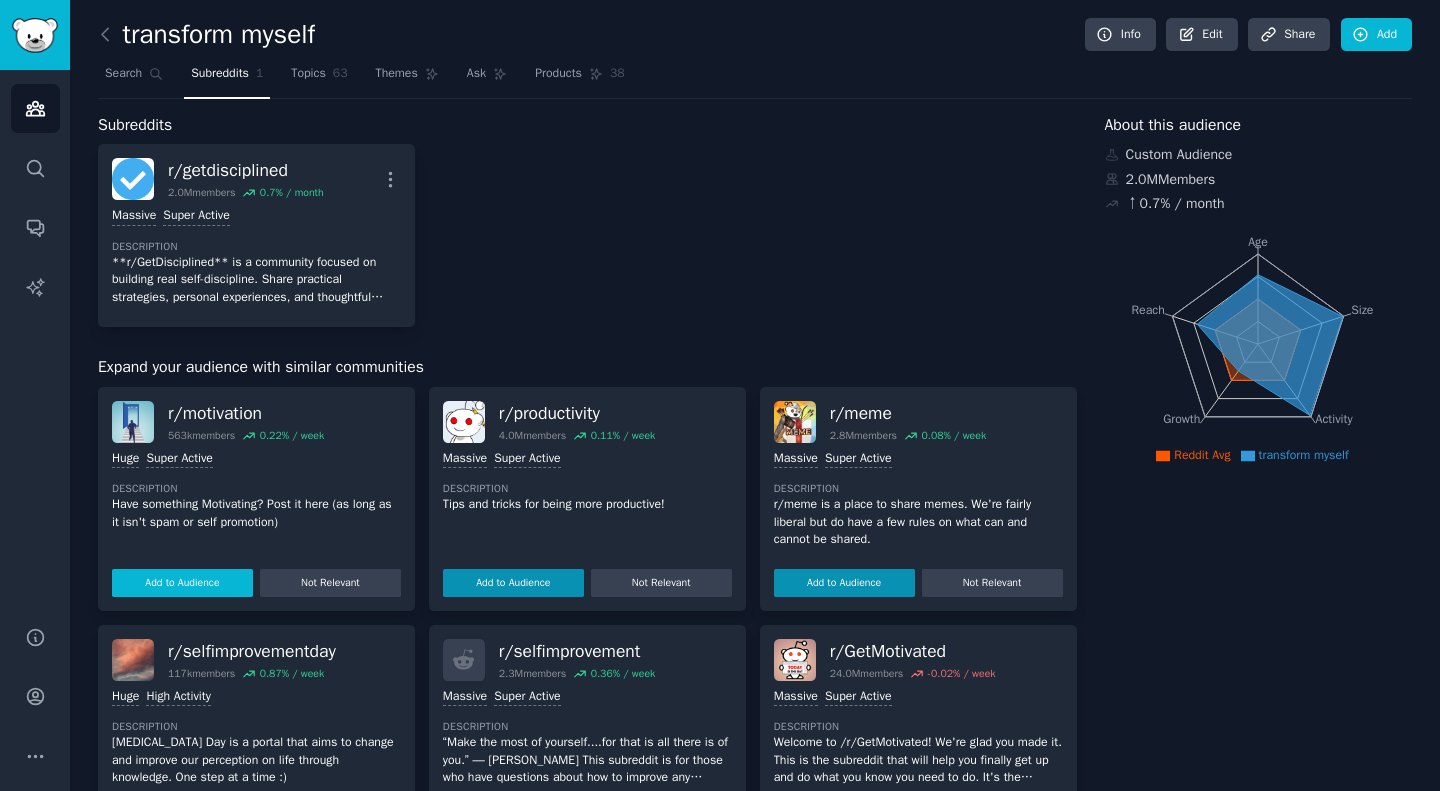 click on "Add to Audience" at bounding box center [182, 583] 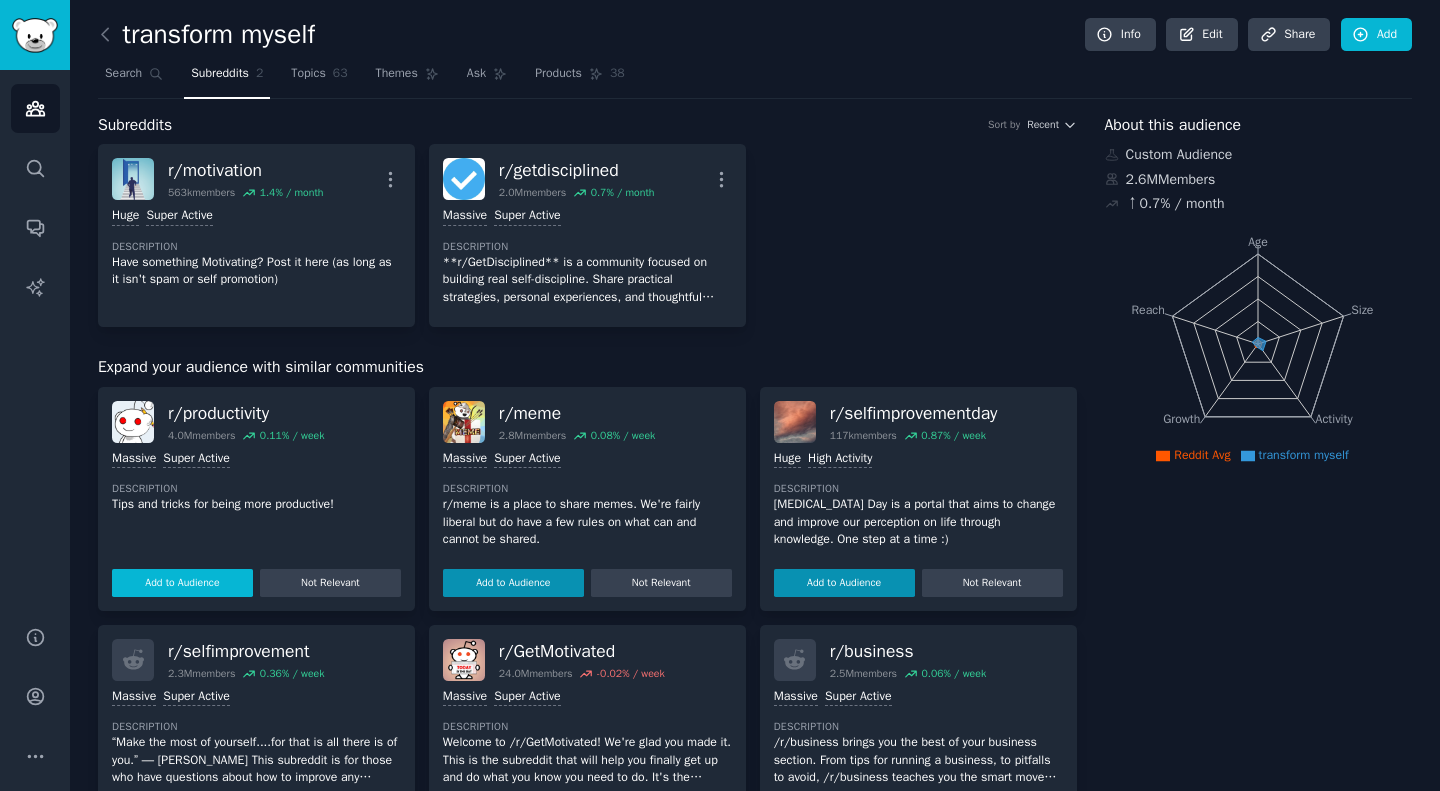 click on "Add to Audience" at bounding box center [182, 583] 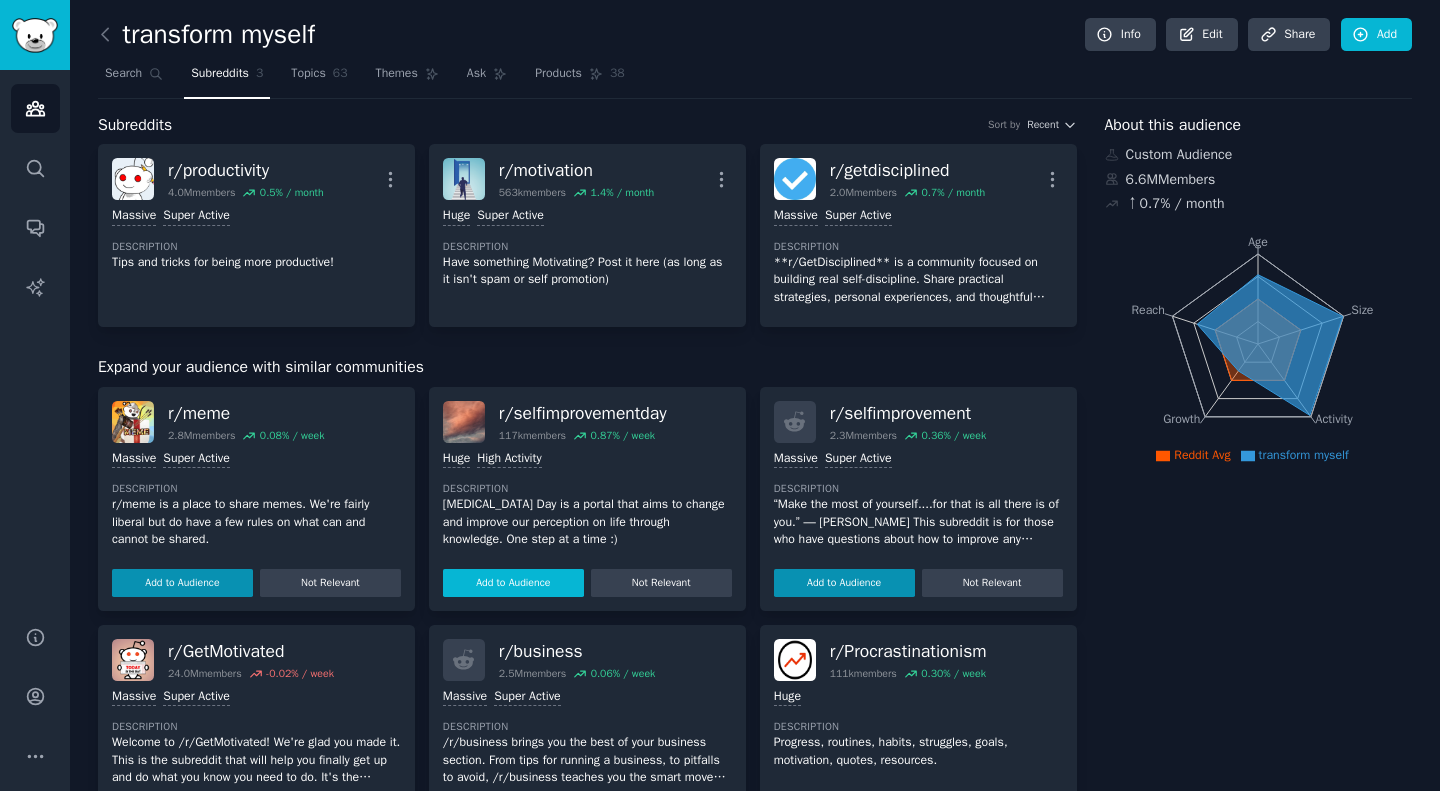 click on "Add to Audience" at bounding box center (513, 583) 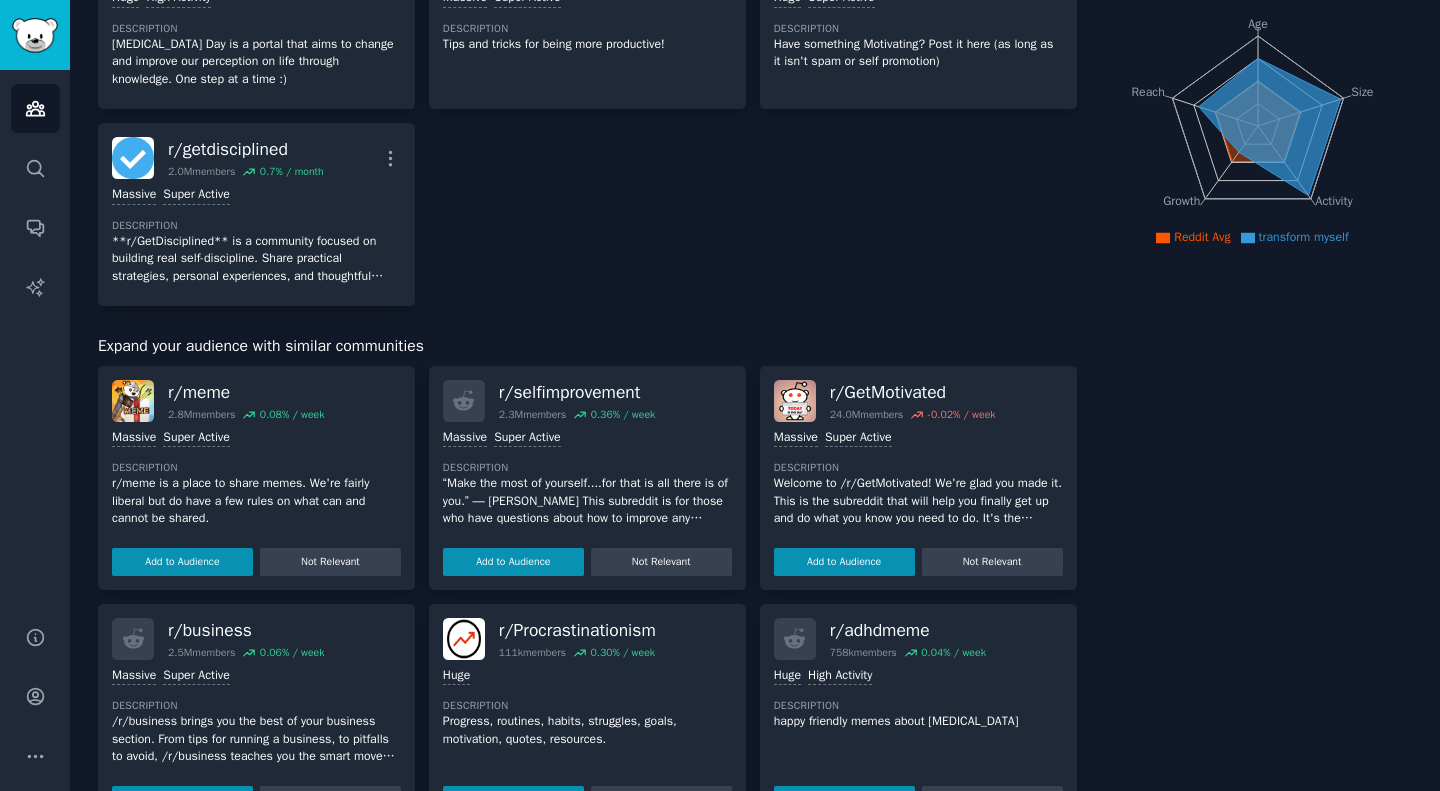 scroll, scrollTop: 224, scrollLeft: 0, axis: vertical 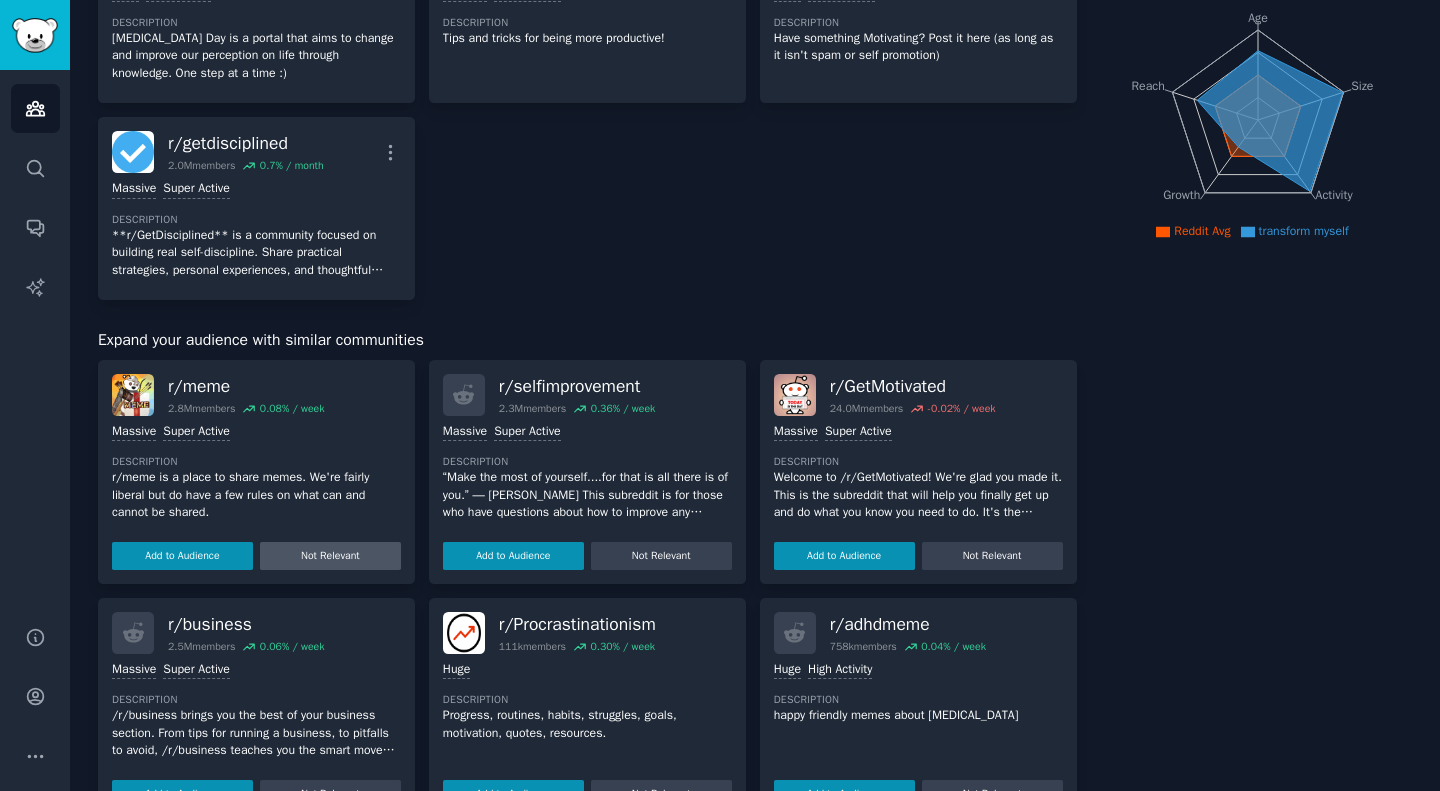 click on "Not Relevant" at bounding box center [330, 556] 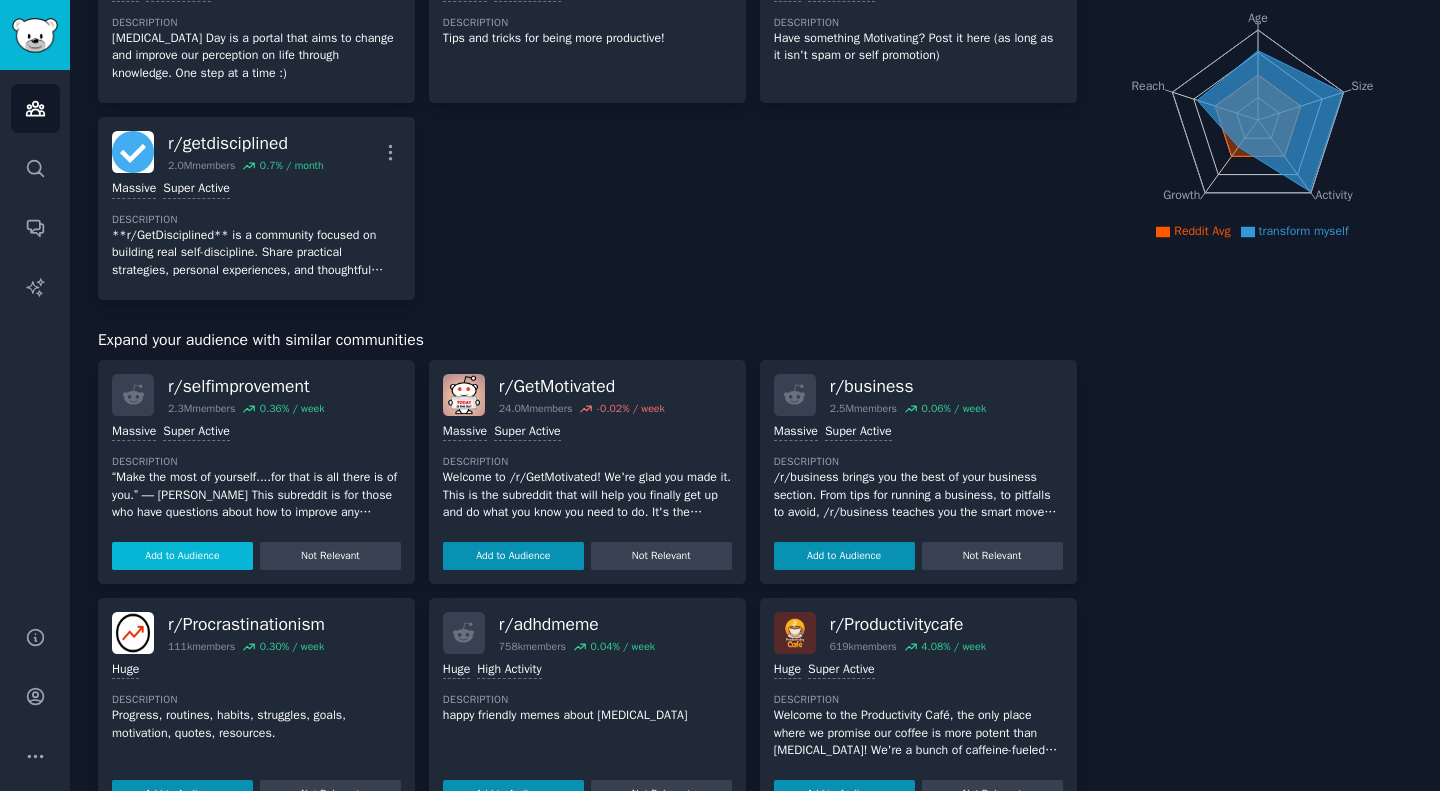 click on "Add to Audience" at bounding box center [182, 556] 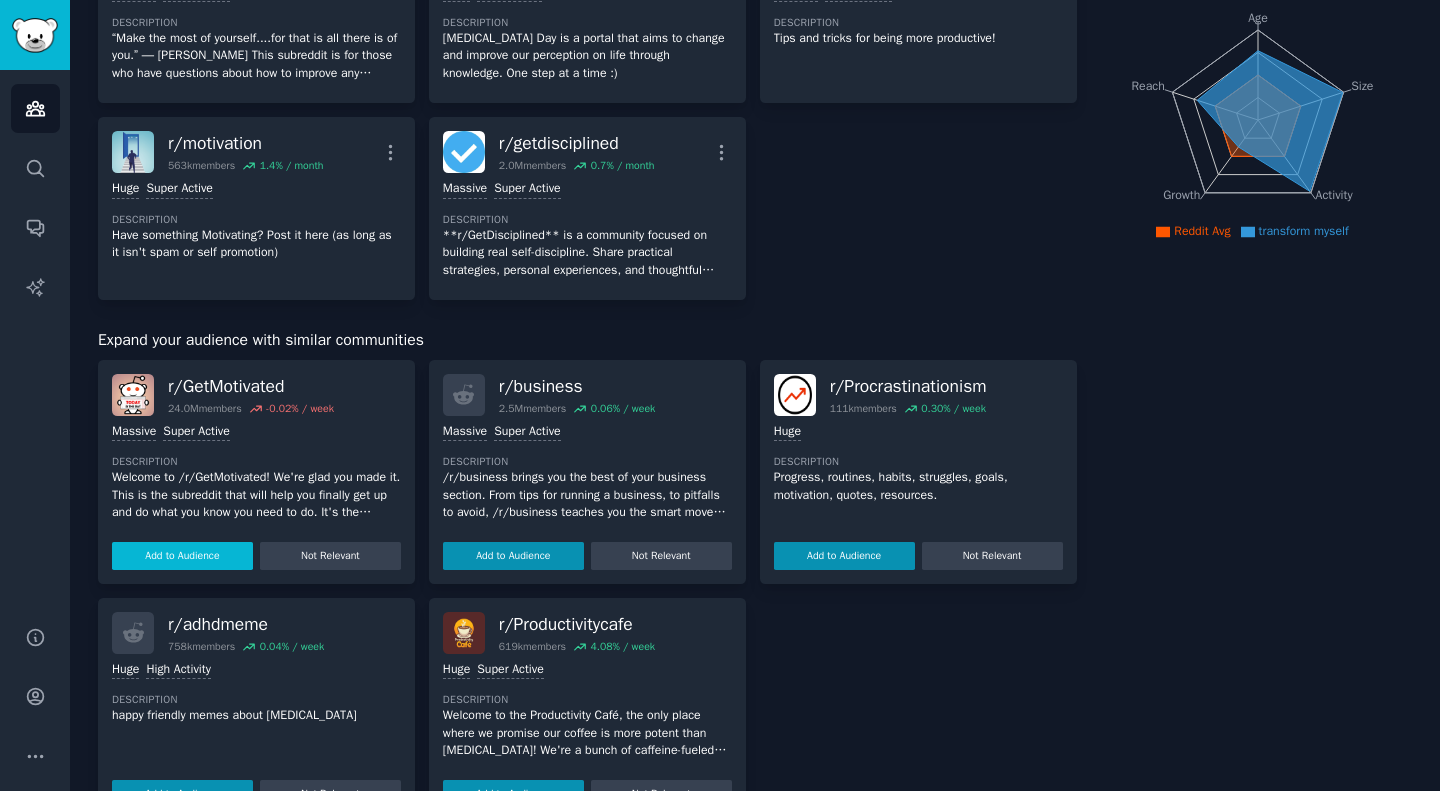 click on "Add to Audience" at bounding box center (182, 556) 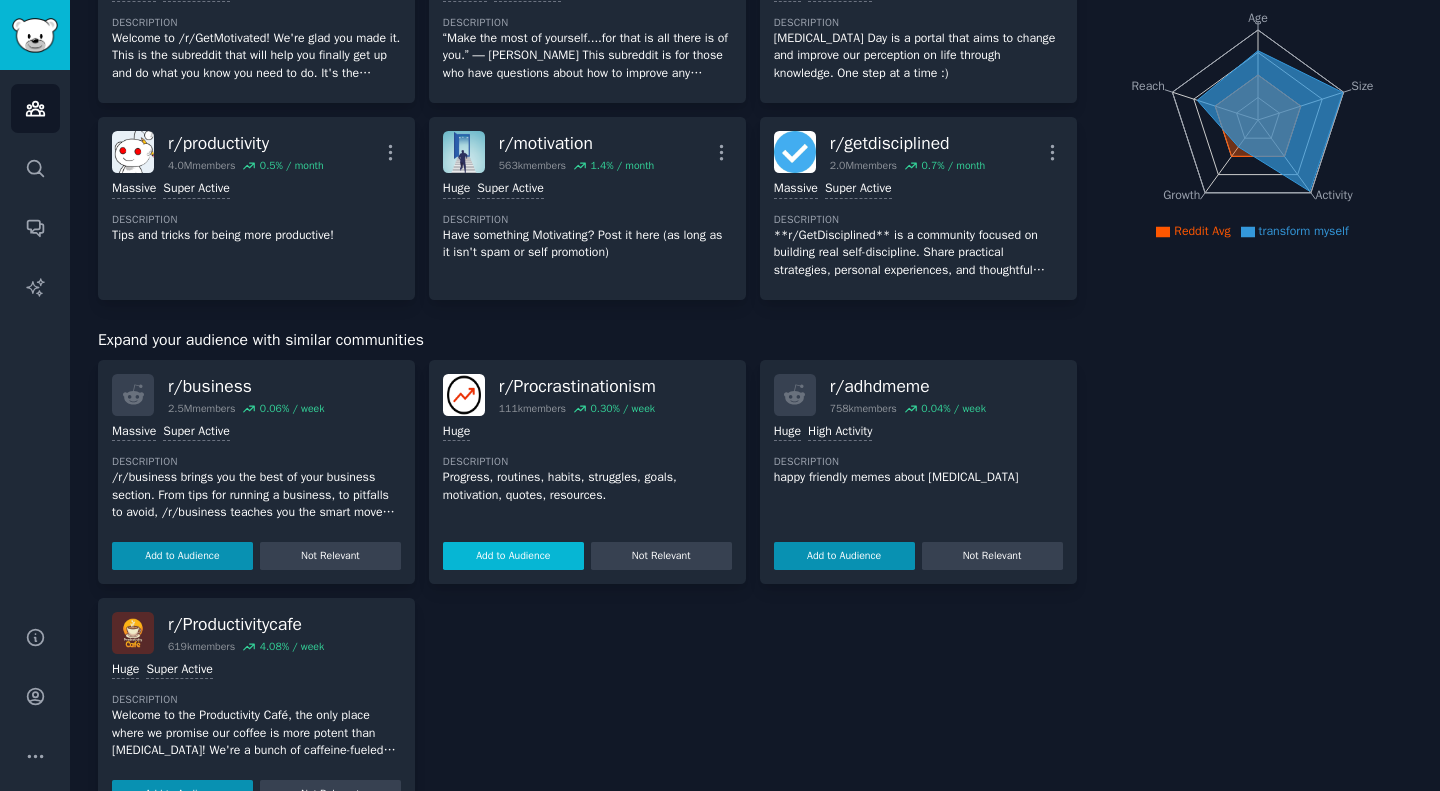 click on "Add to Audience" at bounding box center (513, 556) 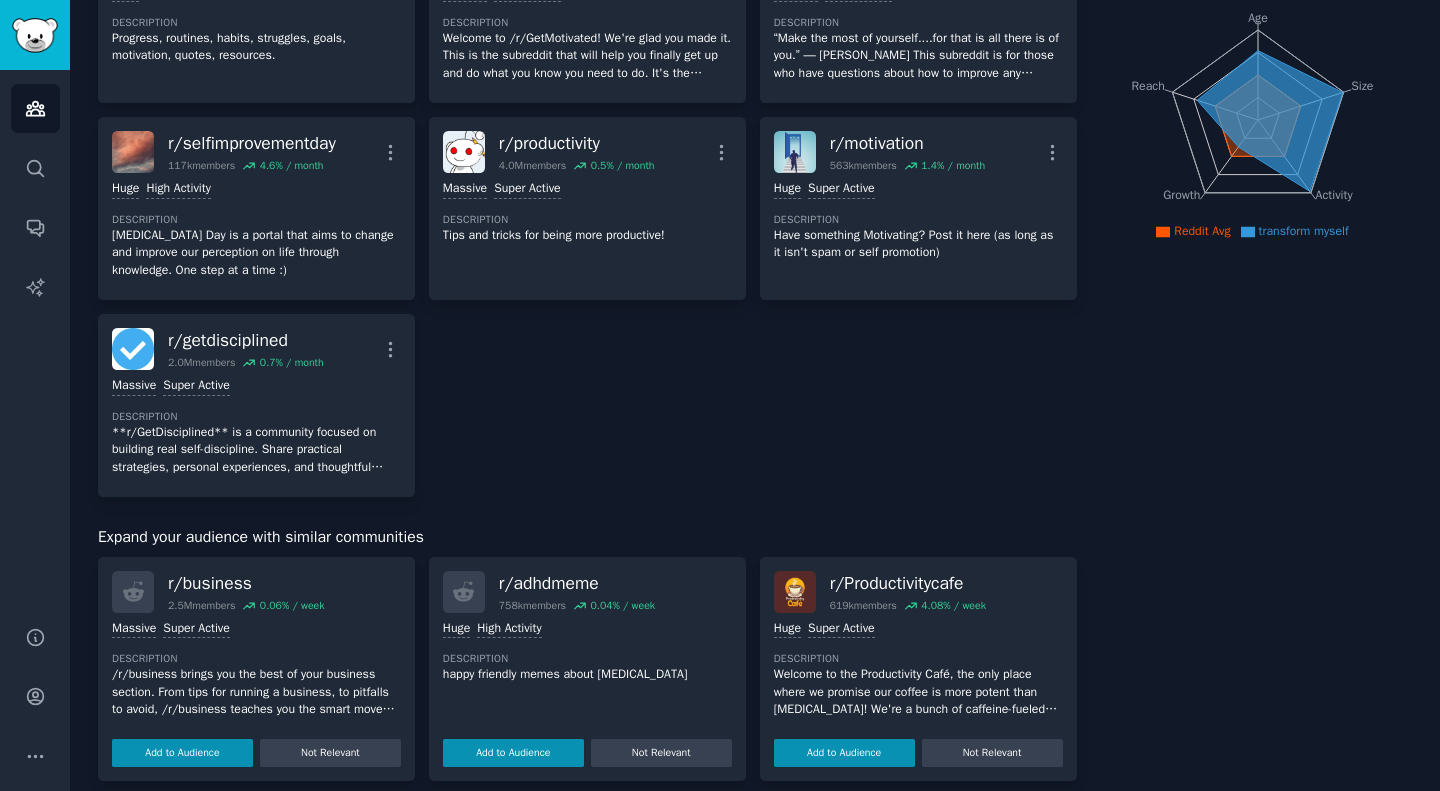 scroll, scrollTop: 239, scrollLeft: 0, axis: vertical 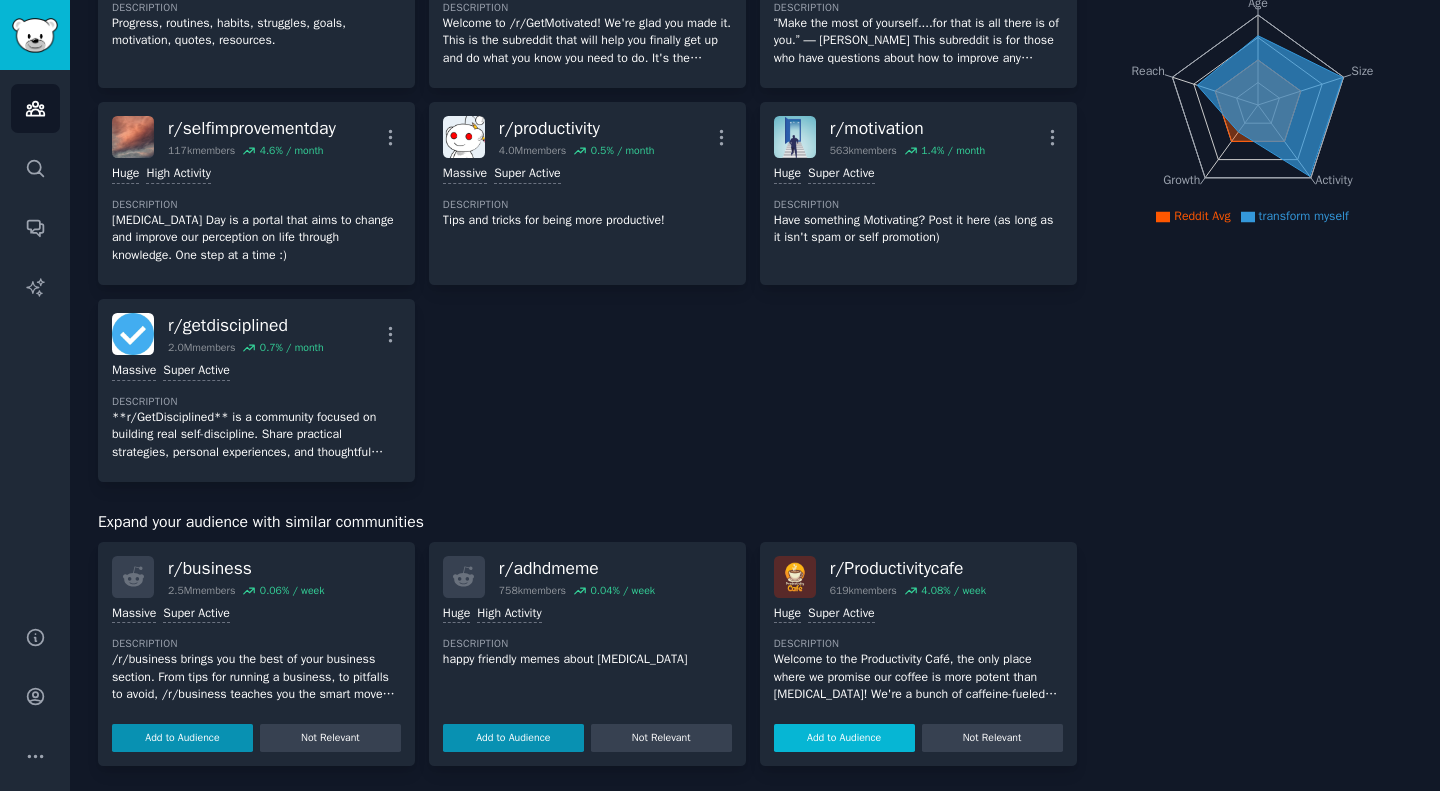 click on "Add to Audience" at bounding box center [844, 738] 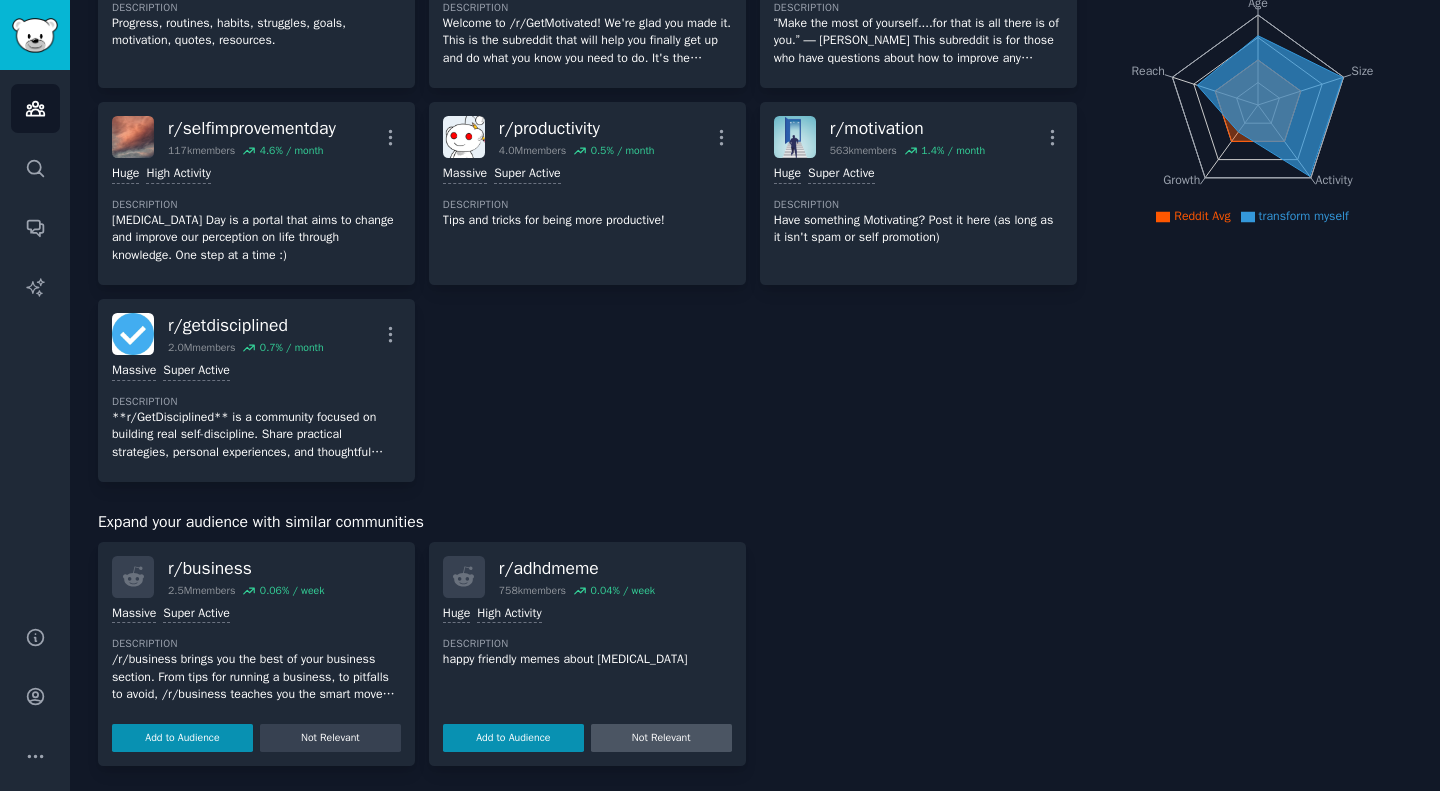 click on "Not Relevant" at bounding box center [661, 738] 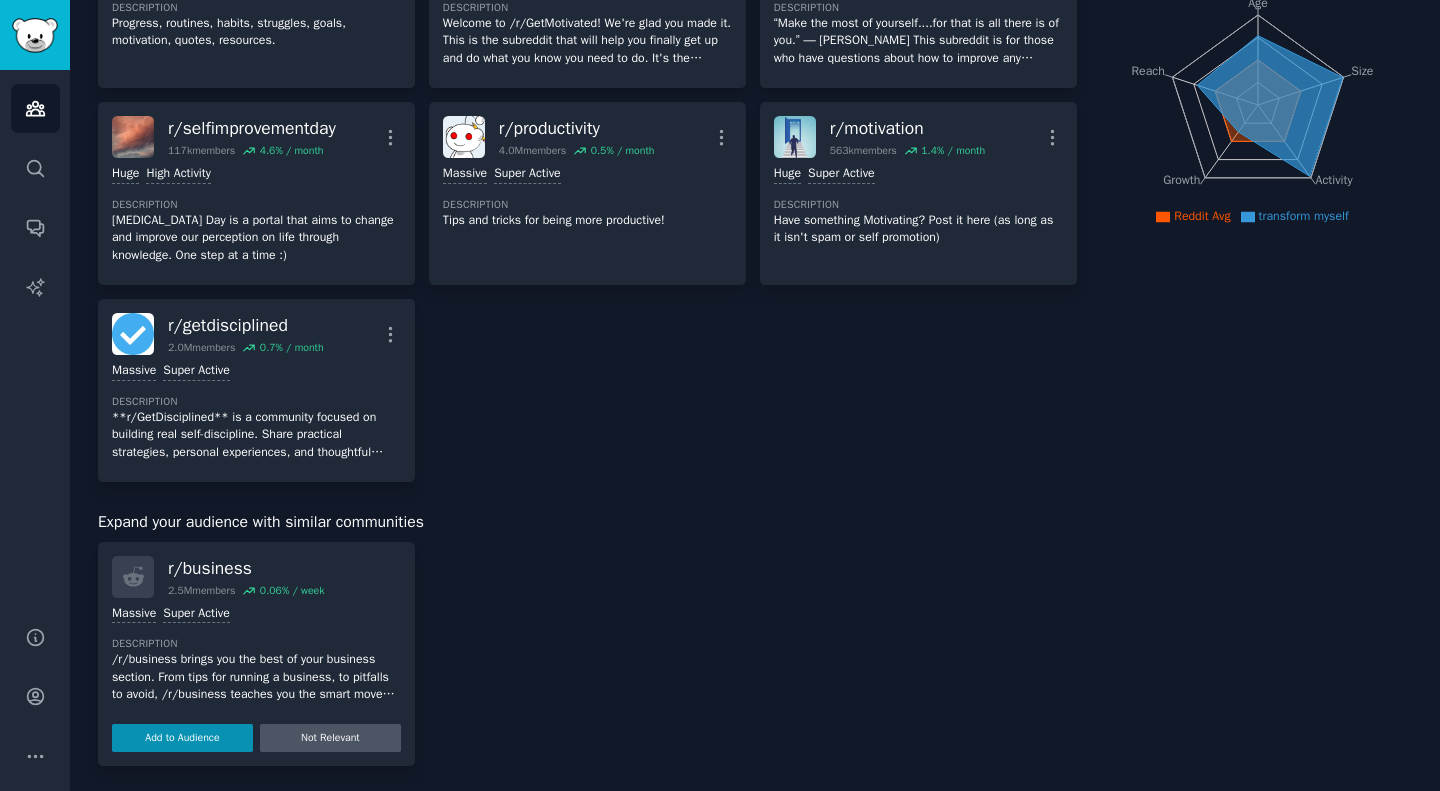 click on "Not Relevant" at bounding box center [330, 738] 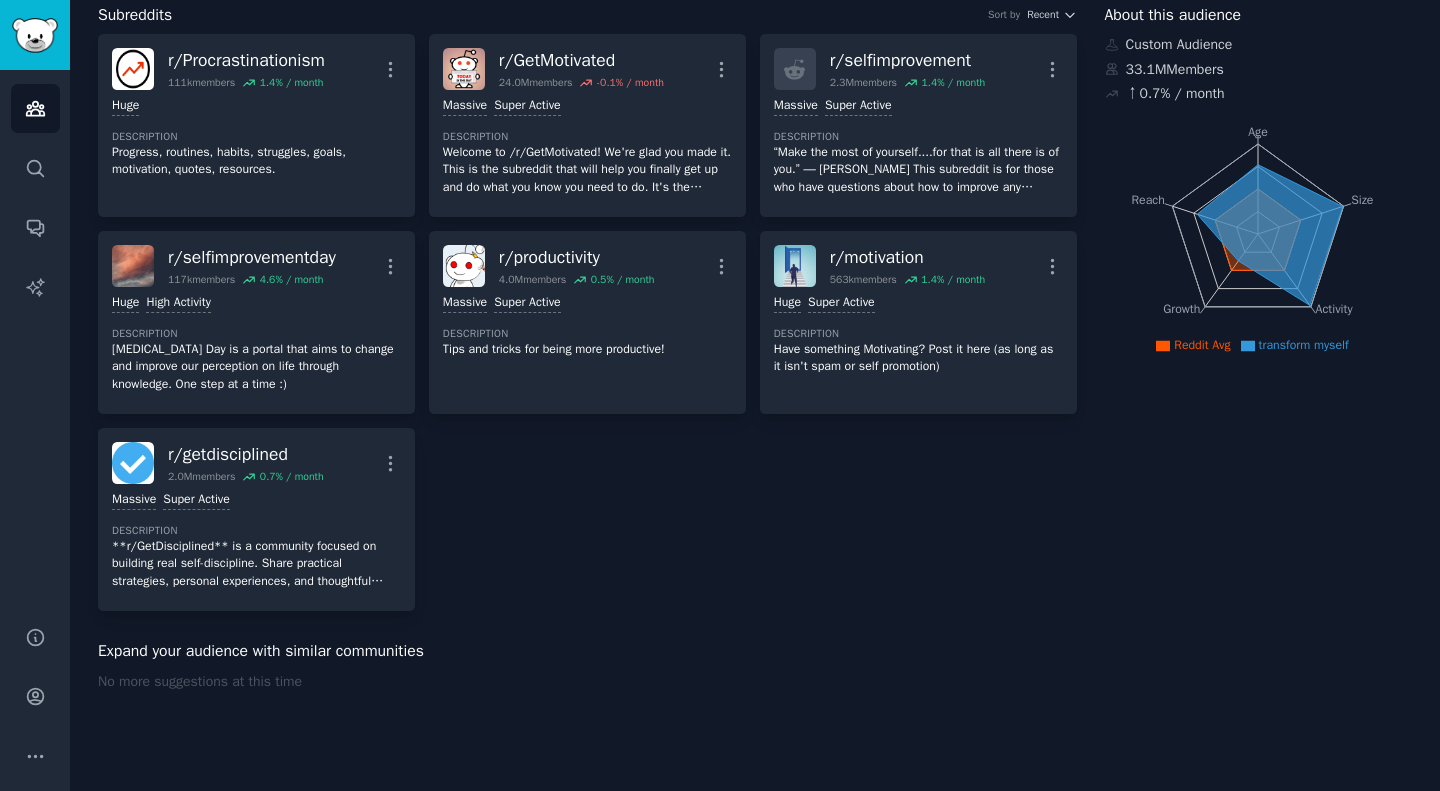 scroll, scrollTop: 0, scrollLeft: 0, axis: both 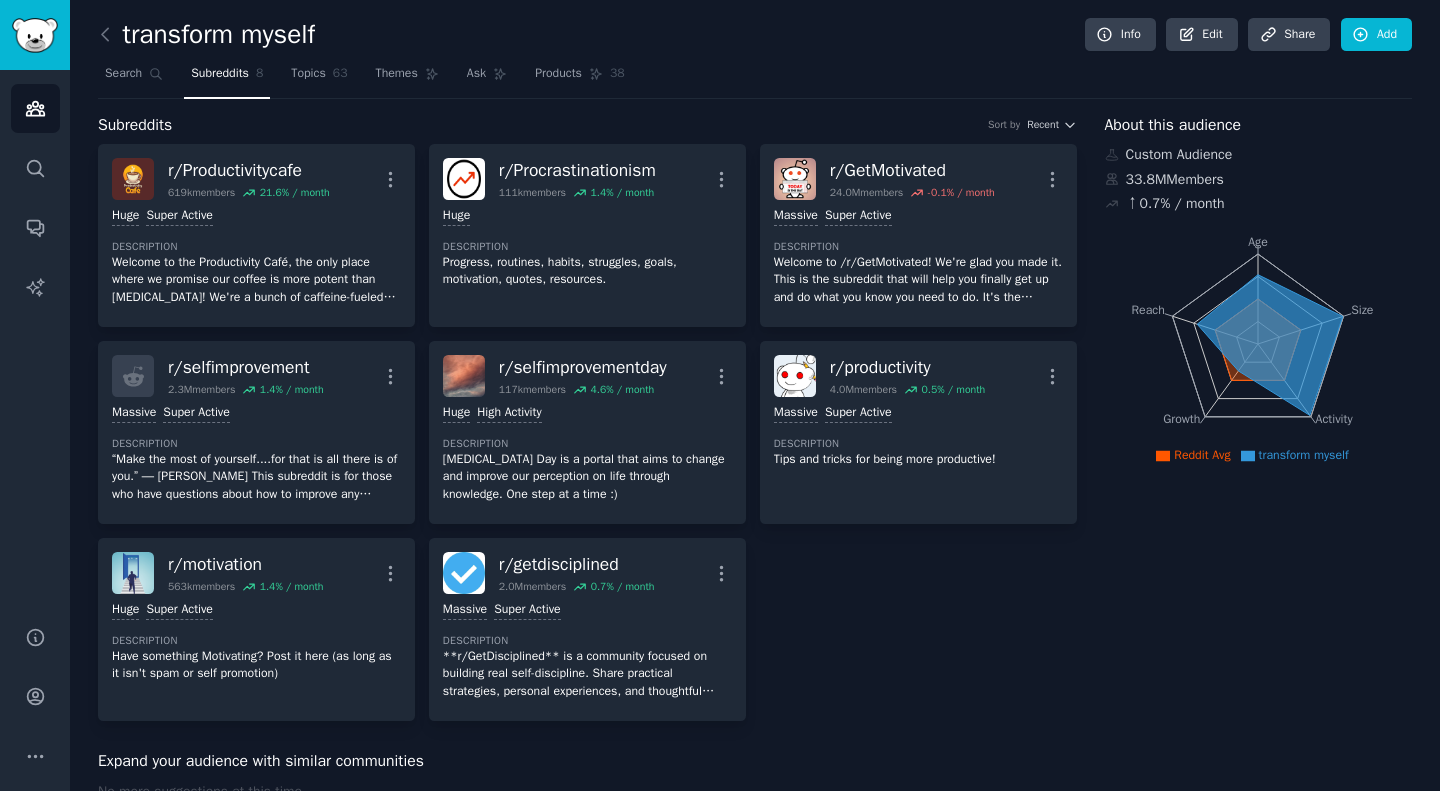 click 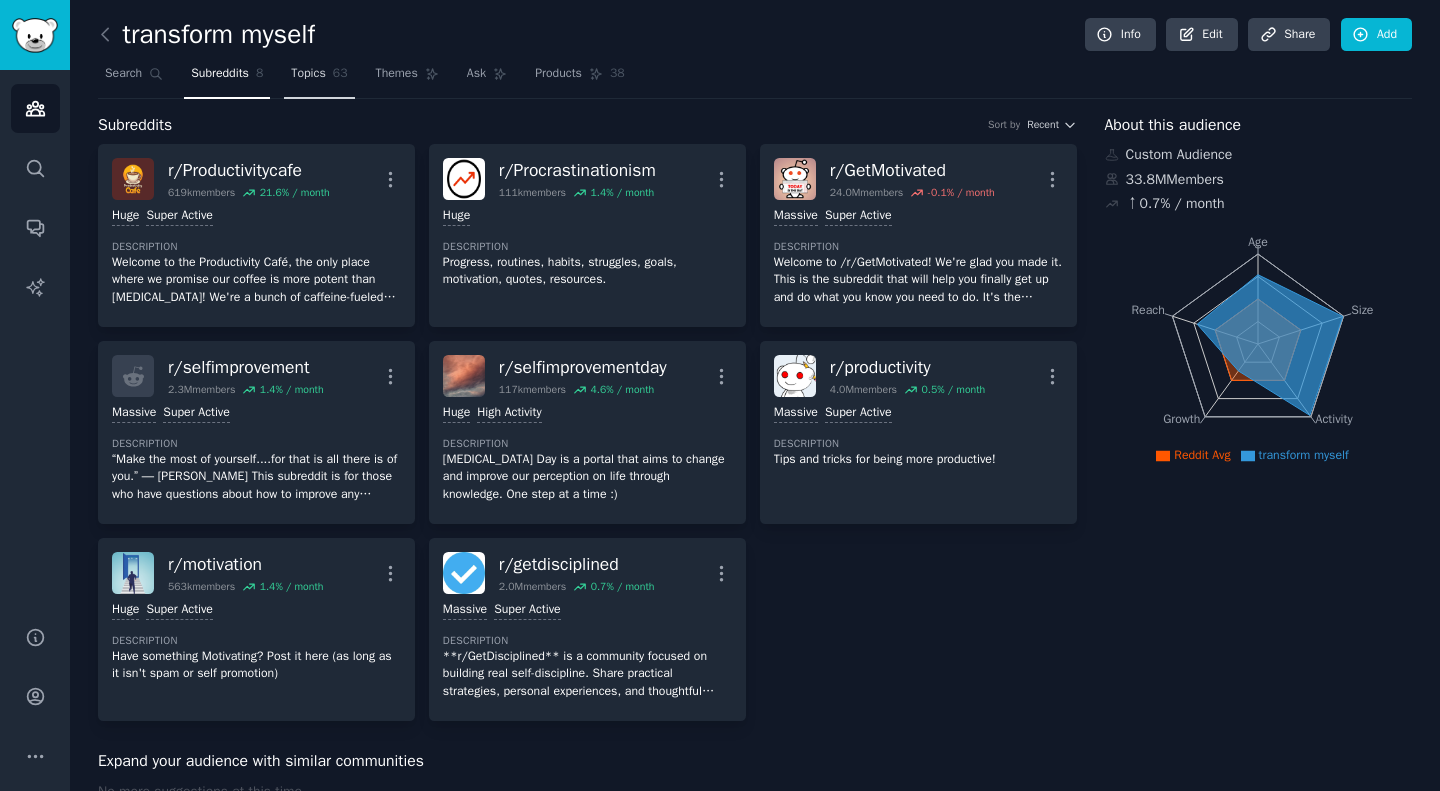 click on "Topics 63" at bounding box center (319, 78) 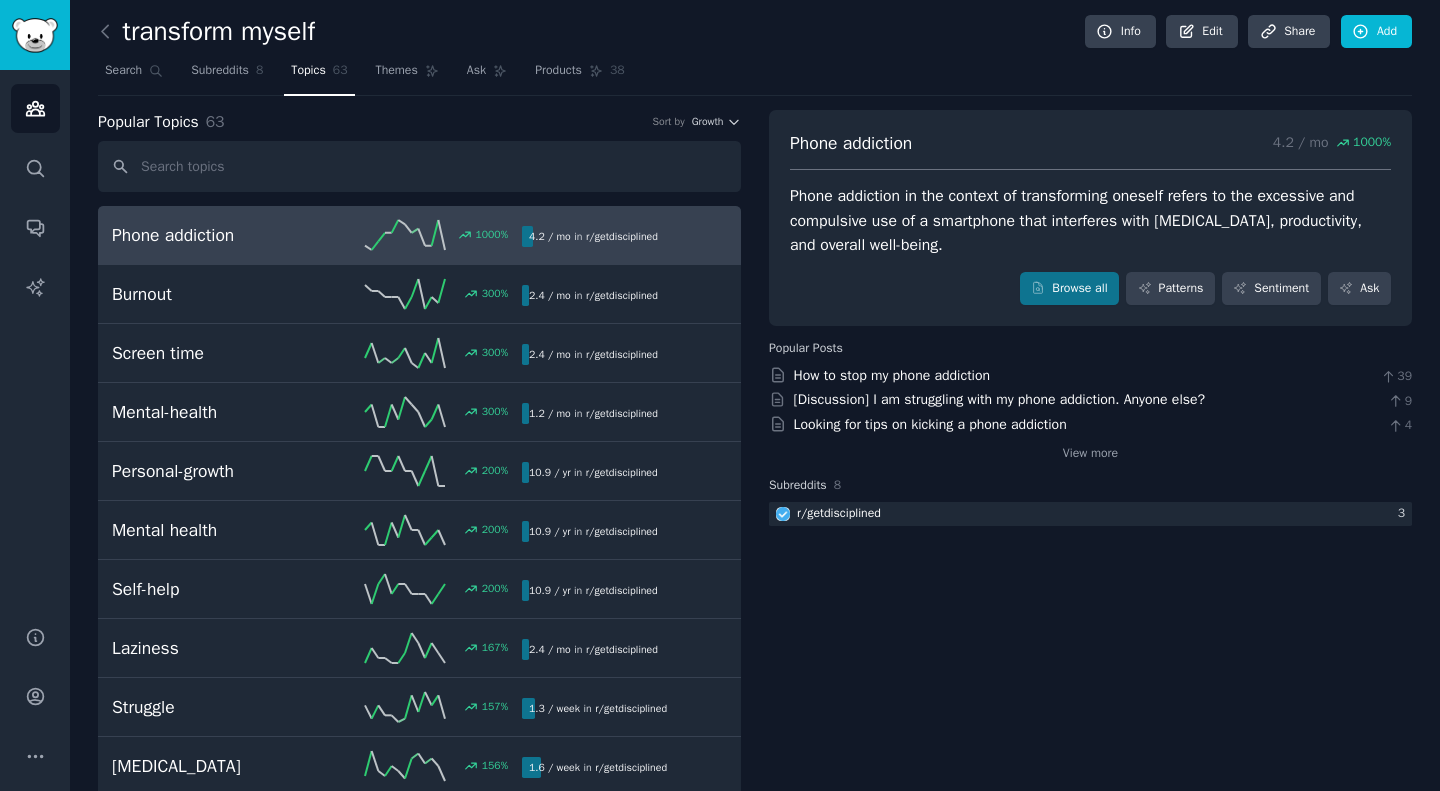 scroll, scrollTop: 0, scrollLeft: 0, axis: both 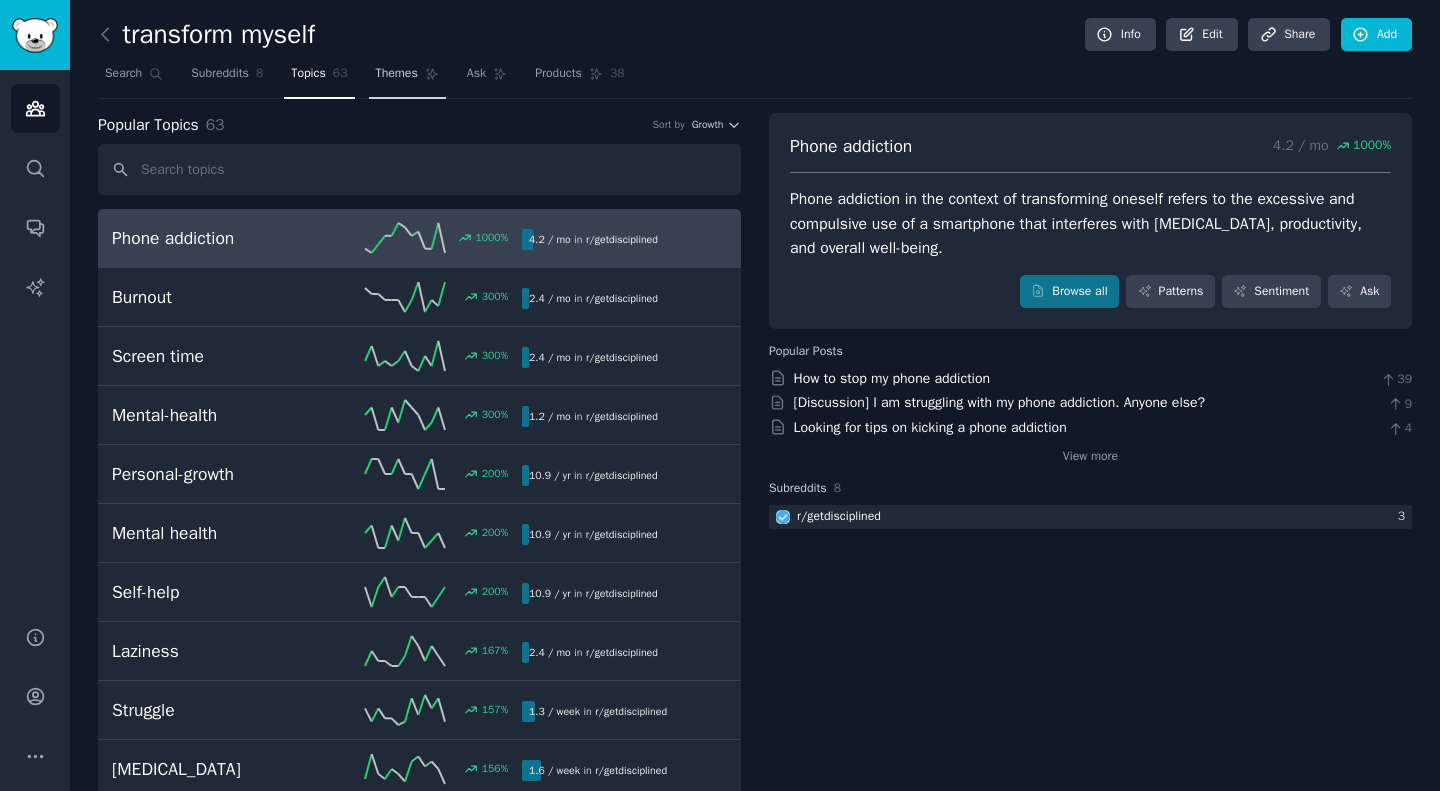 click on "Themes" at bounding box center (407, 78) 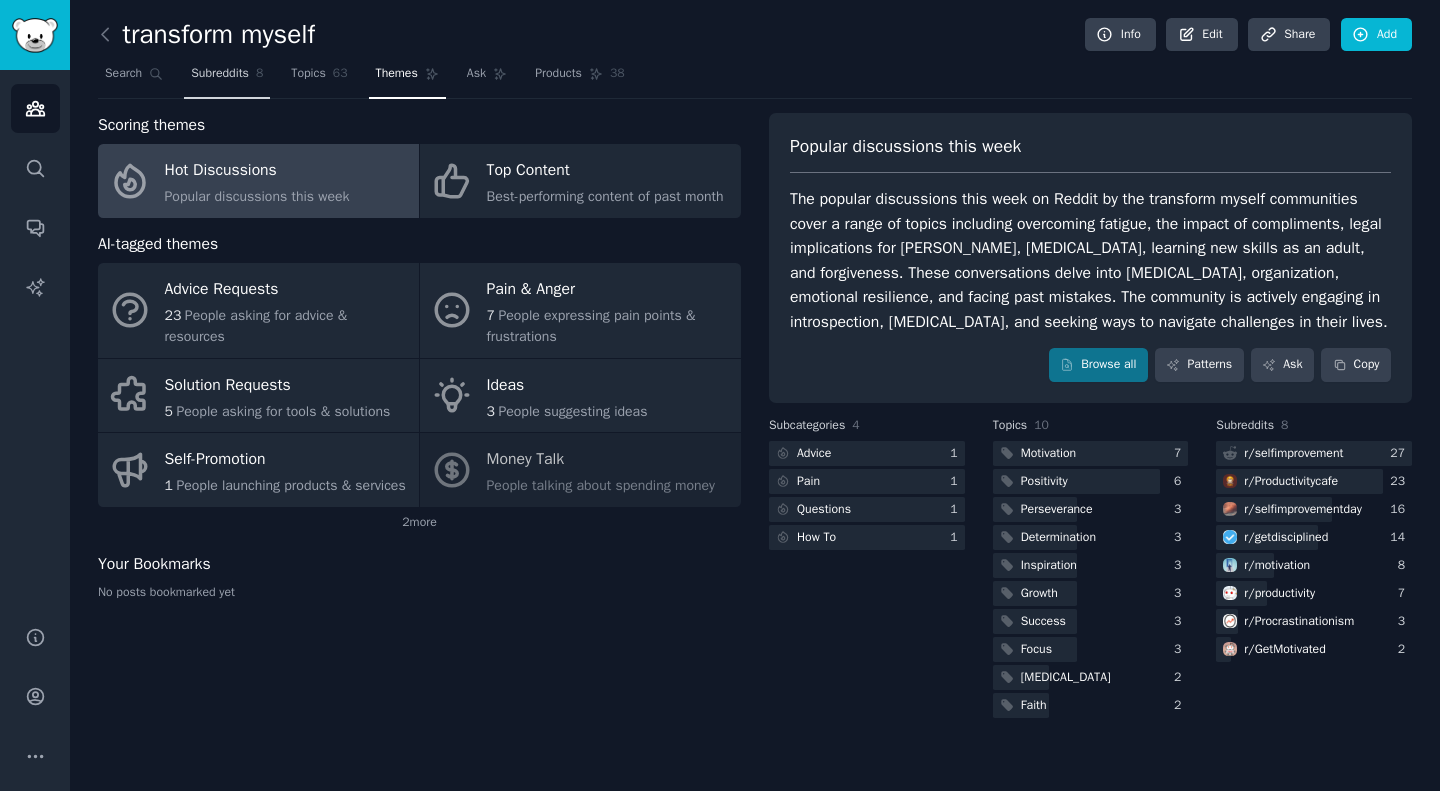 click on "Subreddits" at bounding box center (220, 74) 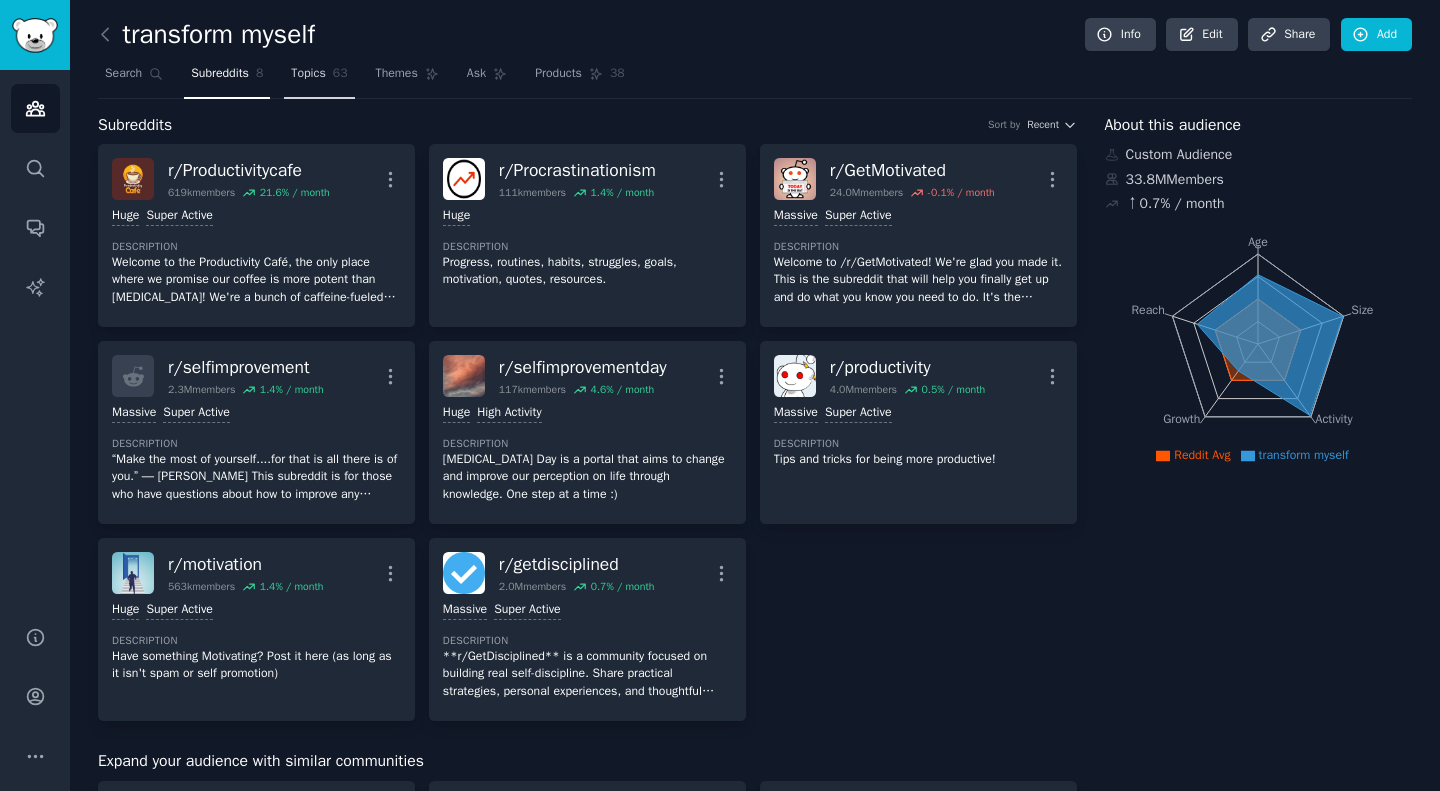 click on "Topics 63" at bounding box center (319, 78) 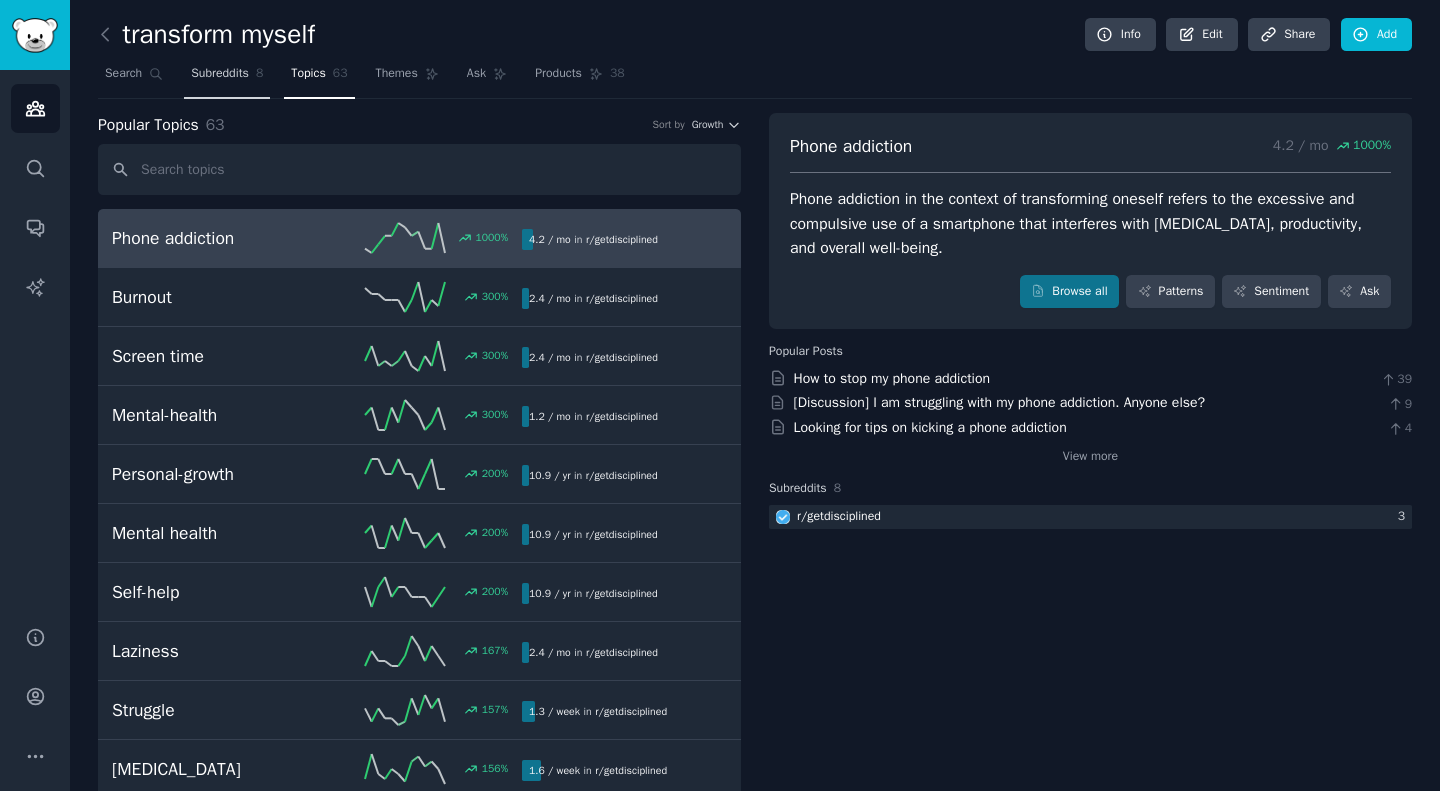 click on "Subreddits" at bounding box center (220, 74) 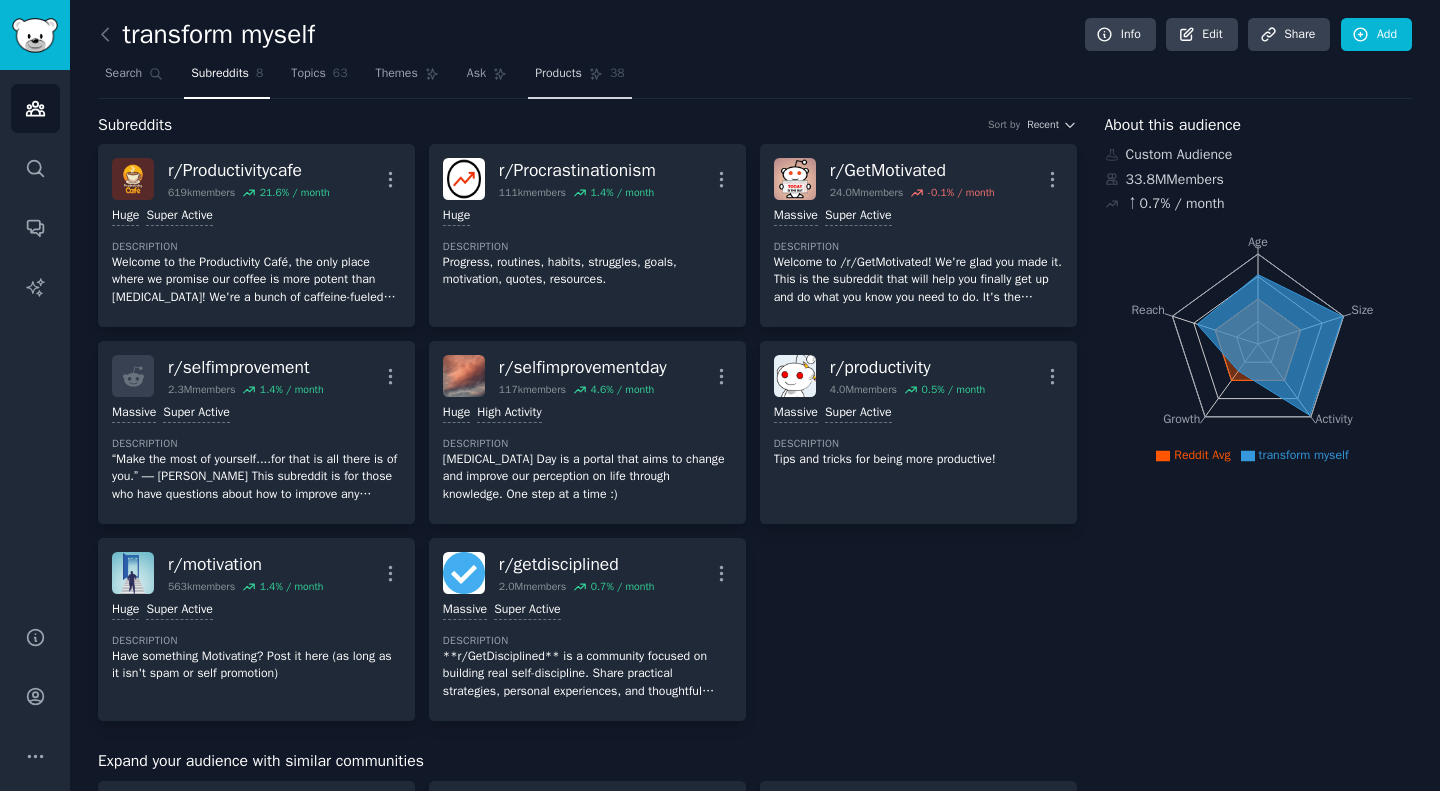 click on "Products 38" at bounding box center (579, 78) 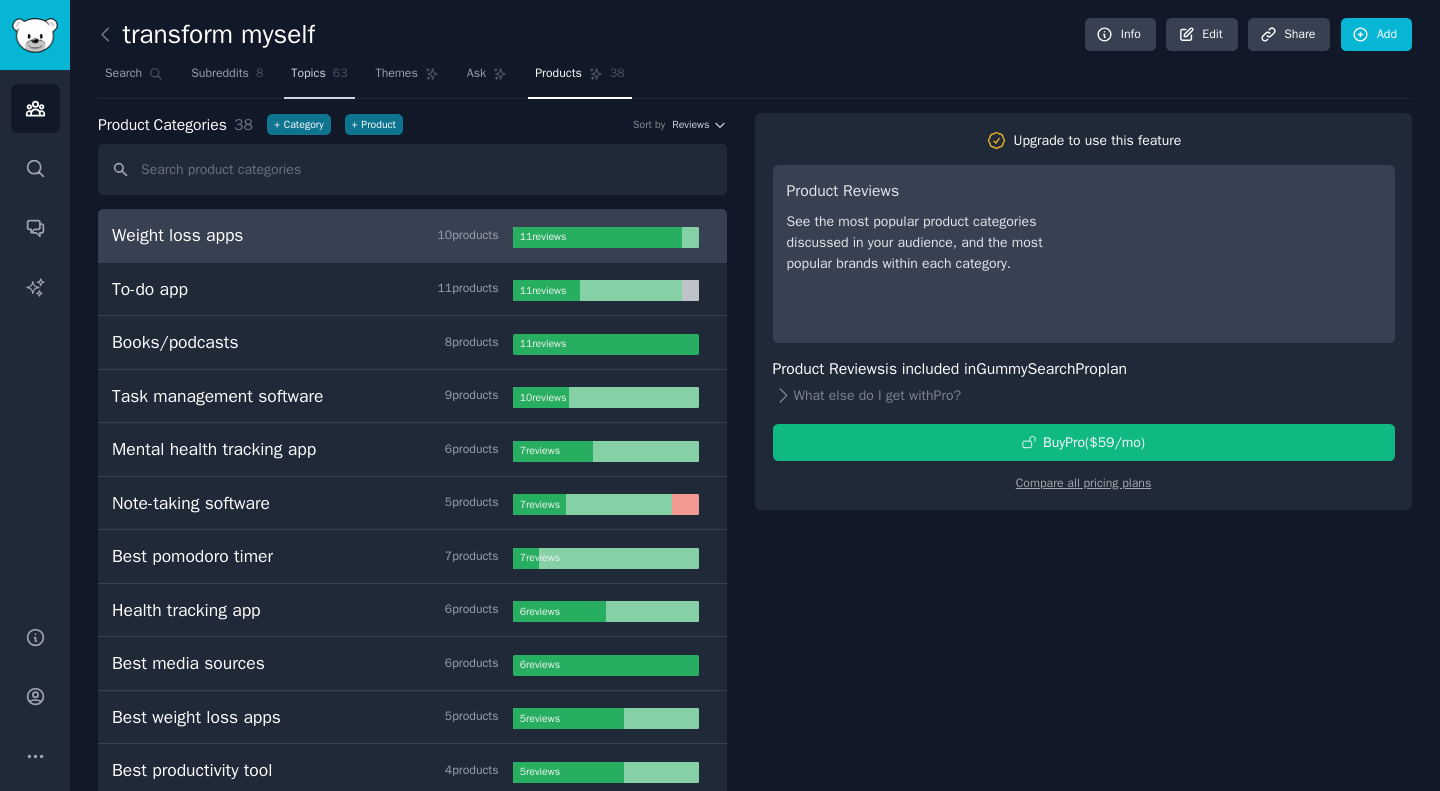 click on "Topics 63" at bounding box center (319, 78) 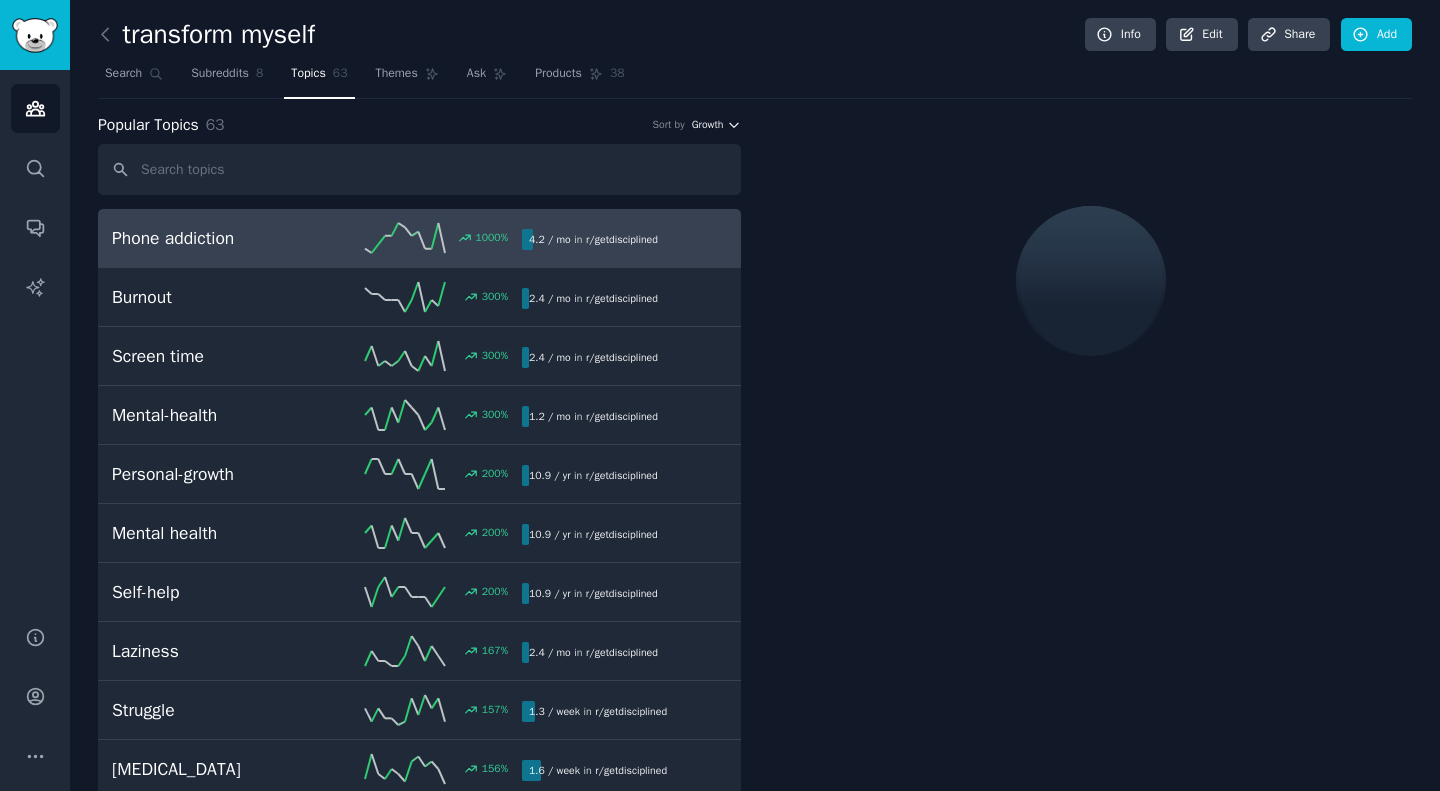 click on "Growth" at bounding box center (708, 125) 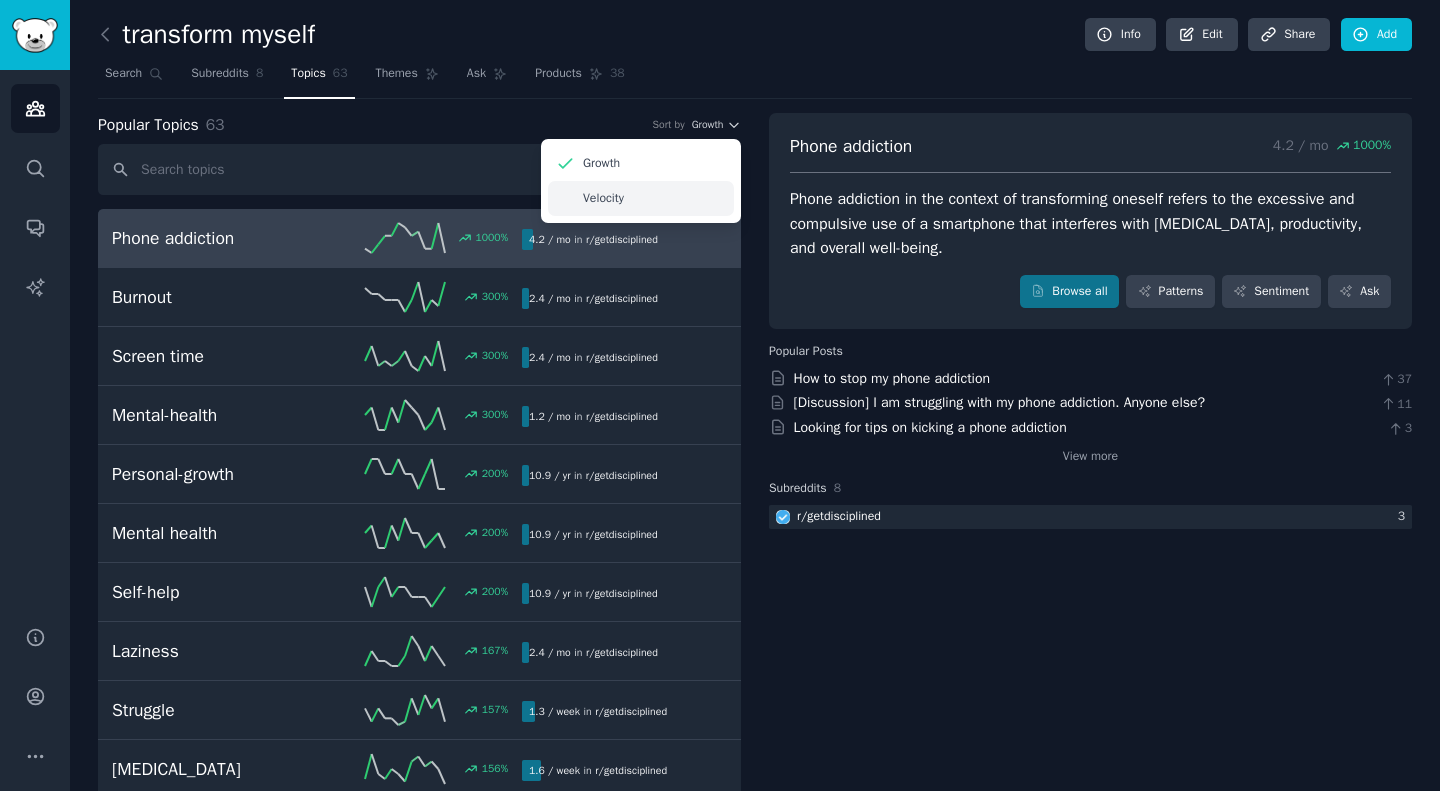 click on "Velocity" at bounding box center (603, 199) 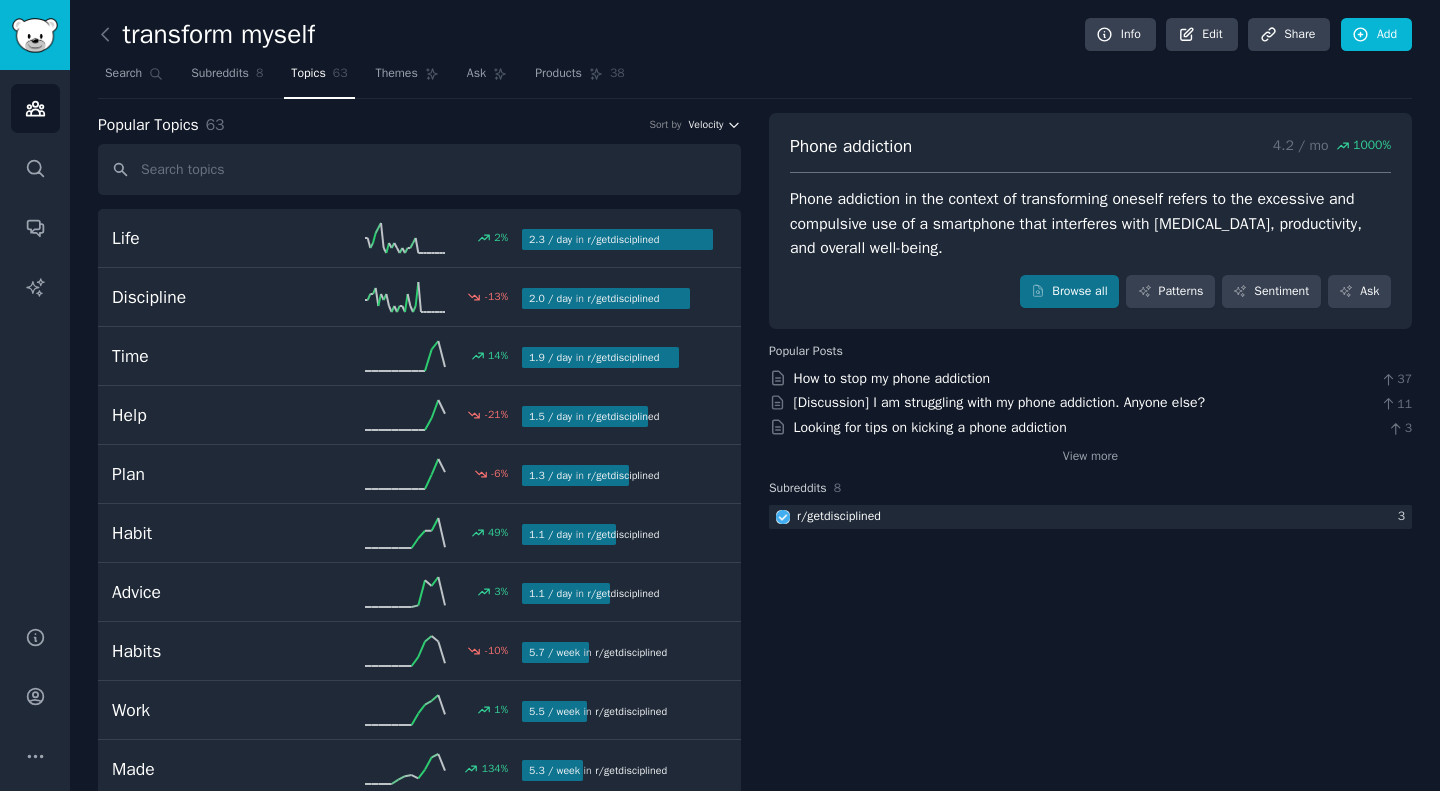 click on "Velocity" at bounding box center [705, 125] 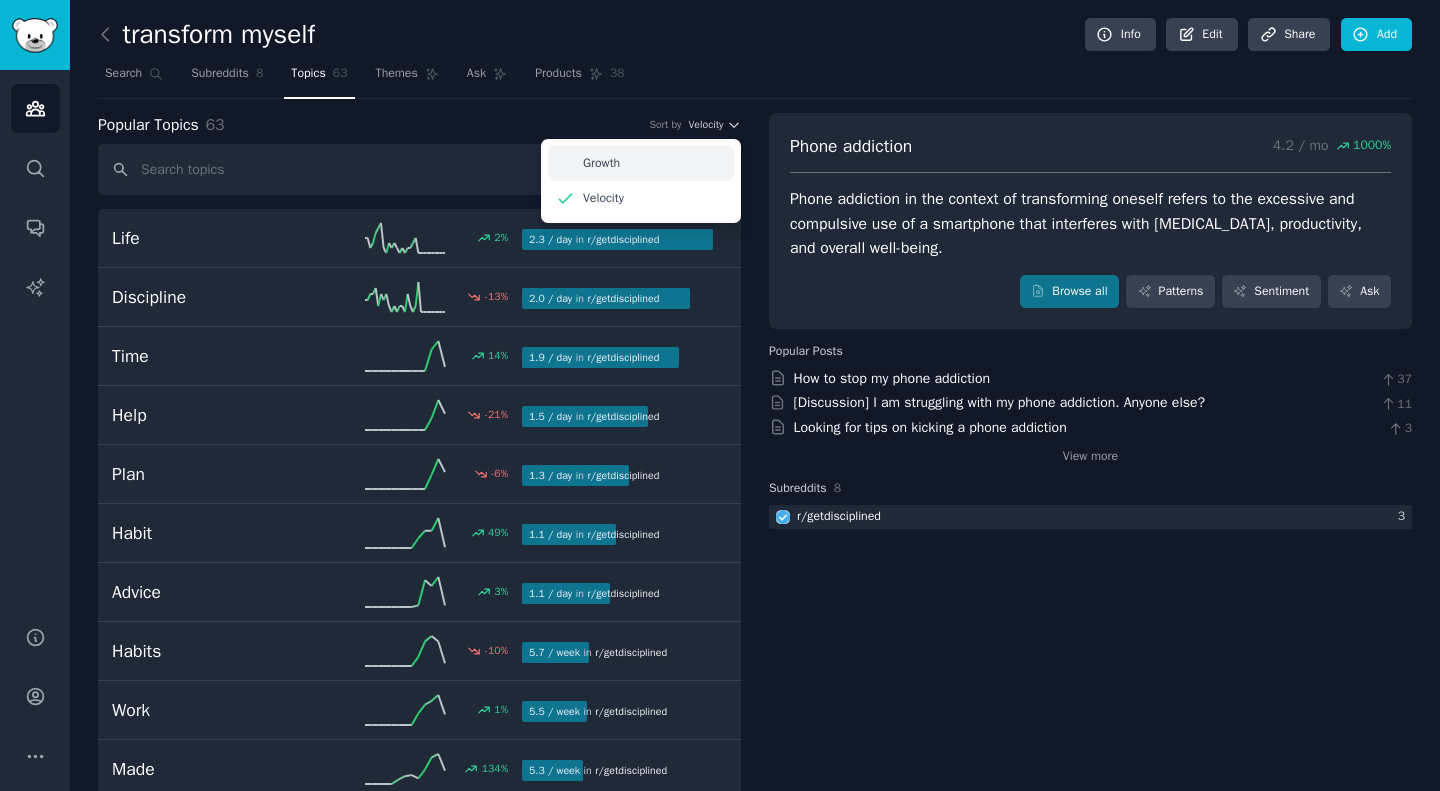 click on "Growth" at bounding box center [641, 163] 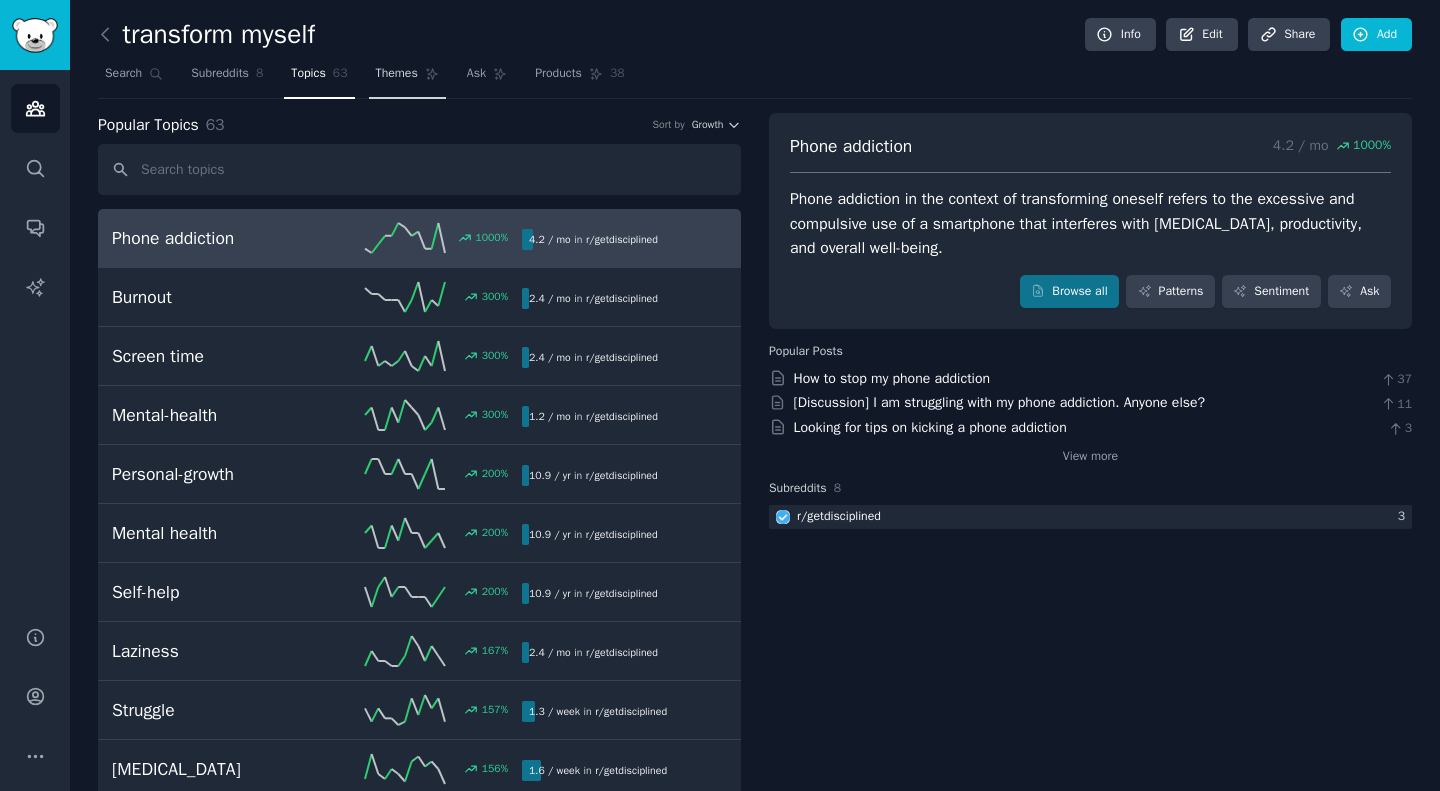 click on "Themes" at bounding box center [397, 74] 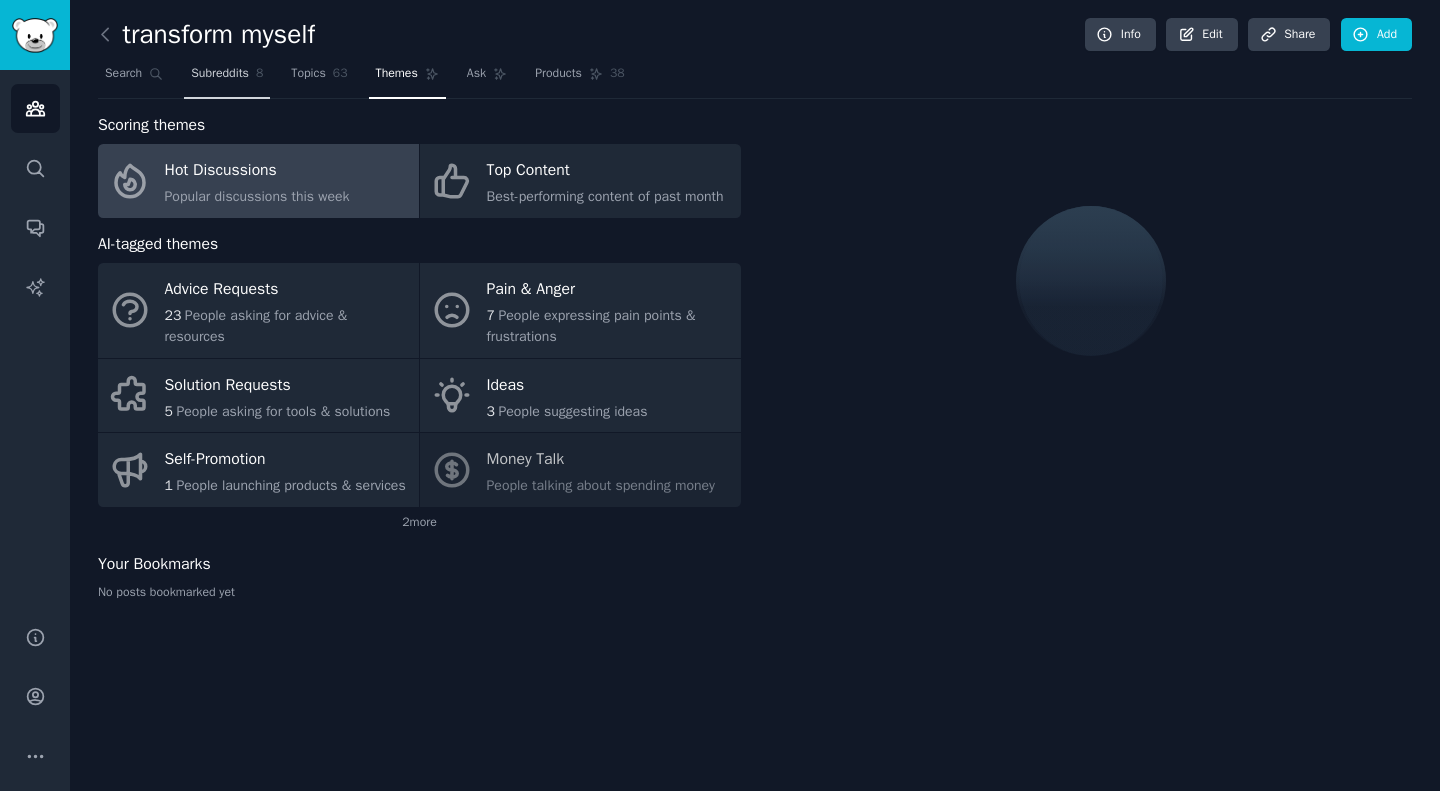 click on "Subreddits" at bounding box center [220, 74] 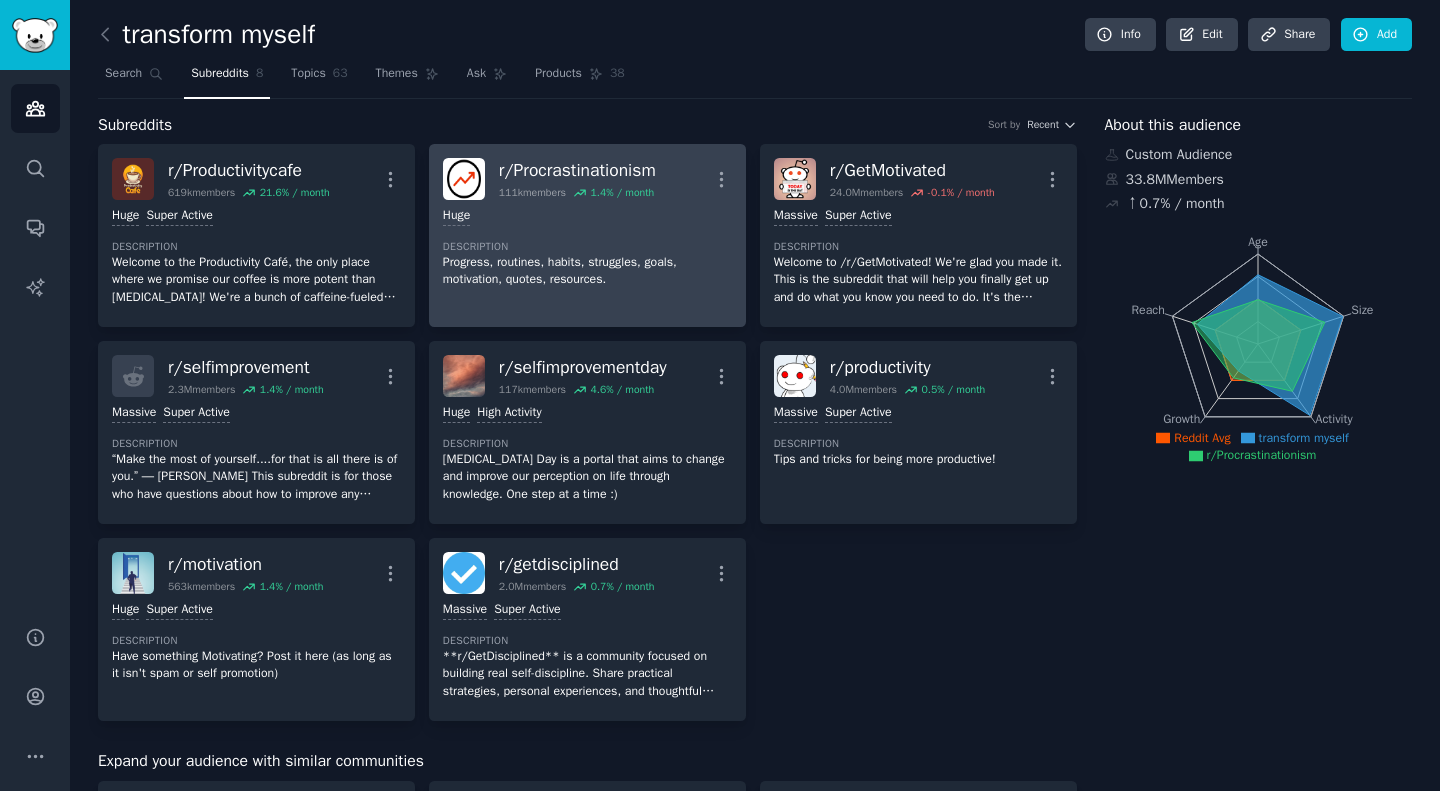 click on "Description" at bounding box center [587, 247] 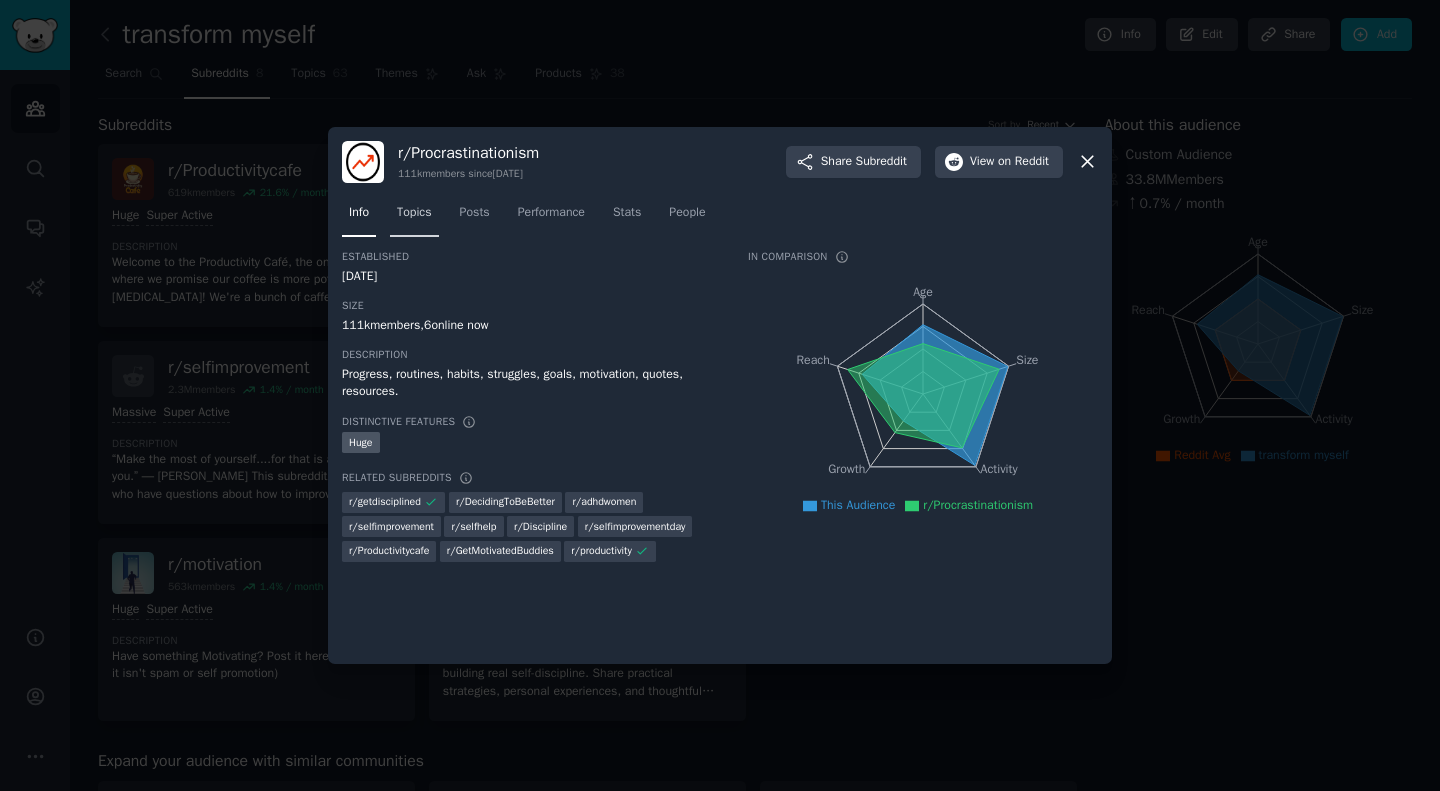 click on "Topics" at bounding box center [414, 213] 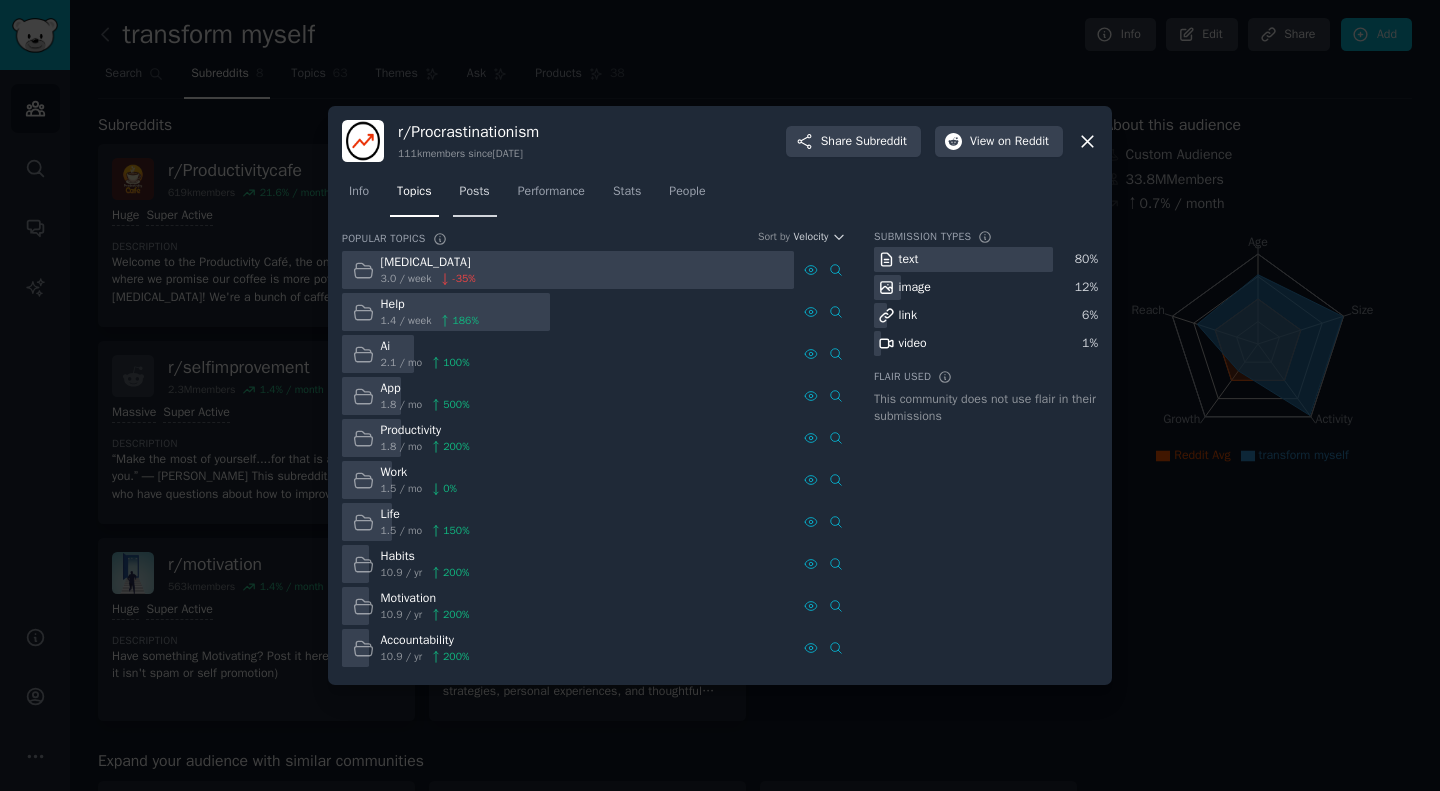 click on "Posts" at bounding box center (475, 196) 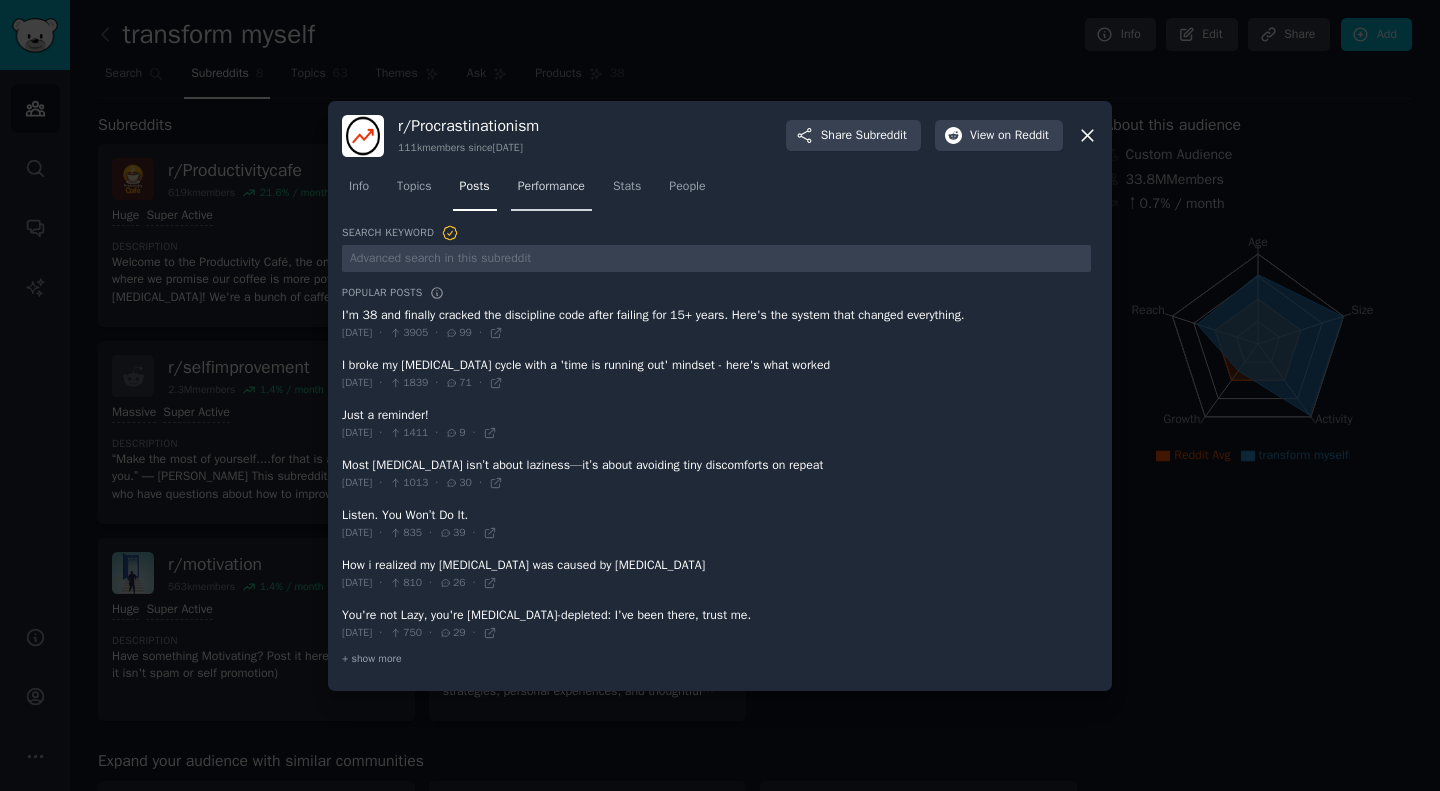 click on "Performance" at bounding box center [551, 191] 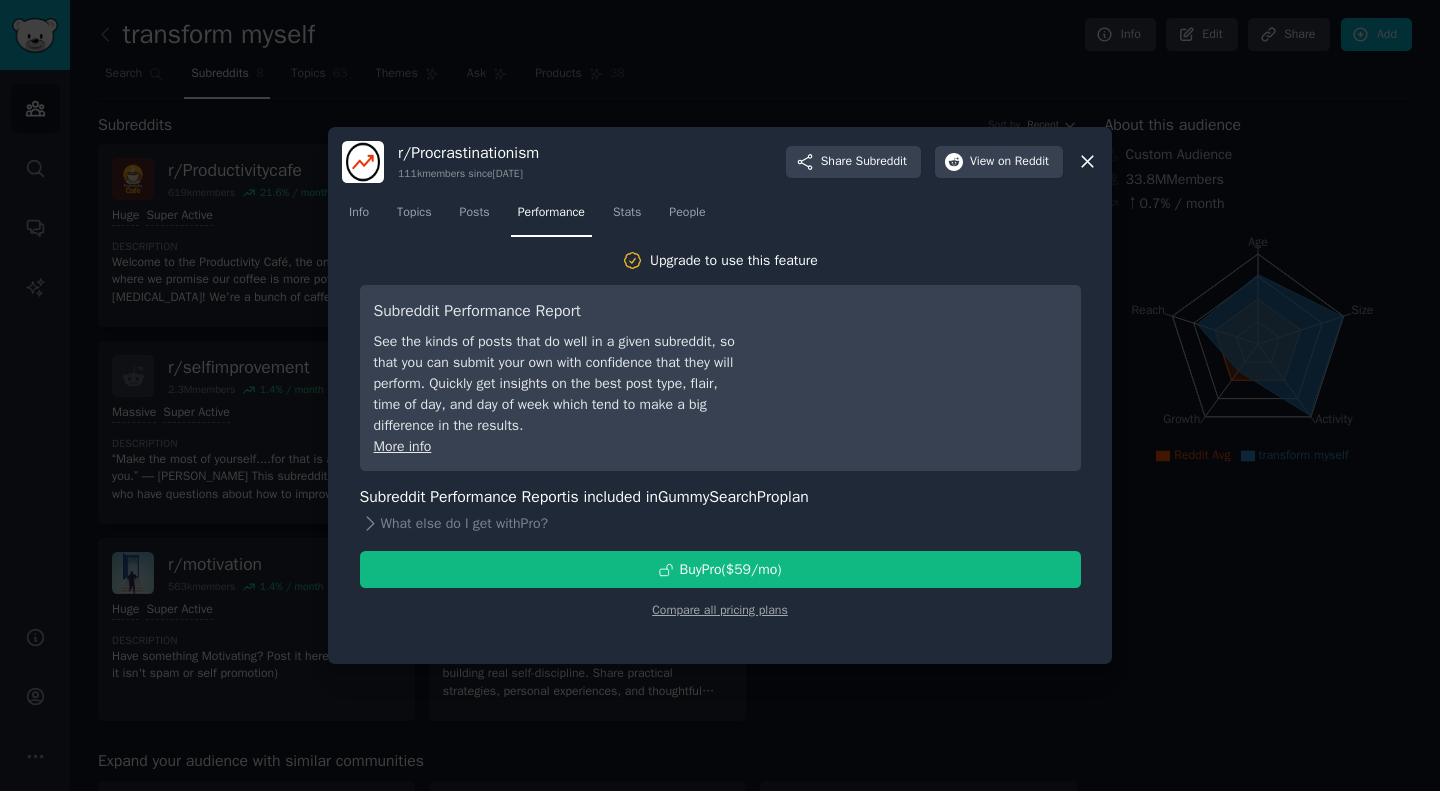 click 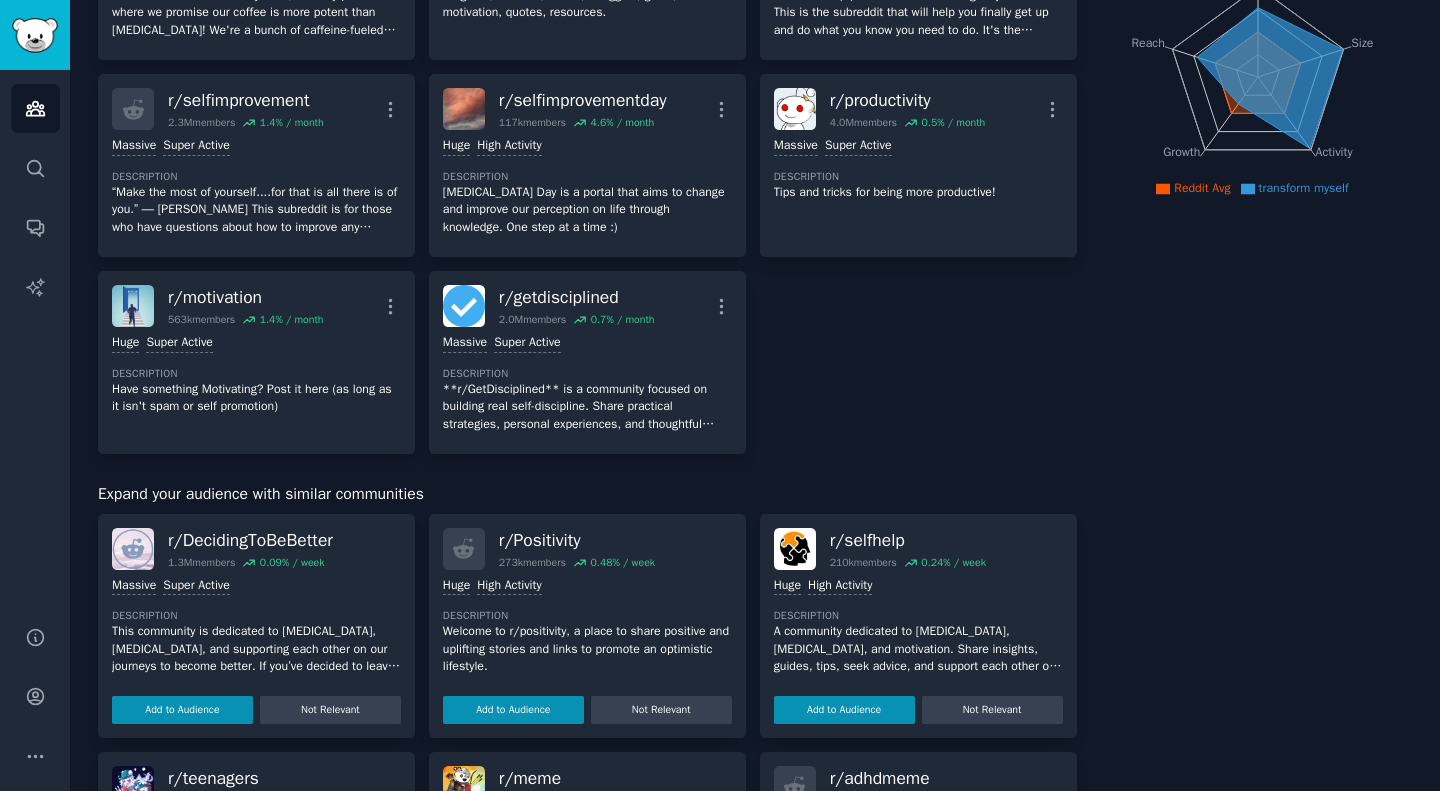 scroll, scrollTop: 291, scrollLeft: 0, axis: vertical 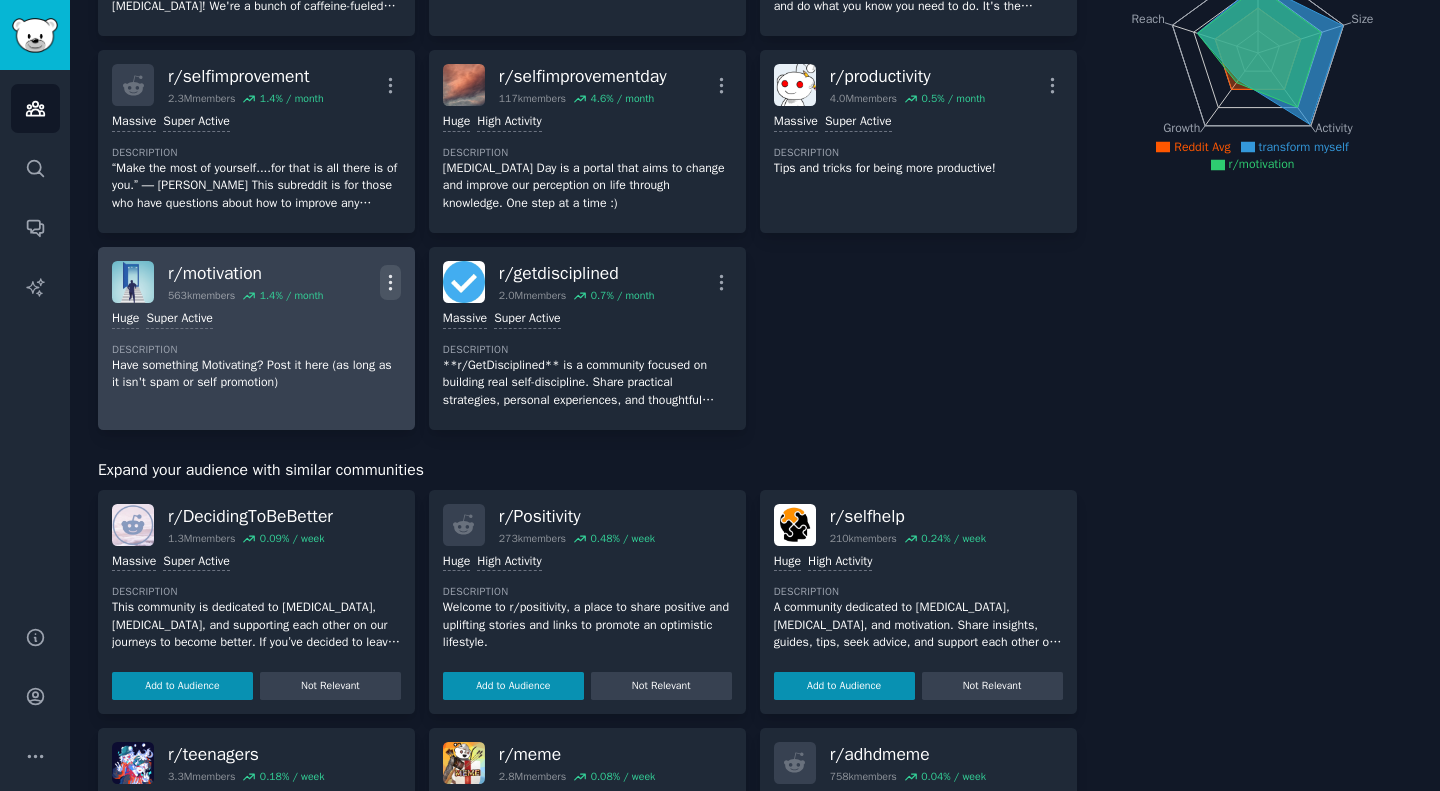 click 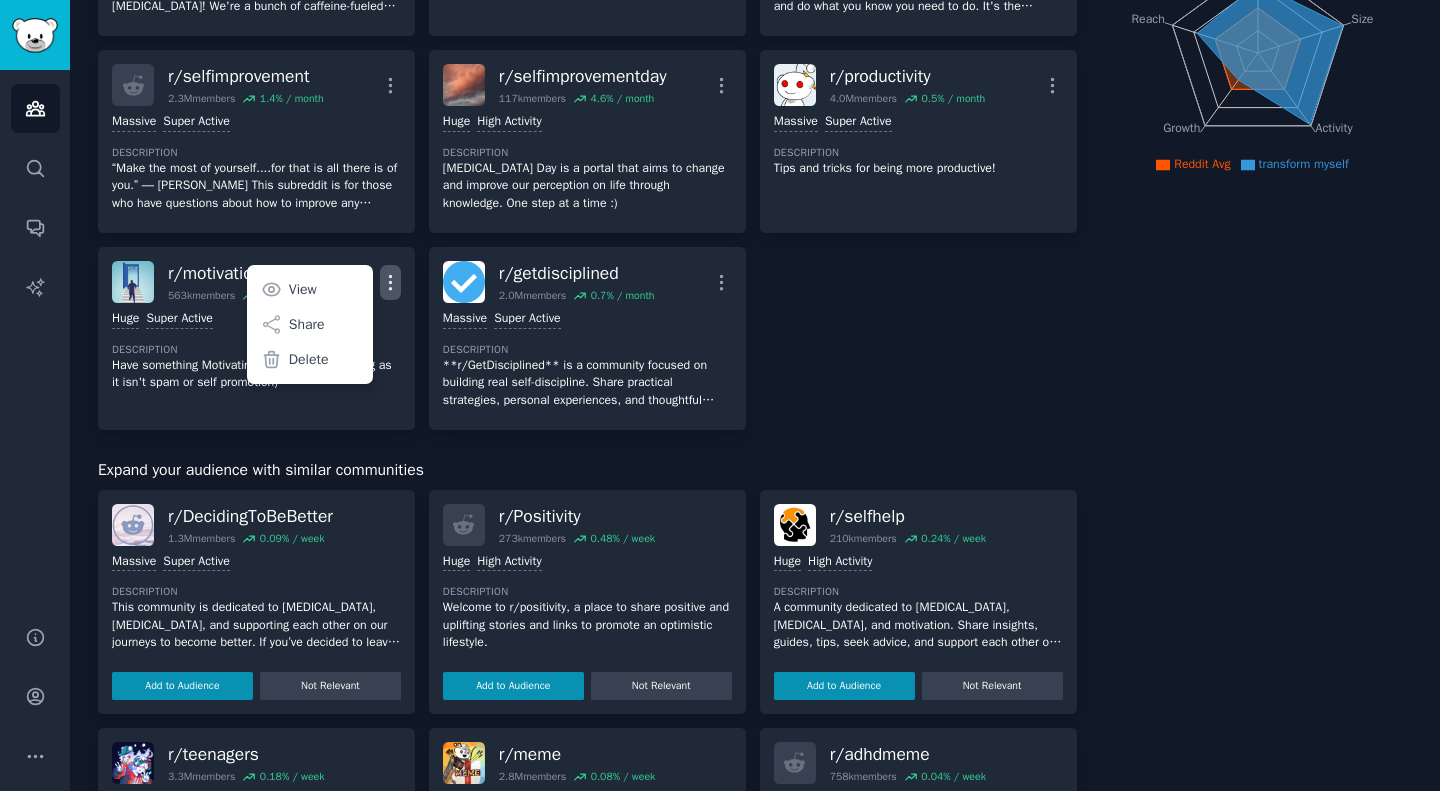 click on "r/ Productivitycafe 619k  members 21.6 % / month More >= 95th percentile for submissions / day Huge Super Active Description Welcome to the Productivity Café, the only place where we promise our coffee is more potent than [MEDICAL_DATA]!
We're a bunch of caffeine-fueled productivity wizards on a mission to defeat the dreaded dragons of distraction and be more productive!
Also, feel free to jump into our "Casual Convos/Off-Topic" post flairs to chat about anything not related to productivity.
We're a hybrid community dedicated to boosting productivity & exploring creative topics.
Let's brew some success together! r/ Procrastinationism 111k  members 1.4 % / month More Huge Description  Progress, routines, habits, struggles, goals, motivation, quotes, resources. r/ GetMotivated 24.0M  members -0.1 % / month More Massive Super Active Description r/ selfimprovement 2.3M  members 1.4 % / month More Massive Super Active Description r/ selfimprovementday 117k  members 4.6 % / month More Huge High Activity r/" at bounding box center (587, 141) 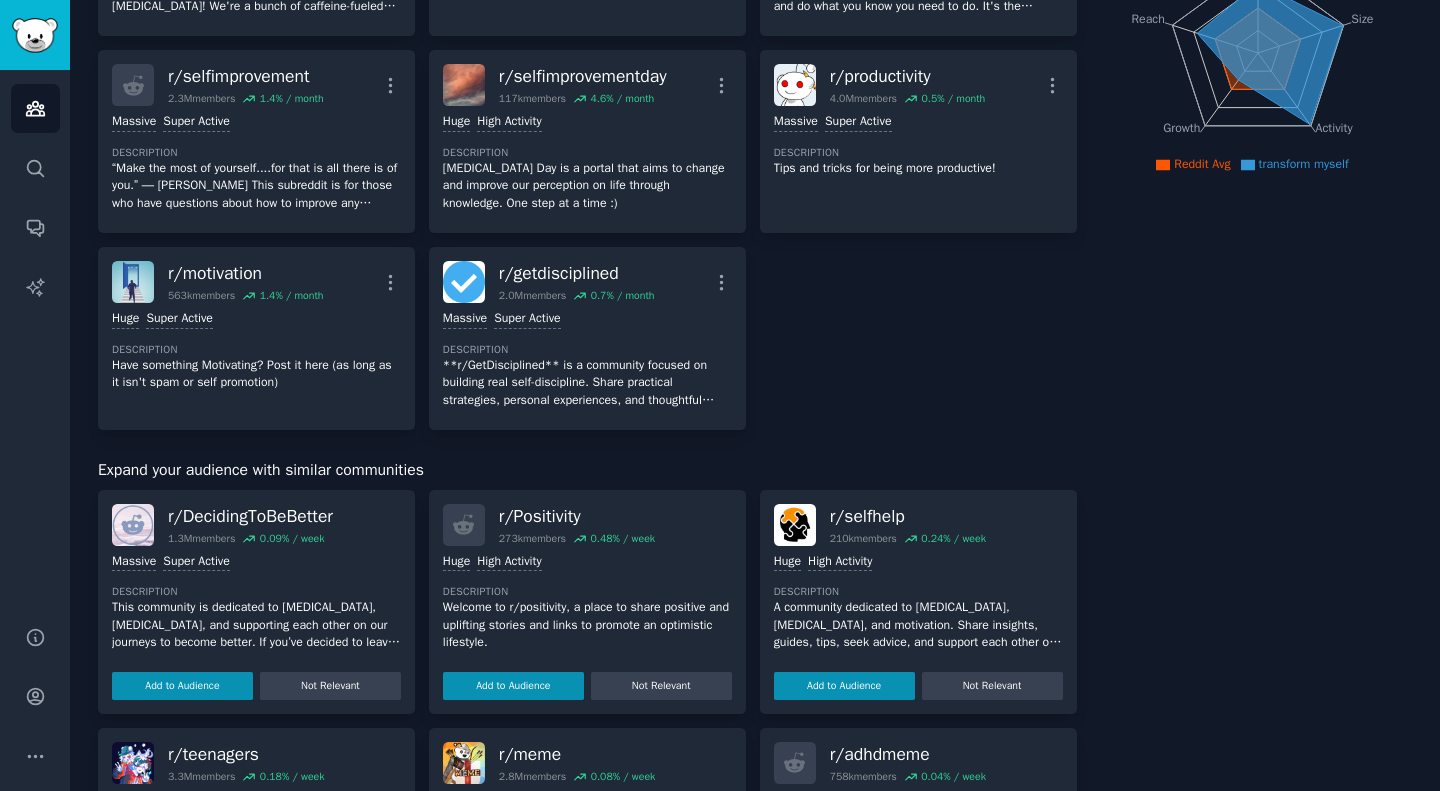 scroll, scrollTop: 0, scrollLeft: 0, axis: both 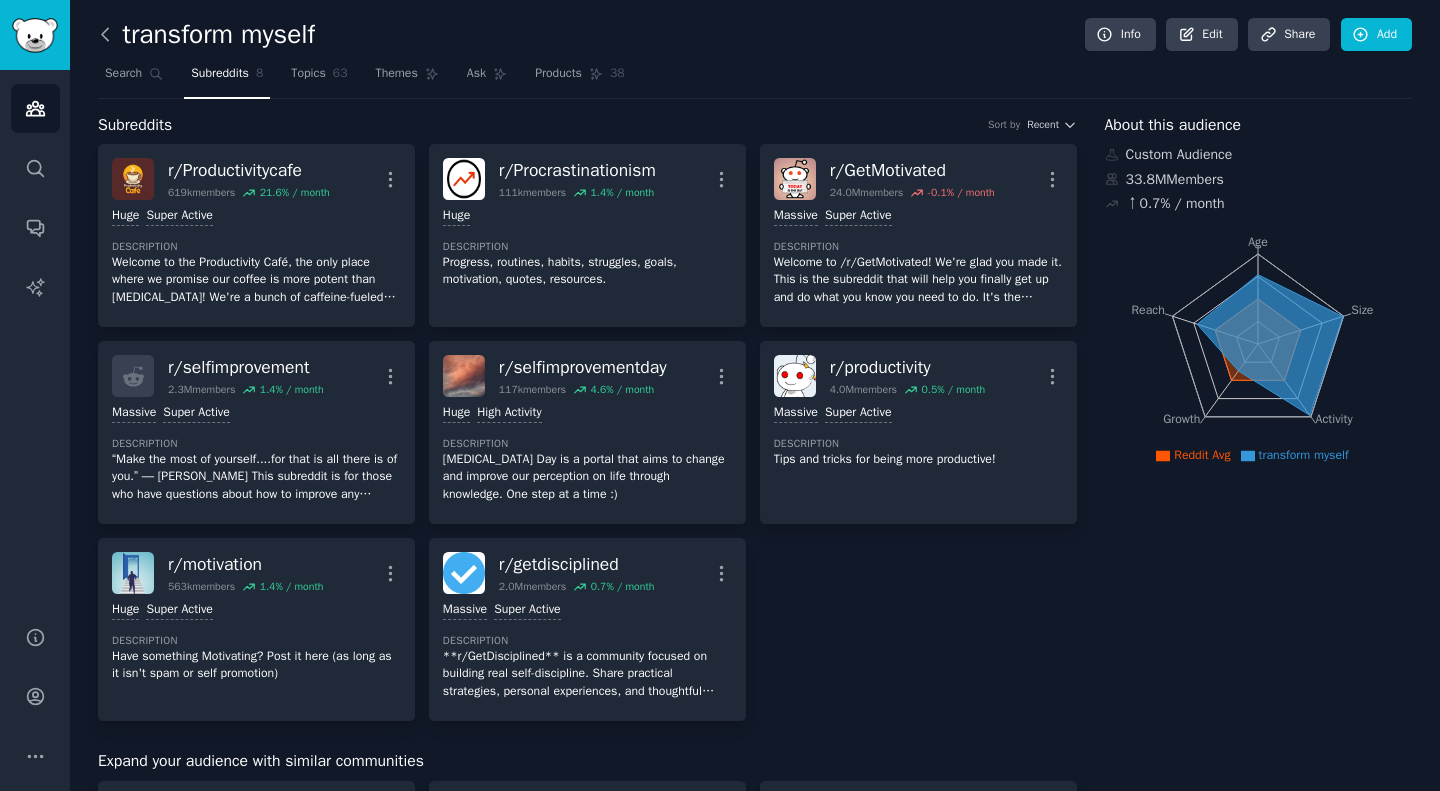 click 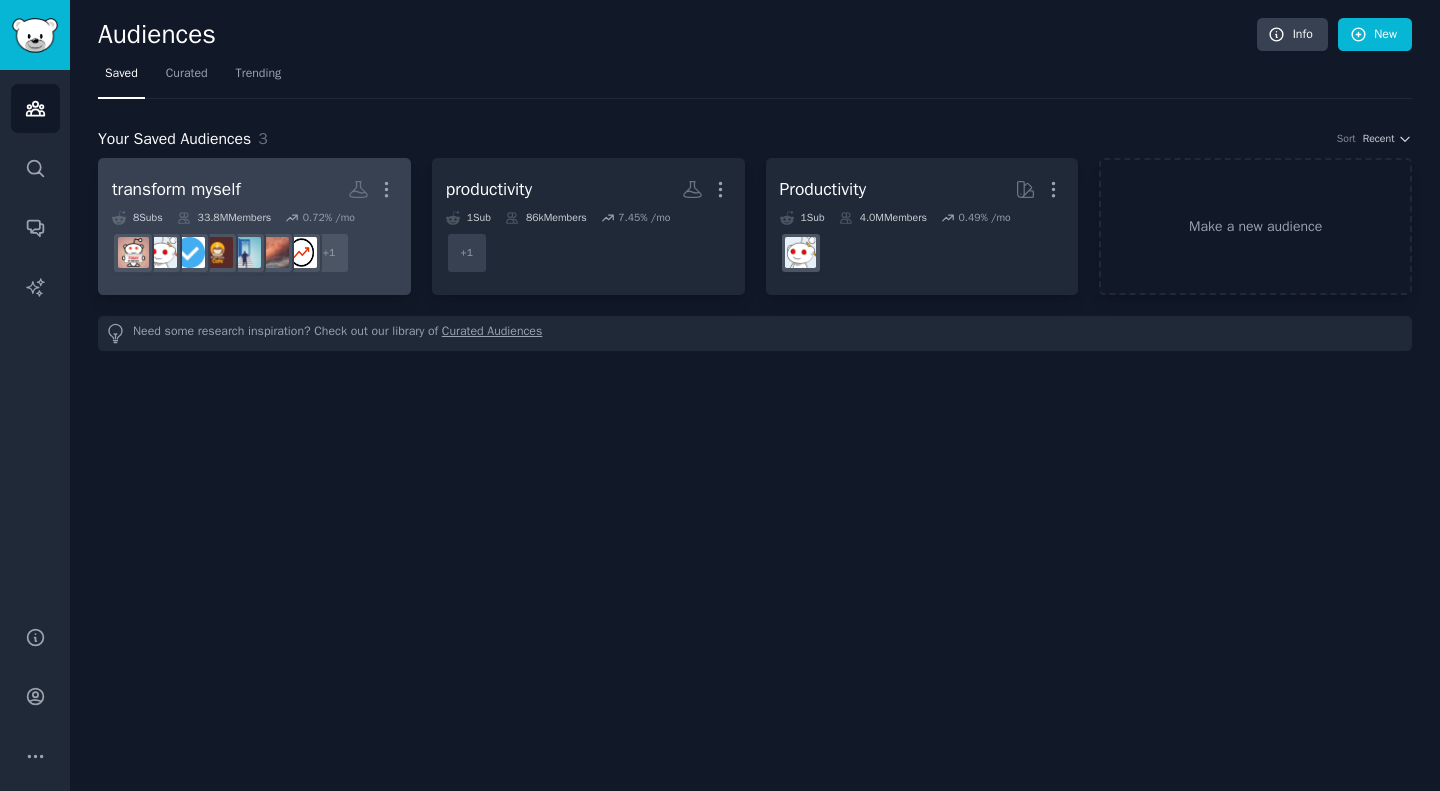 click on "transform myself Custom Audience More" at bounding box center (254, 189) 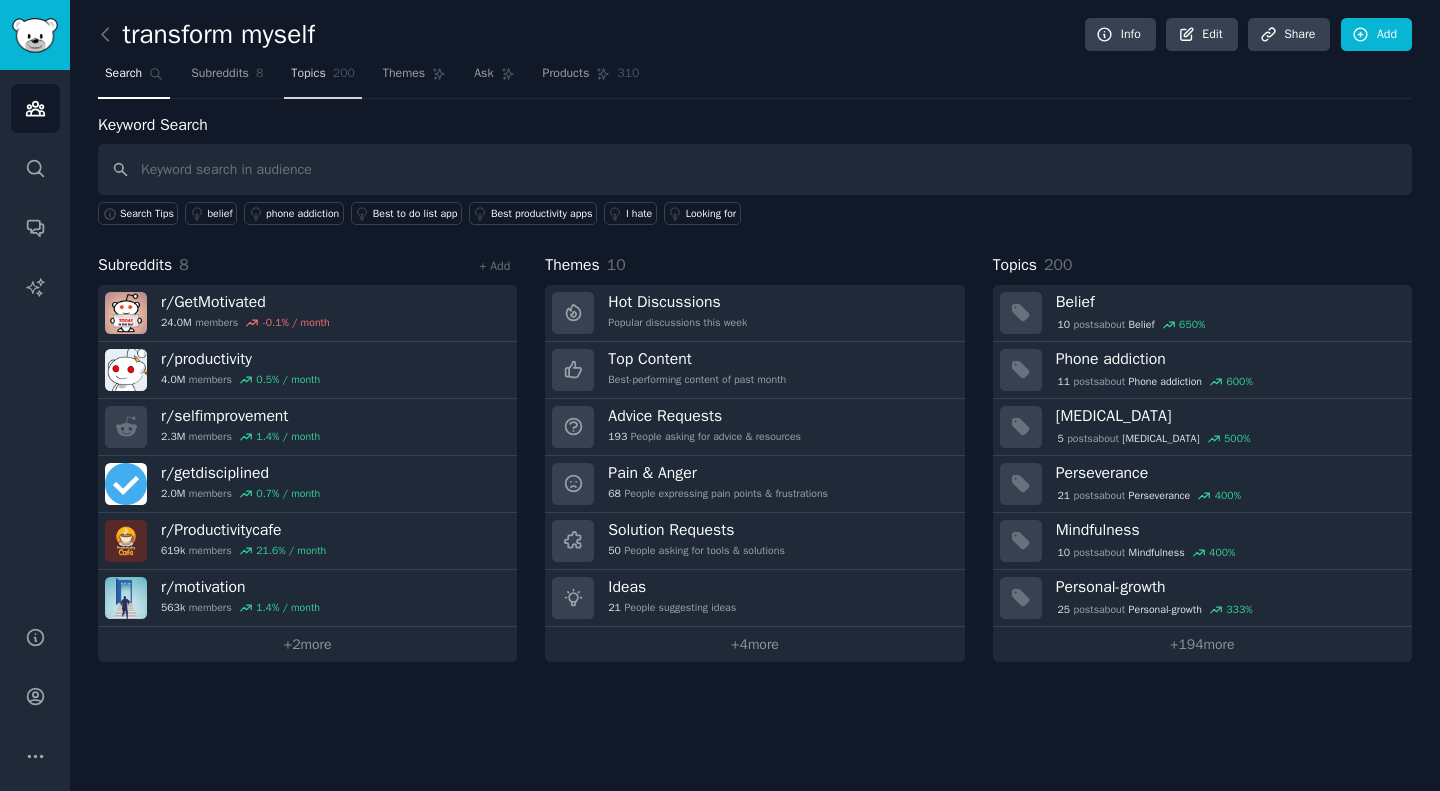 click on "Topics" at bounding box center [308, 74] 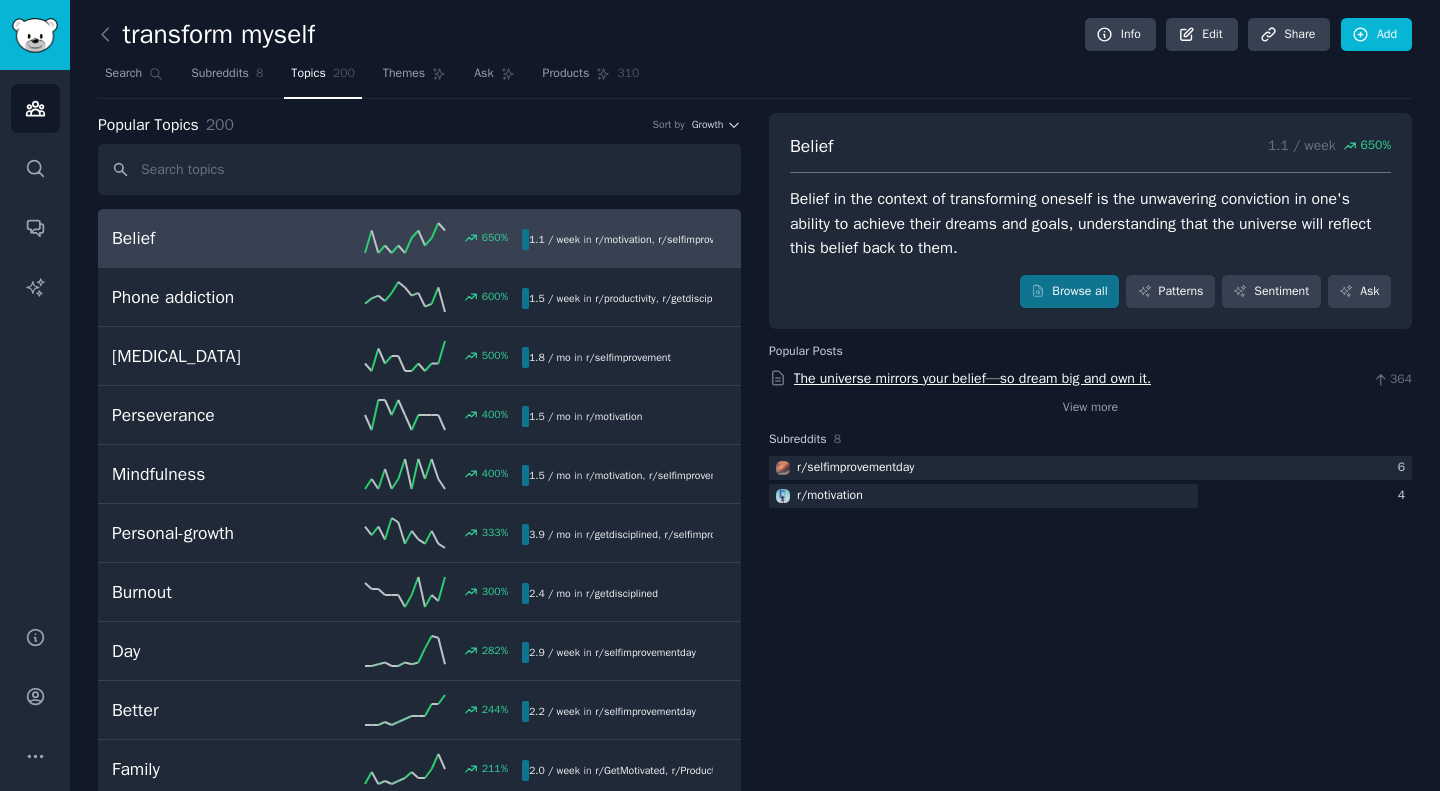 click on "The universe mirrors your belief—so dream big and own it." at bounding box center (973, 378) 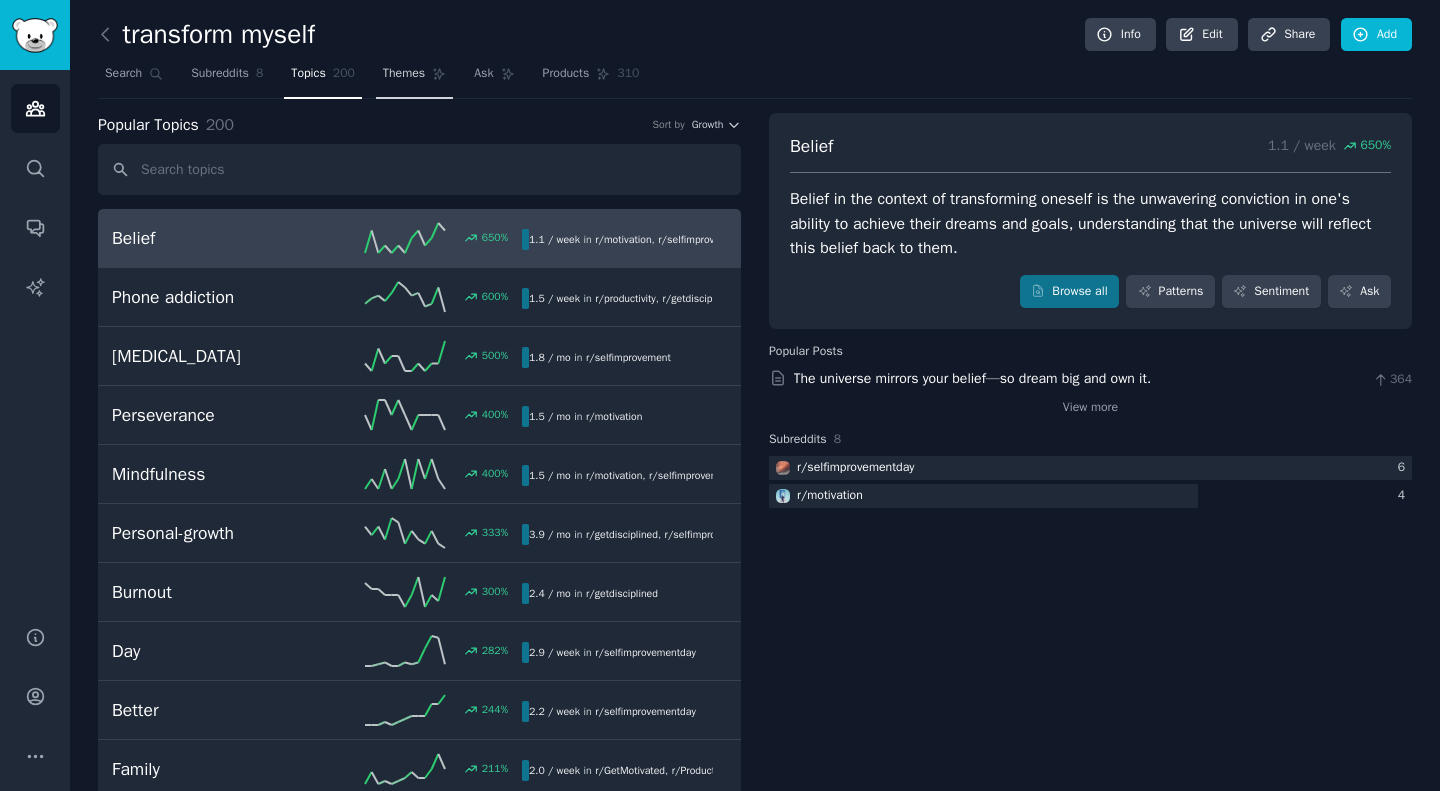 click on "Themes" at bounding box center (414, 78) 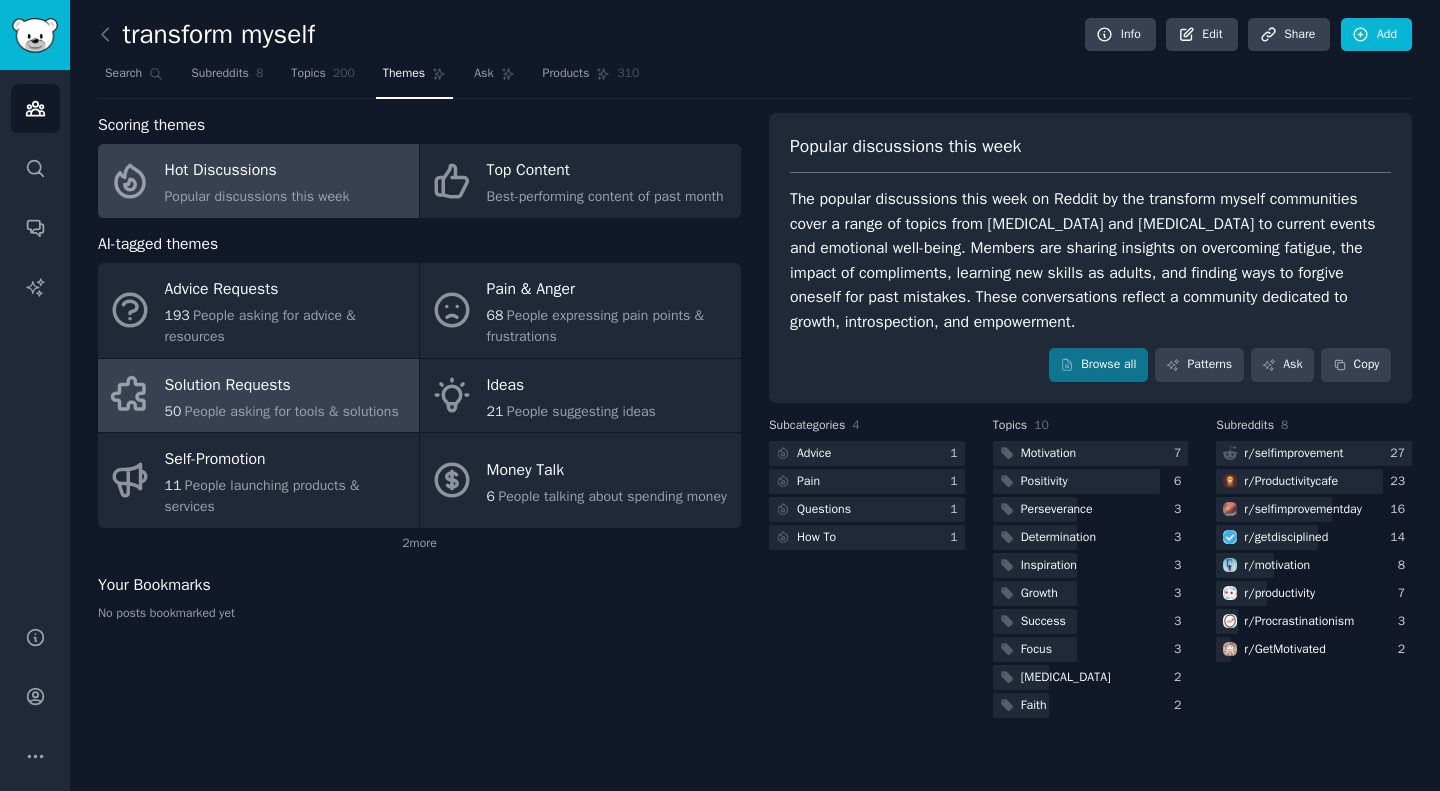 click on "People asking for tools & solutions" at bounding box center (292, 411) 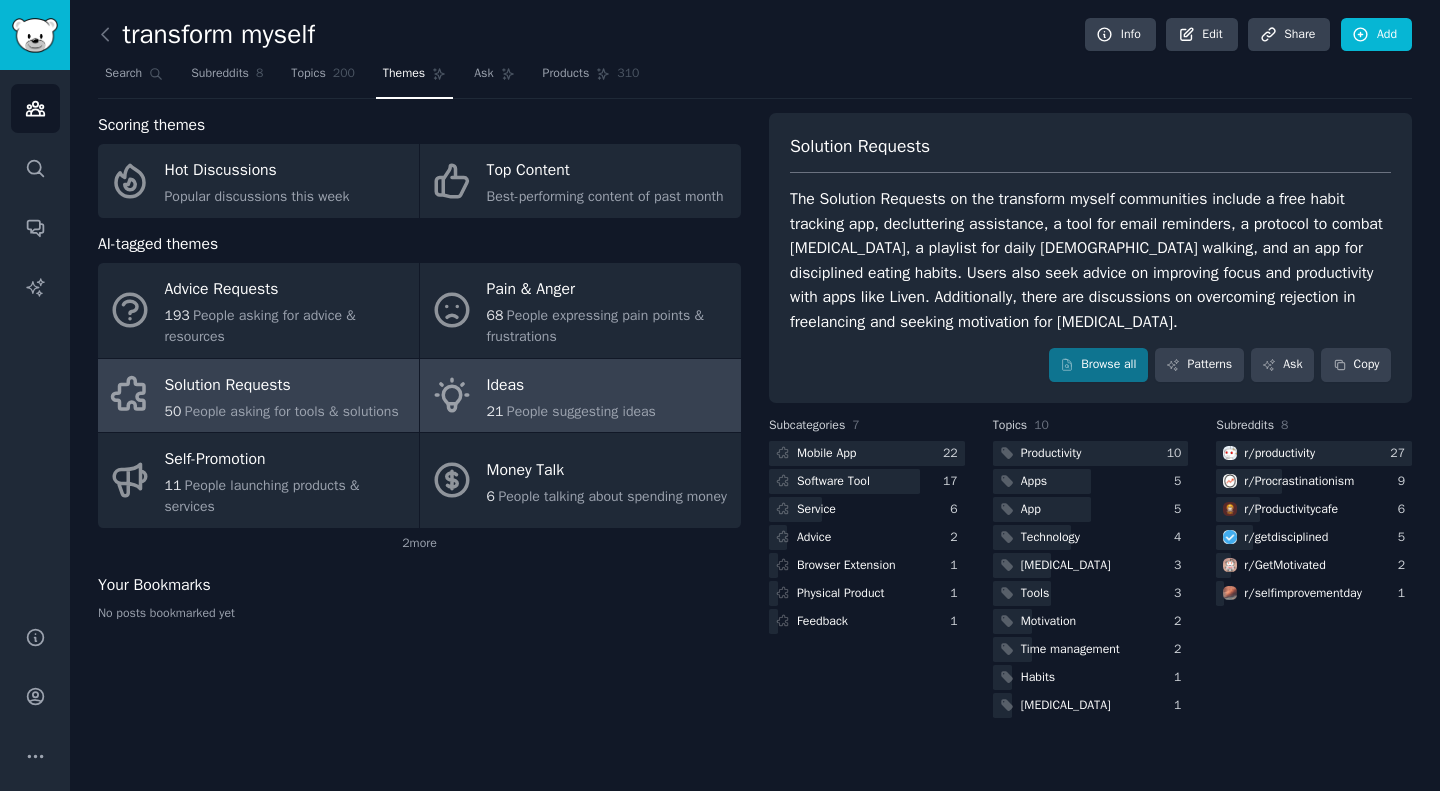 click on "People suggesting ideas" at bounding box center [581, 411] 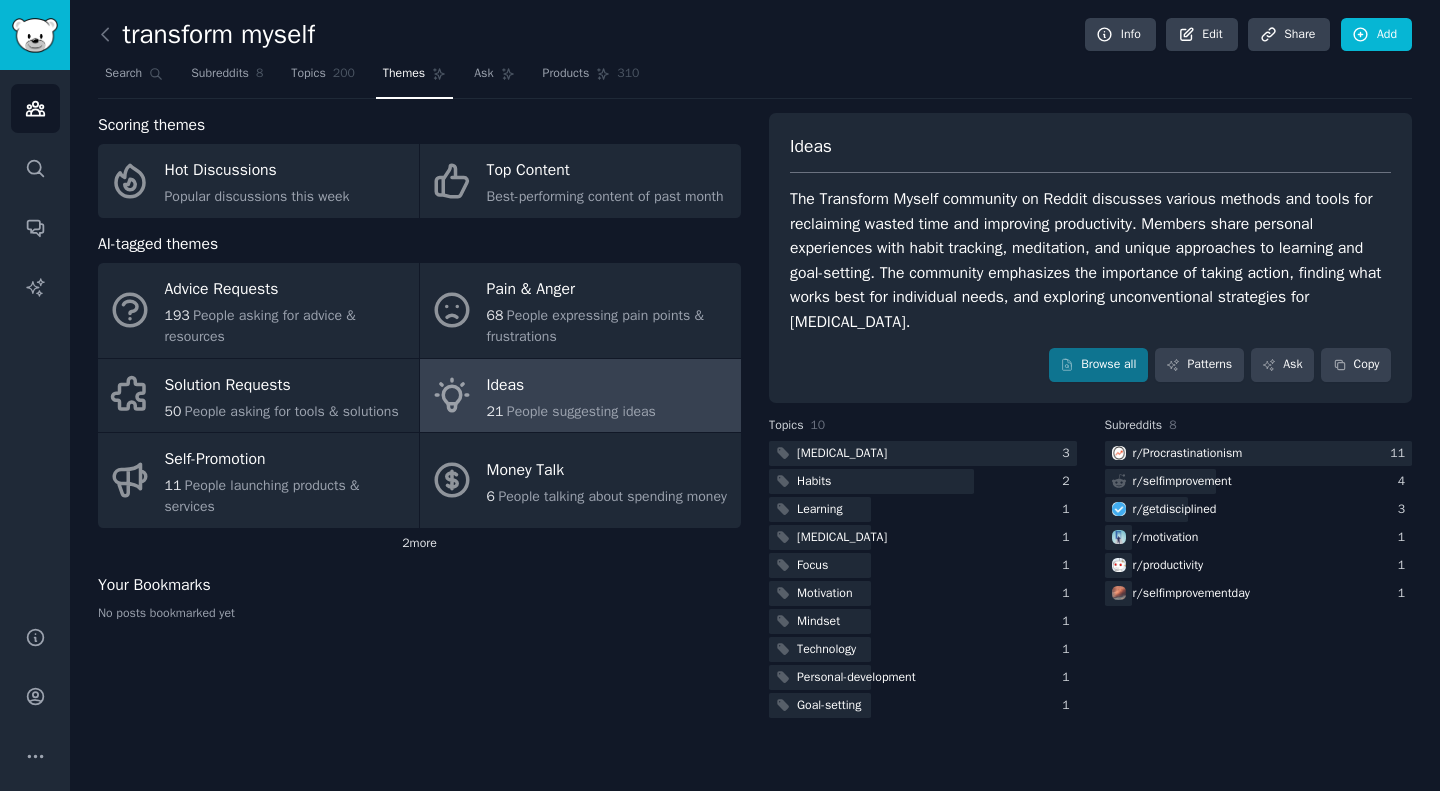 click on "2  more" 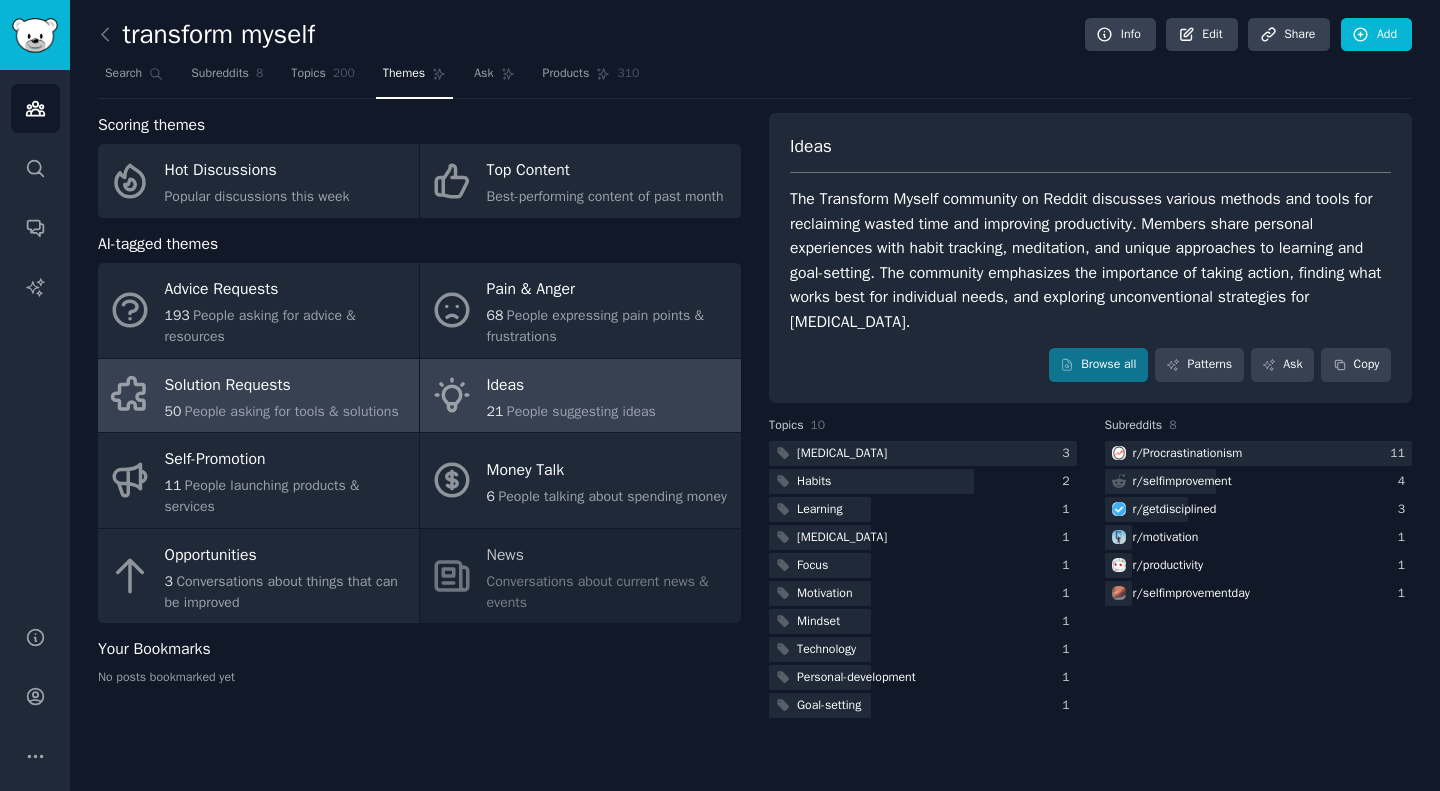 click on "People asking for tools & solutions" at bounding box center (292, 411) 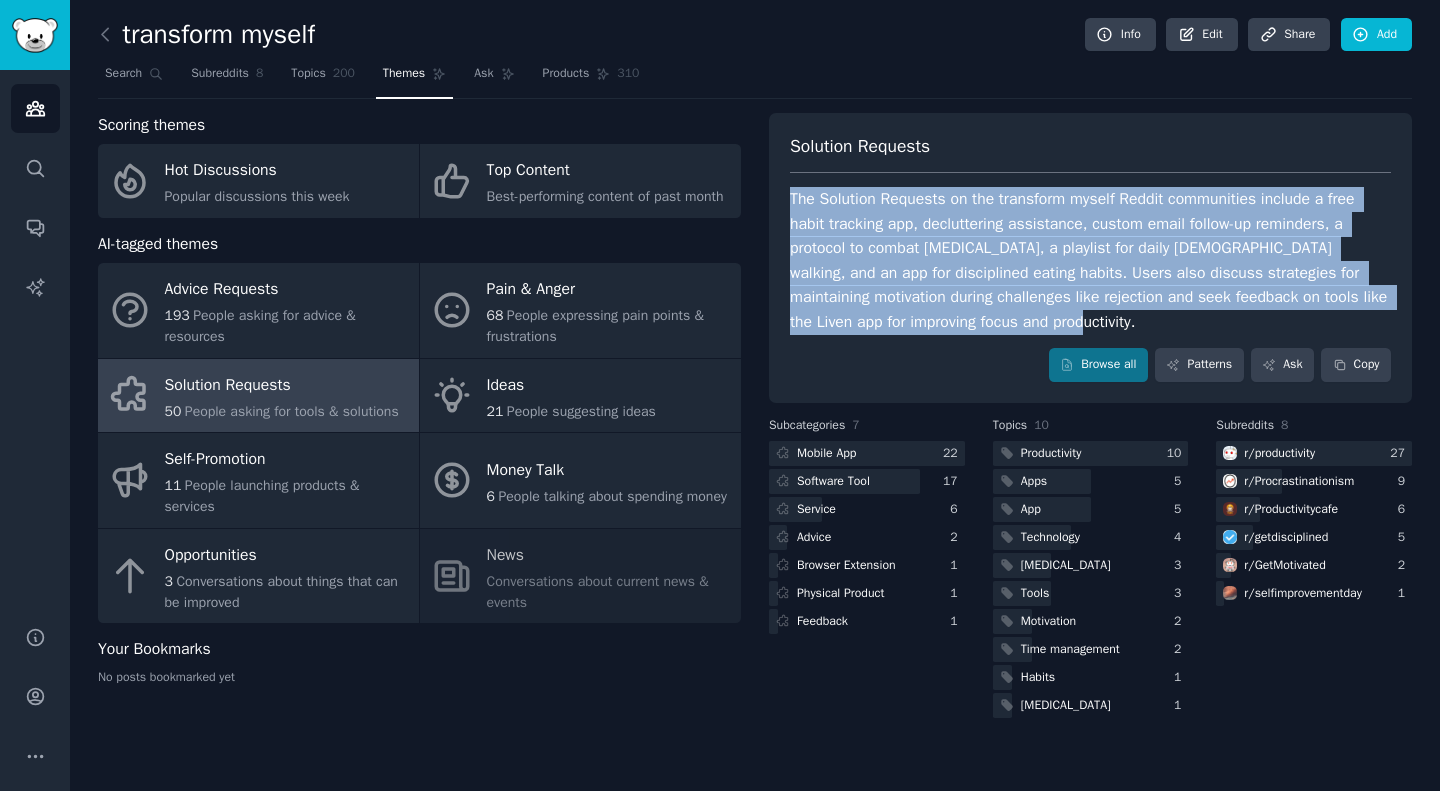 drag, startPoint x: 1041, startPoint y: 323, endPoint x: 787, endPoint y: 199, distance: 282.65173 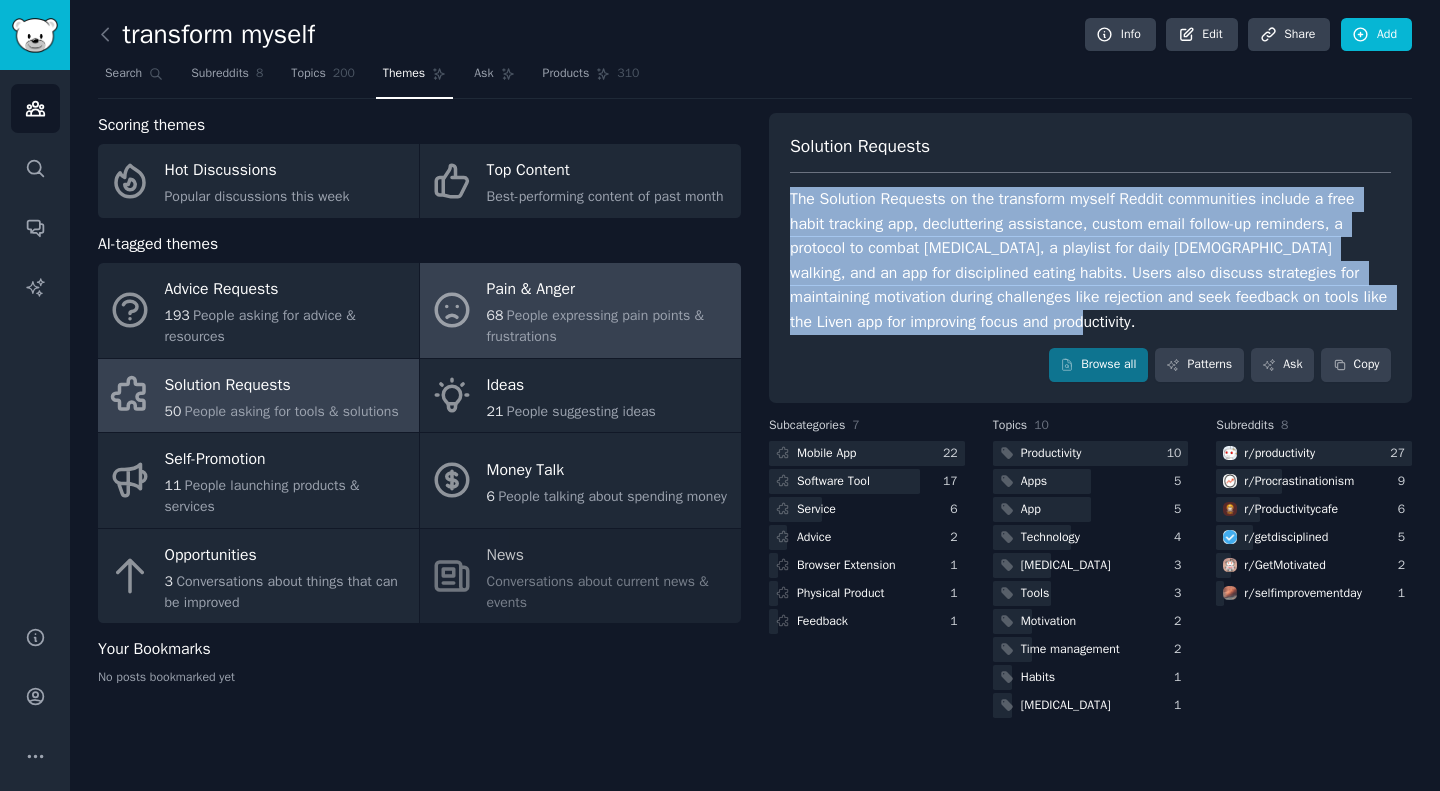 click on "68 People expressing pain points & frustrations" at bounding box center [609, 326] 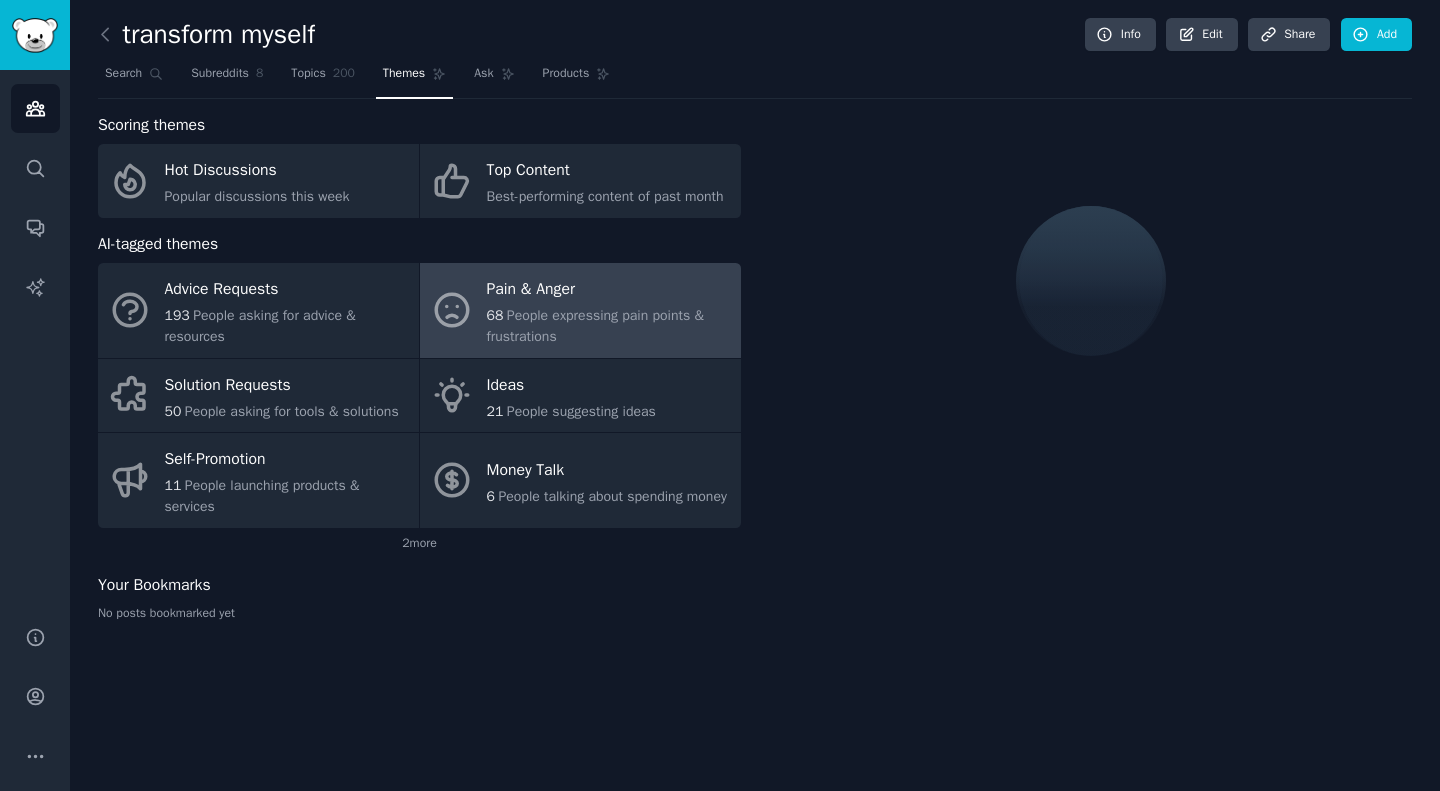 scroll, scrollTop: 0, scrollLeft: 0, axis: both 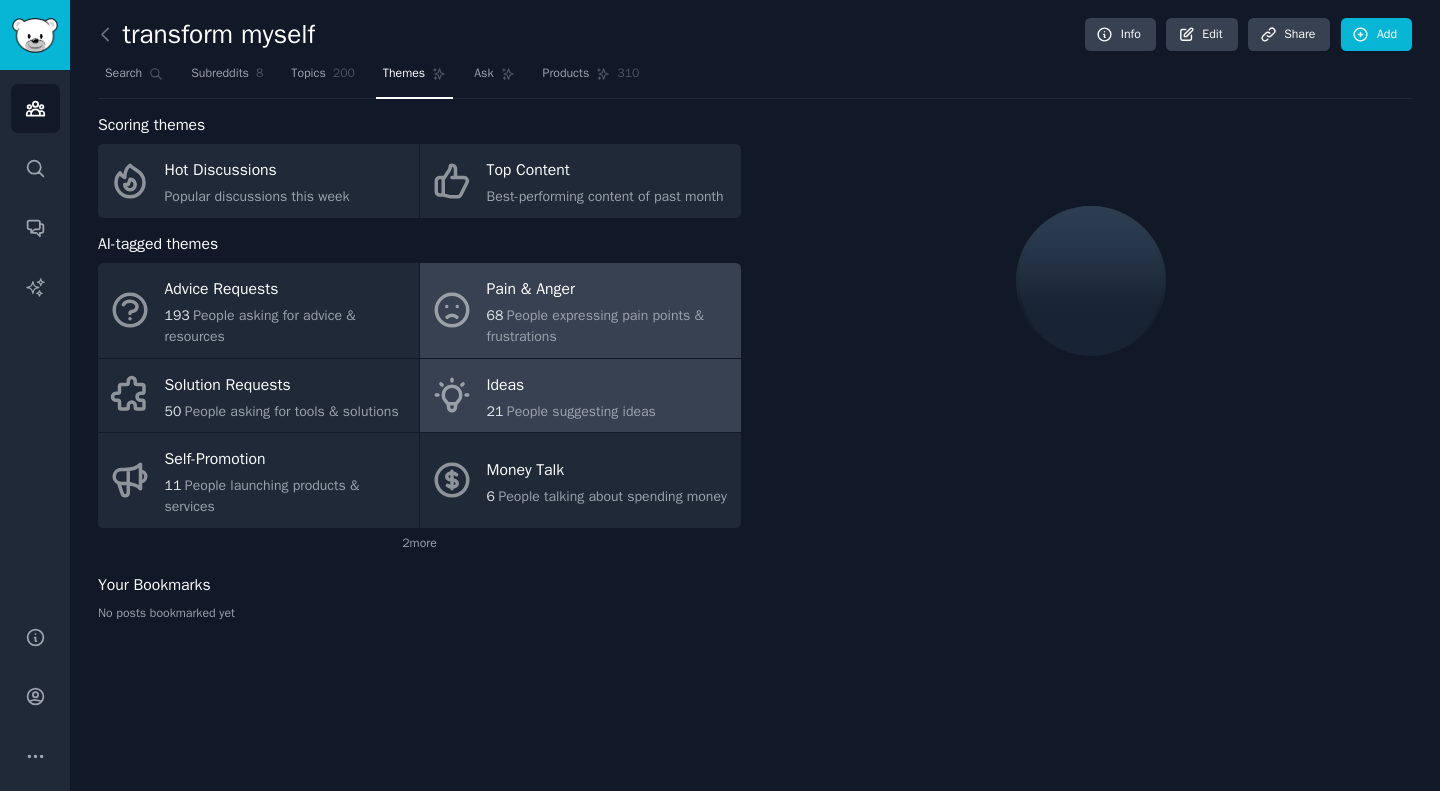 click on "Ideas" at bounding box center (571, 385) 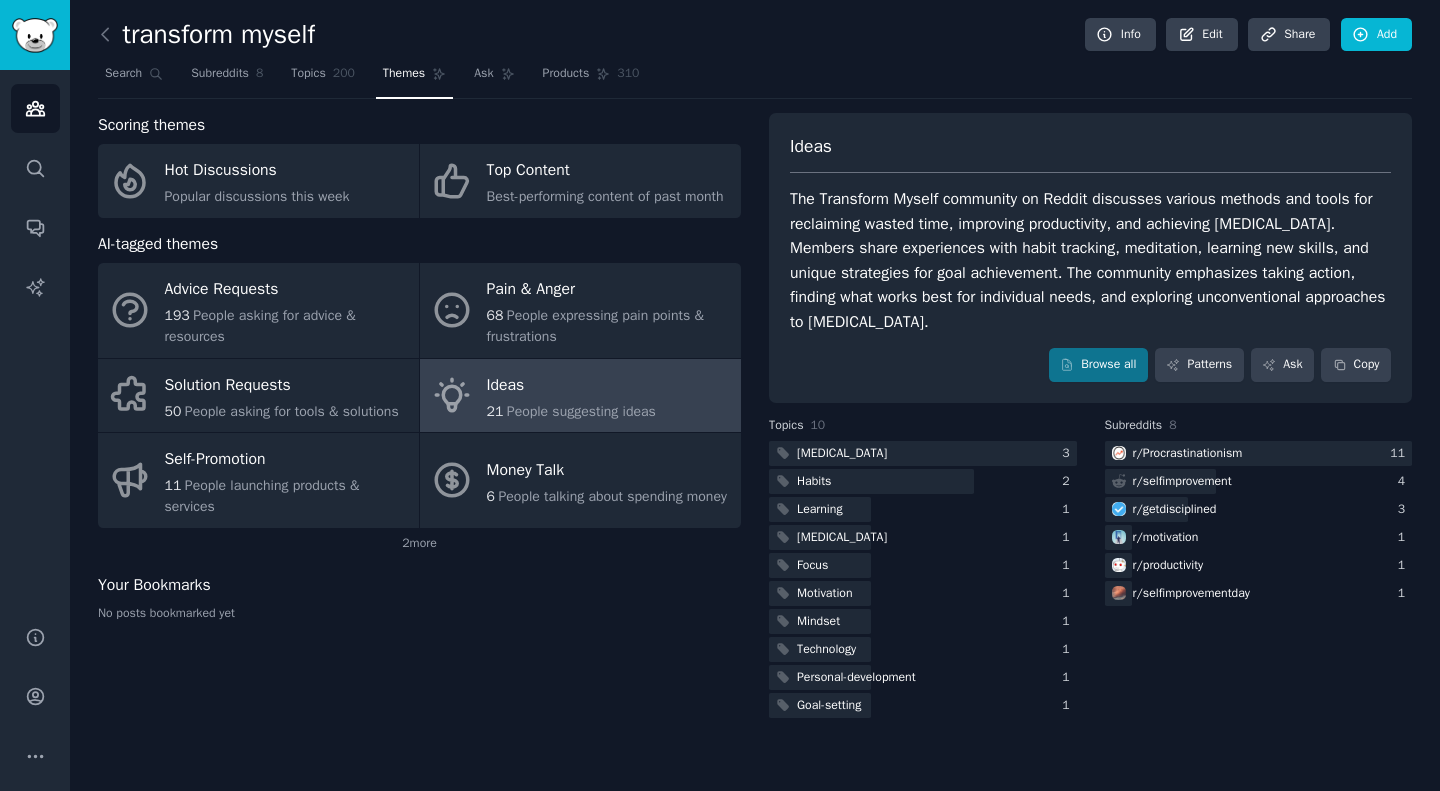 drag, startPoint x: 786, startPoint y: 199, endPoint x: 1031, endPoint y: 325, distance: 275.50137 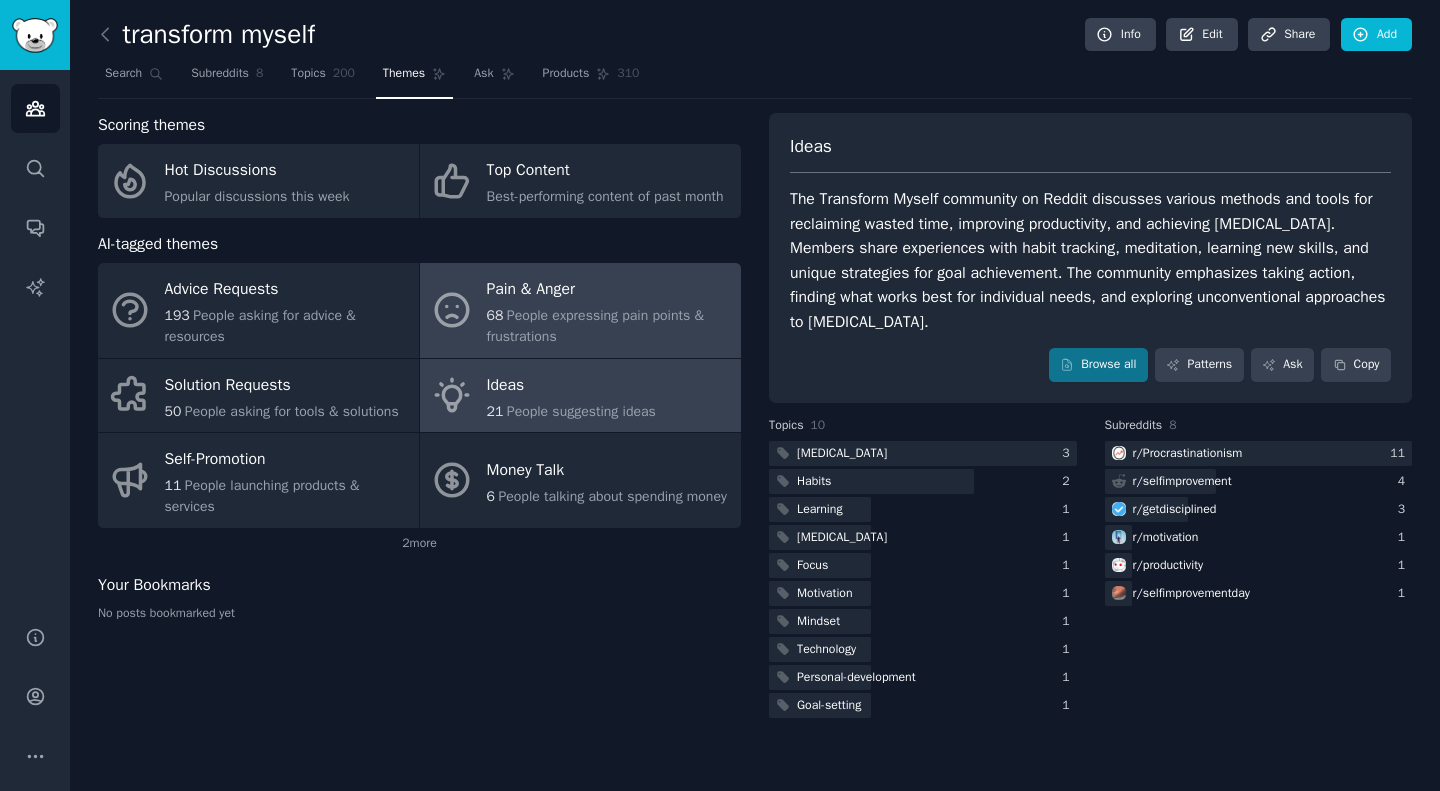 click on "68 People expressing pain points & frustrations" at bounding box center (609, 326) 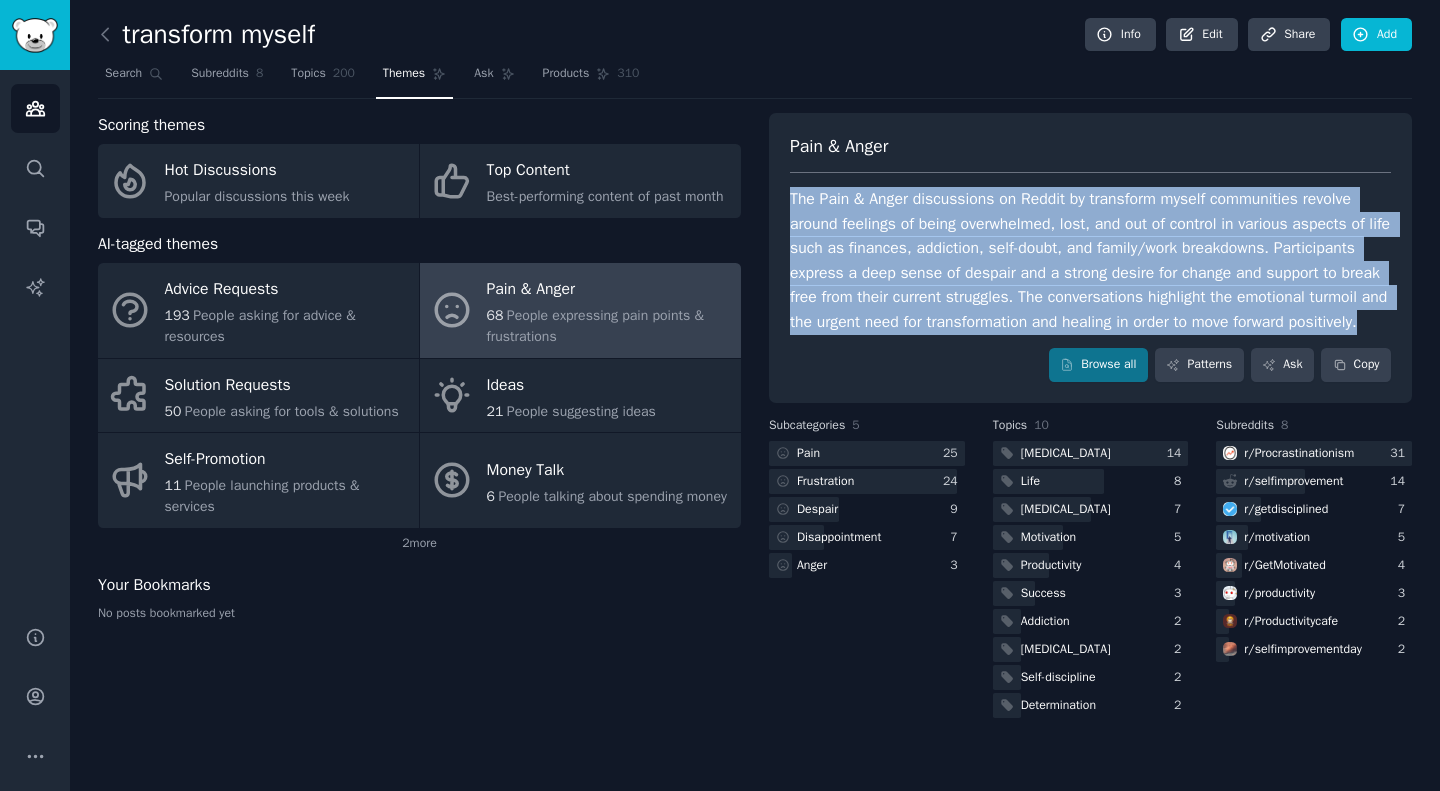 drag, startPoint x: 786, startPoint y: 194, endPoint x: 912, endPoint y: 370, distance: 216.45323 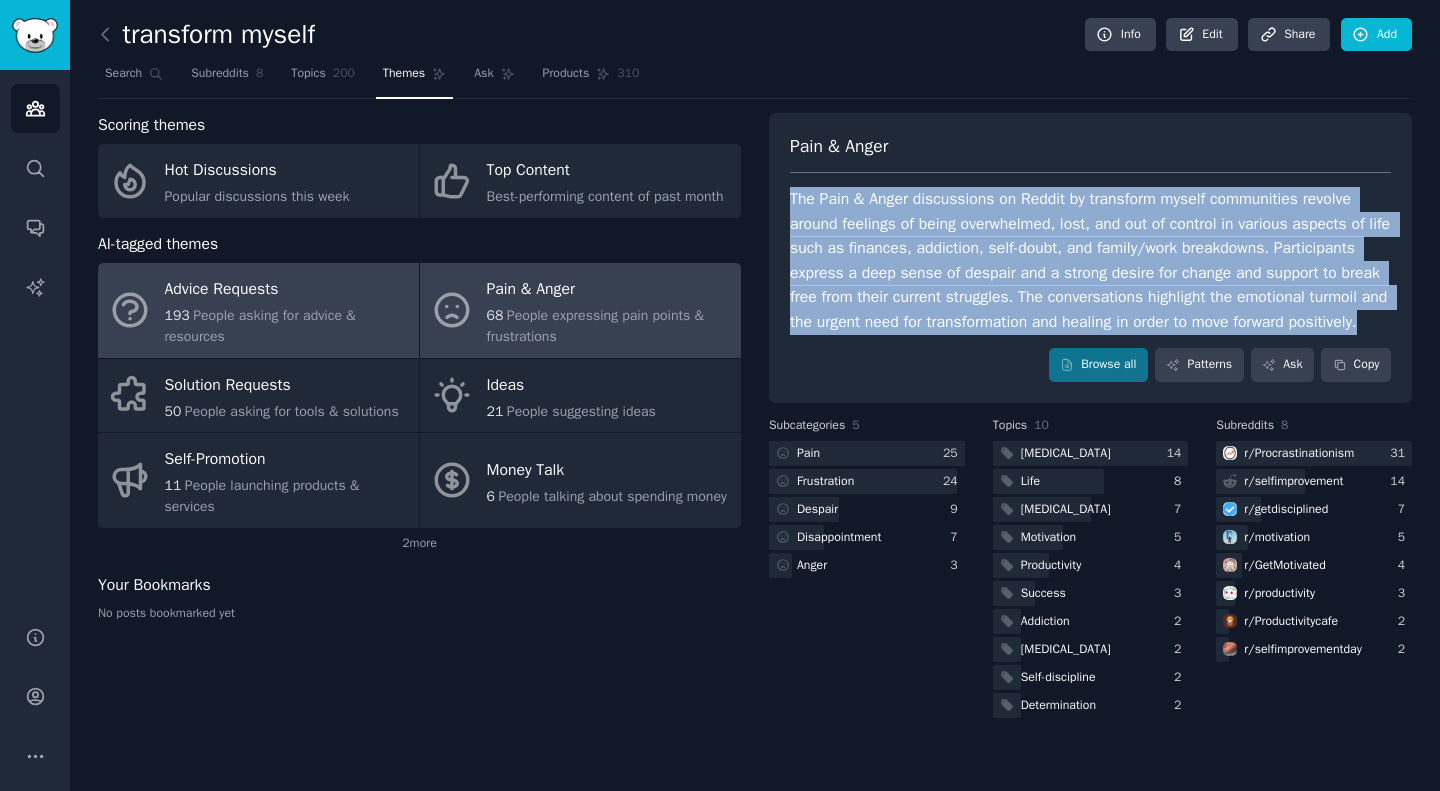 click on "Advice Requests" at bounding box center (287, 290) 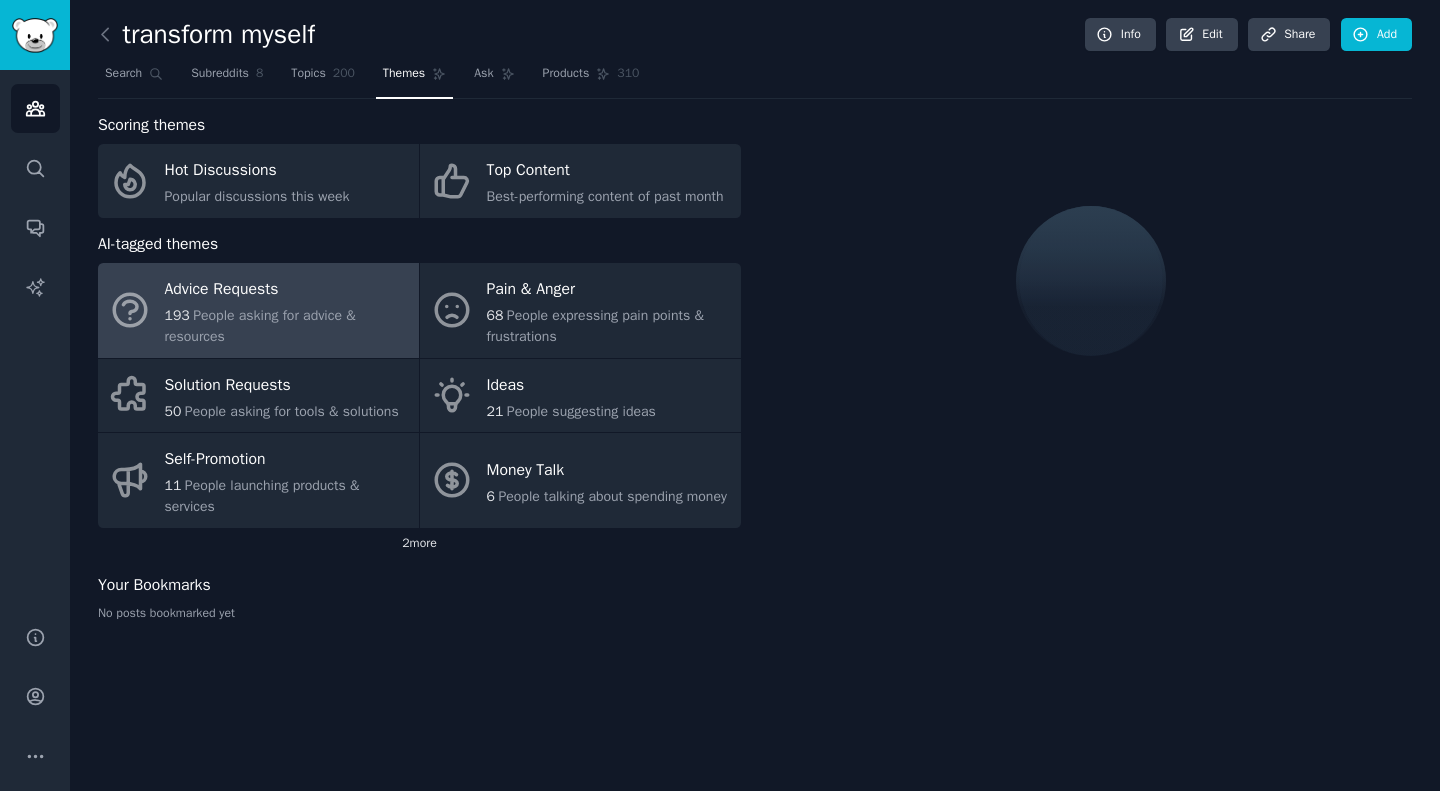 click on "2  more" 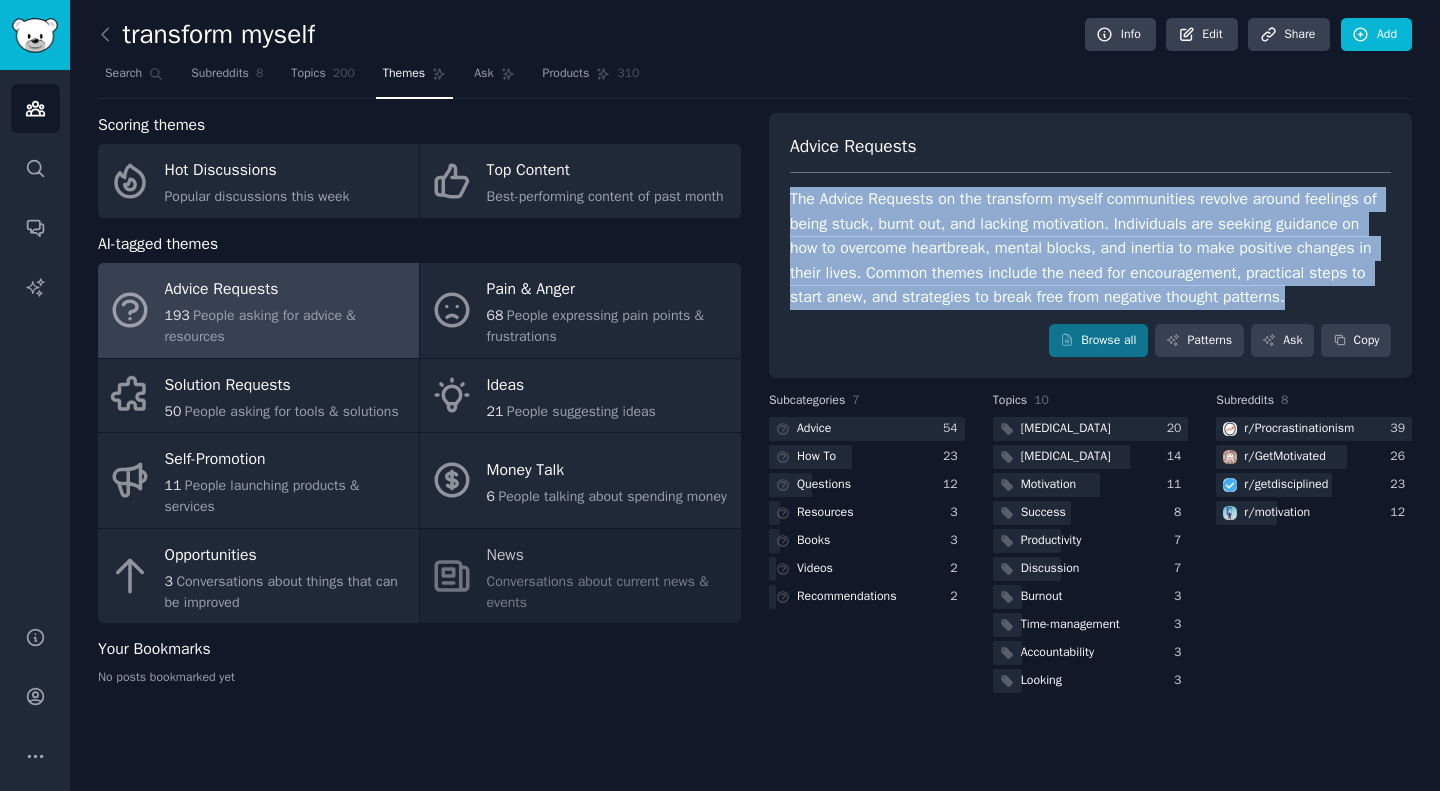 drag, startPoint x: 785, startPoint y: 192, endPoint x: 1312, endPoint y: 291, distance: 536.21826 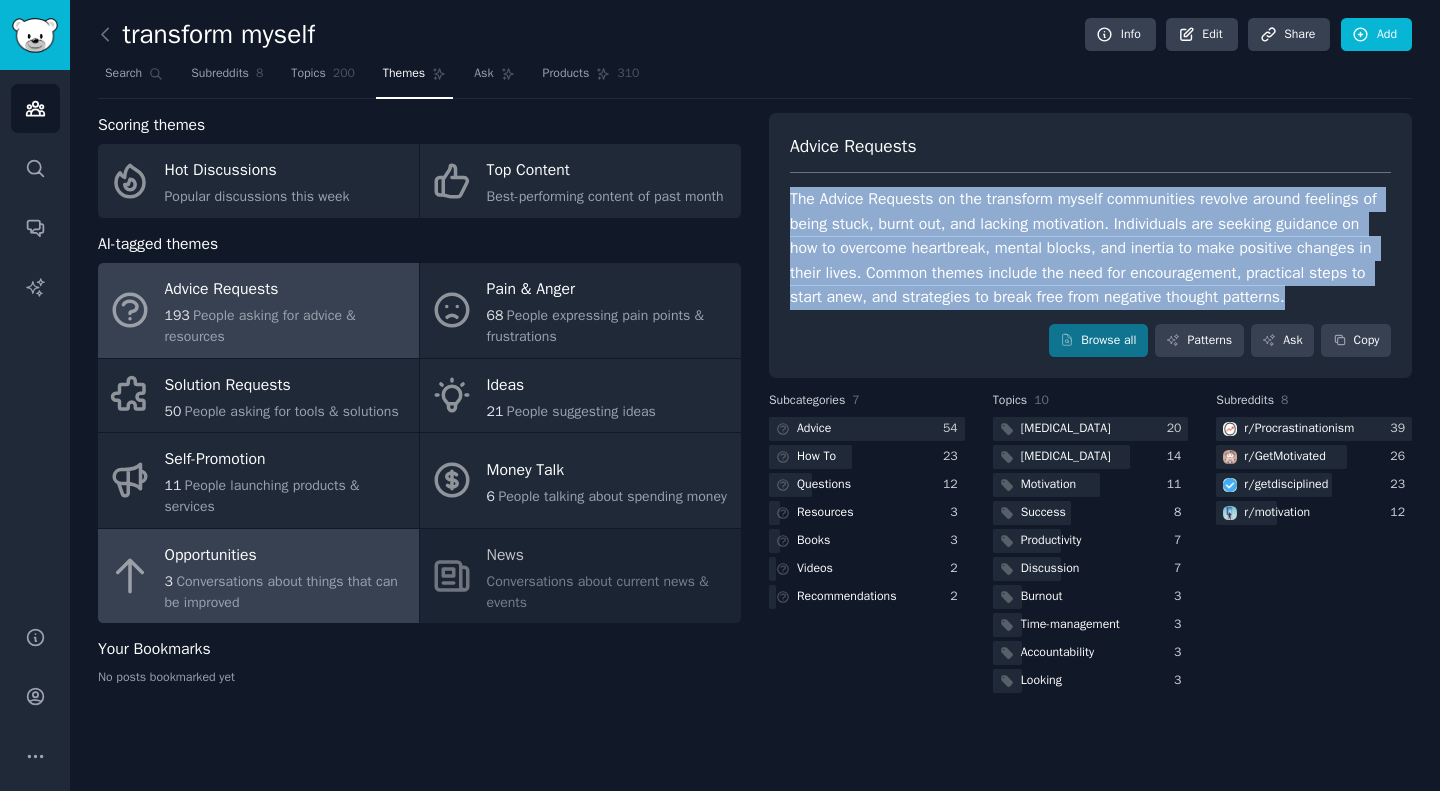 click on "Opportunities" at bounding box center (287, 555) 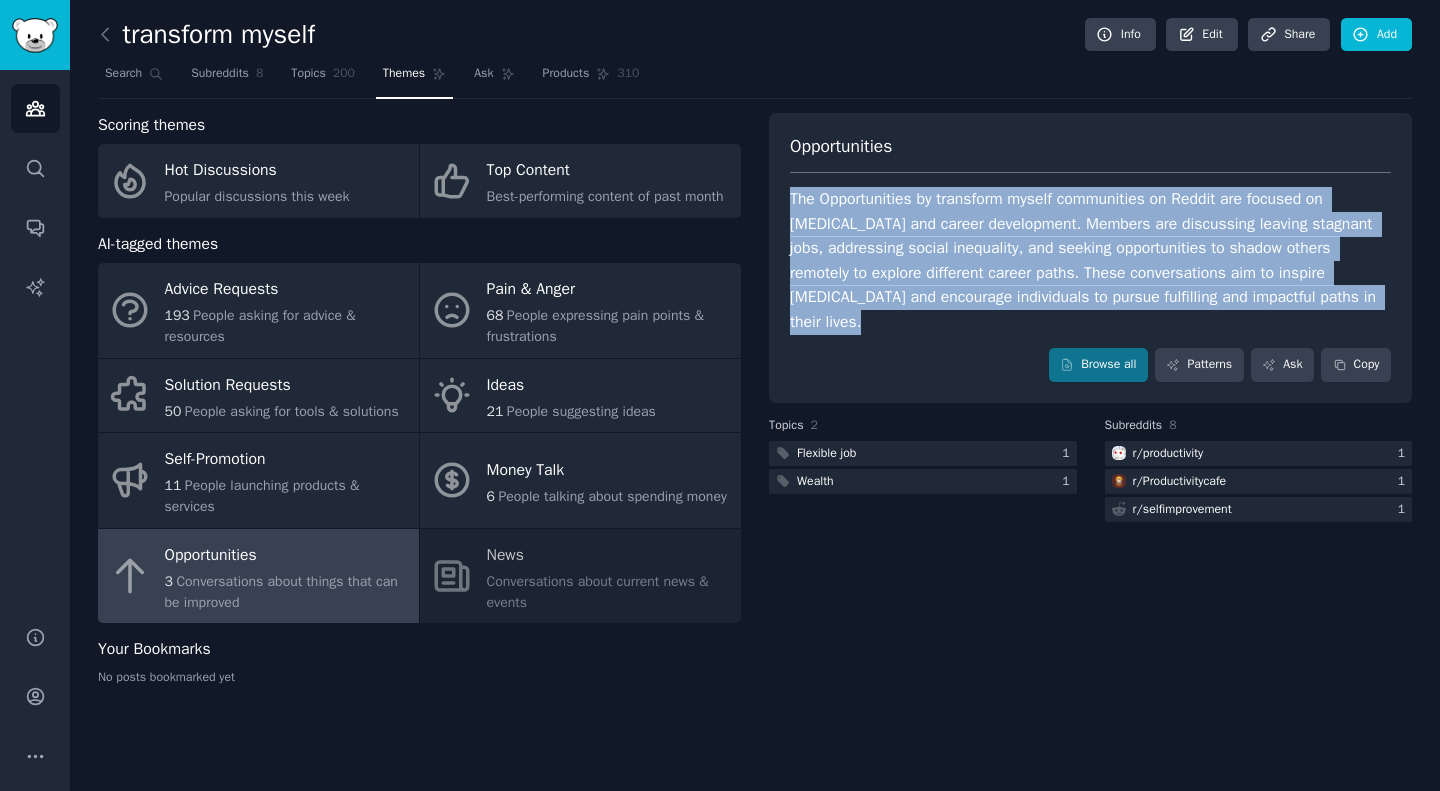drag, startPoint x: 786, startPoint y: 189, endPoint x: 964, endPoint y: 385, distance: 264.76404 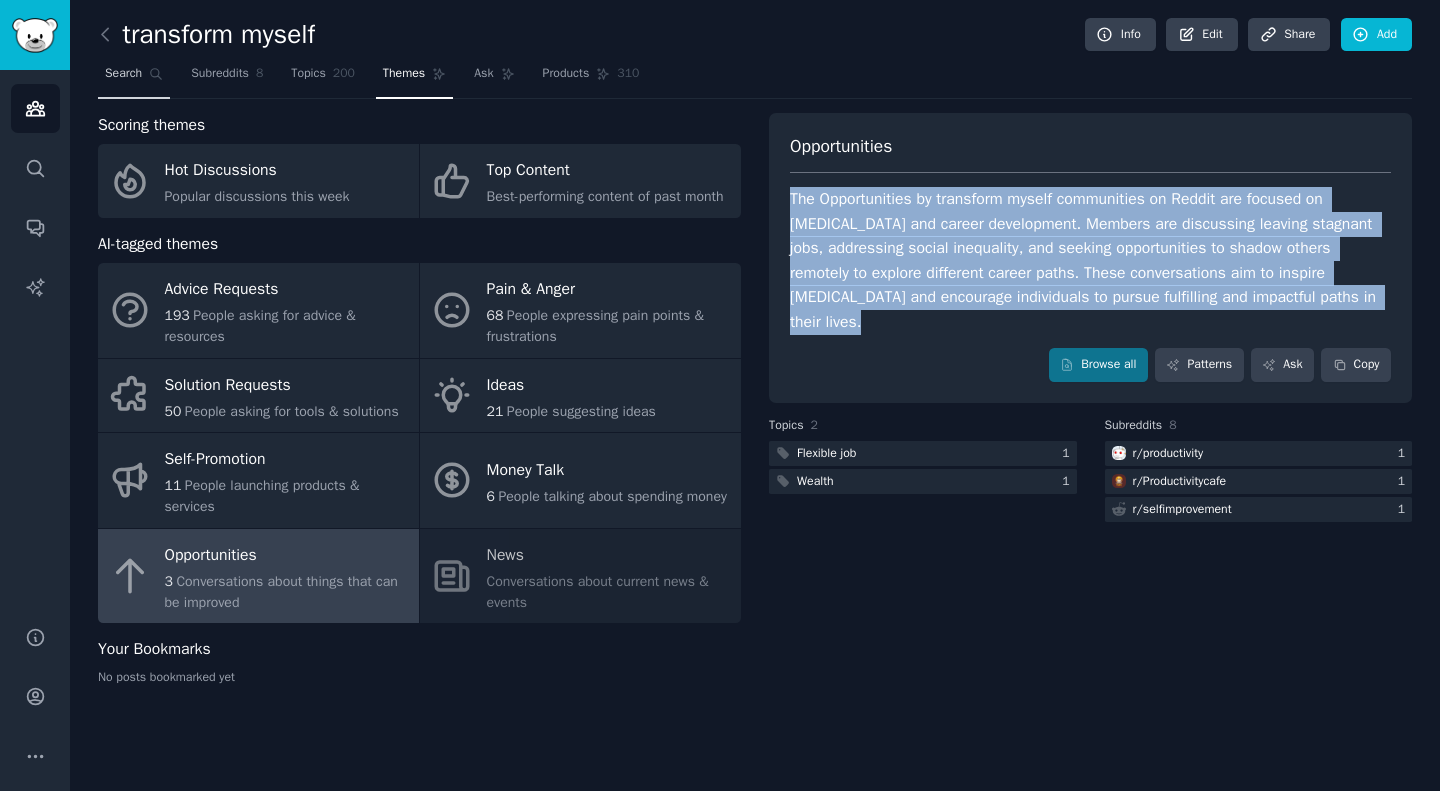 click on "Search" at bounding box center (123, 74) 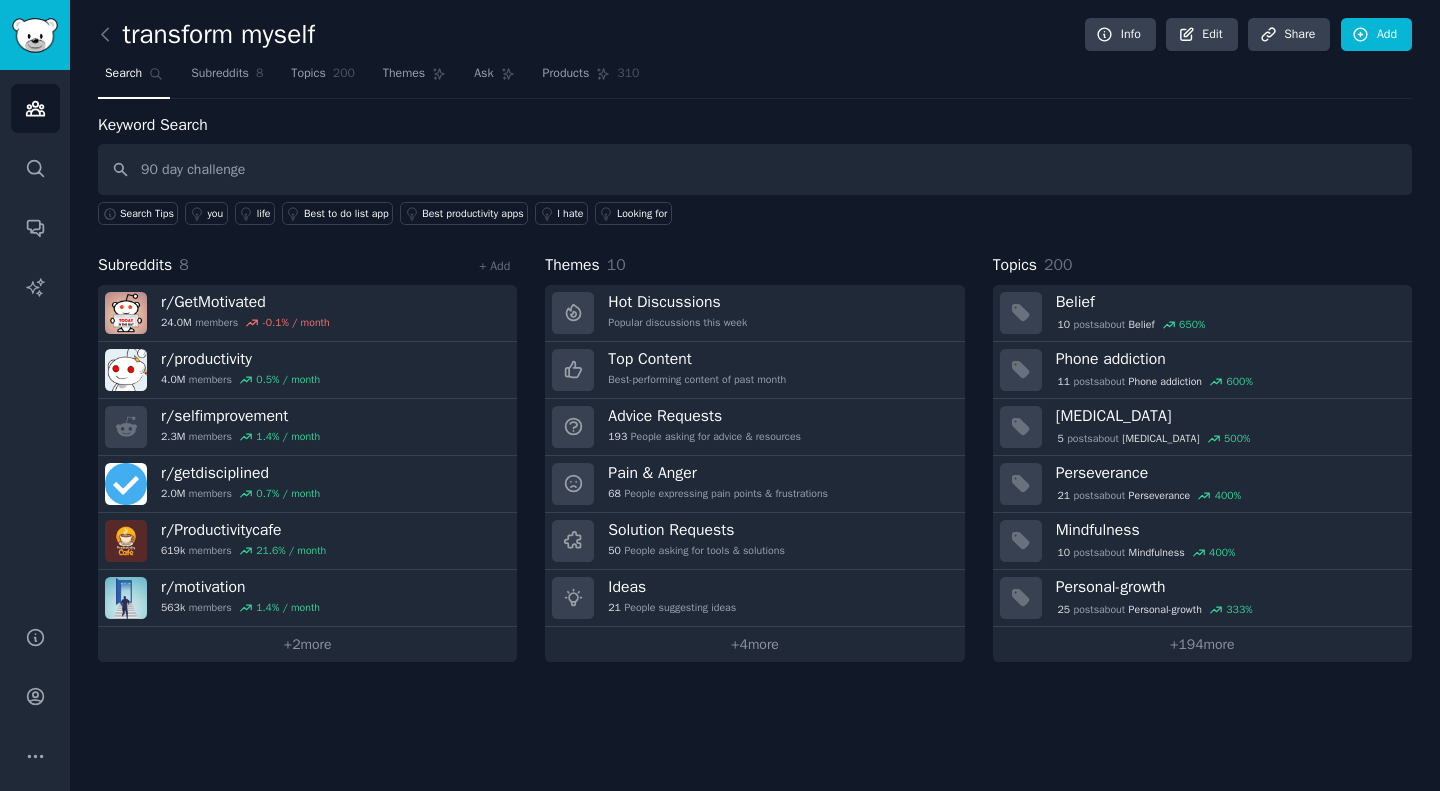 type on "90 day challenge" 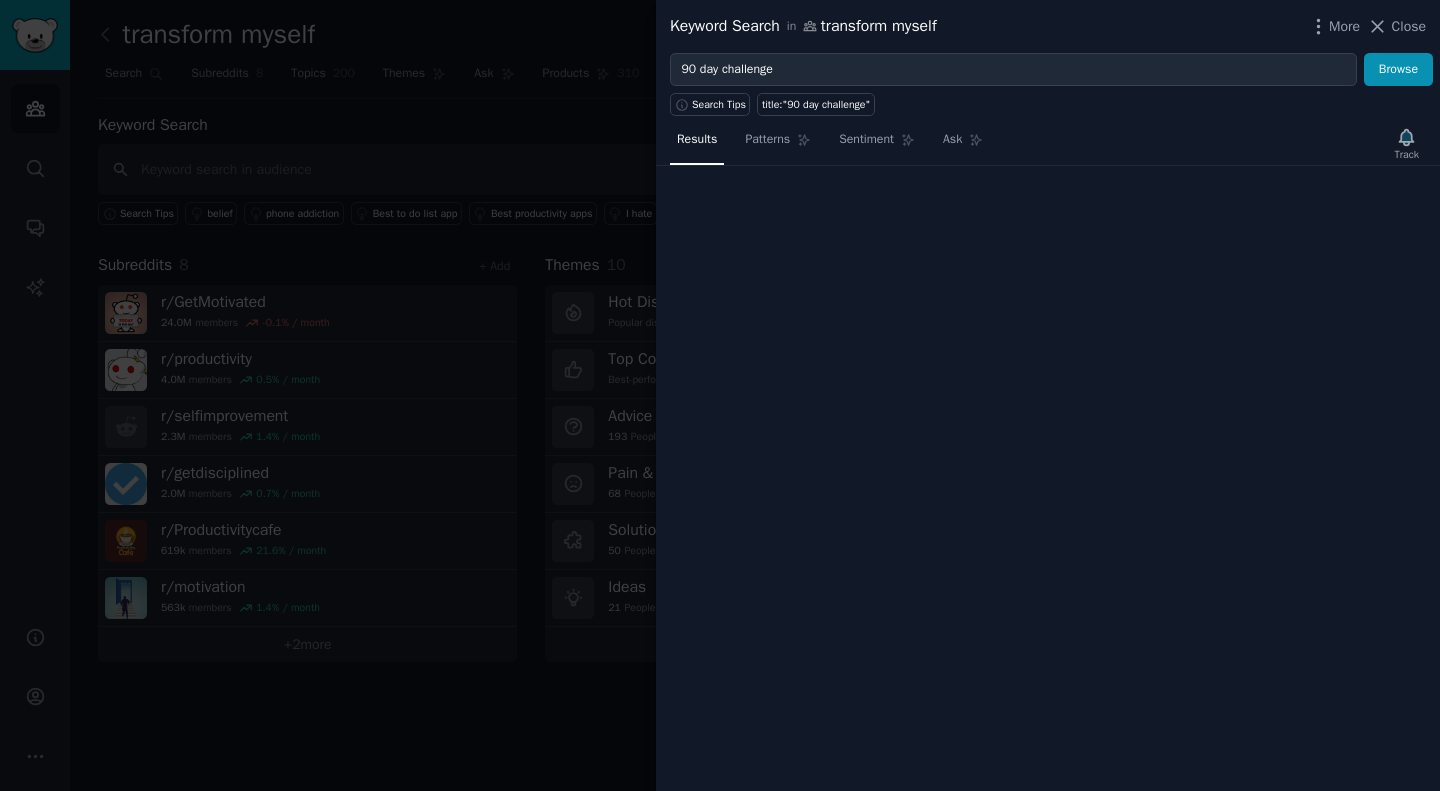 type 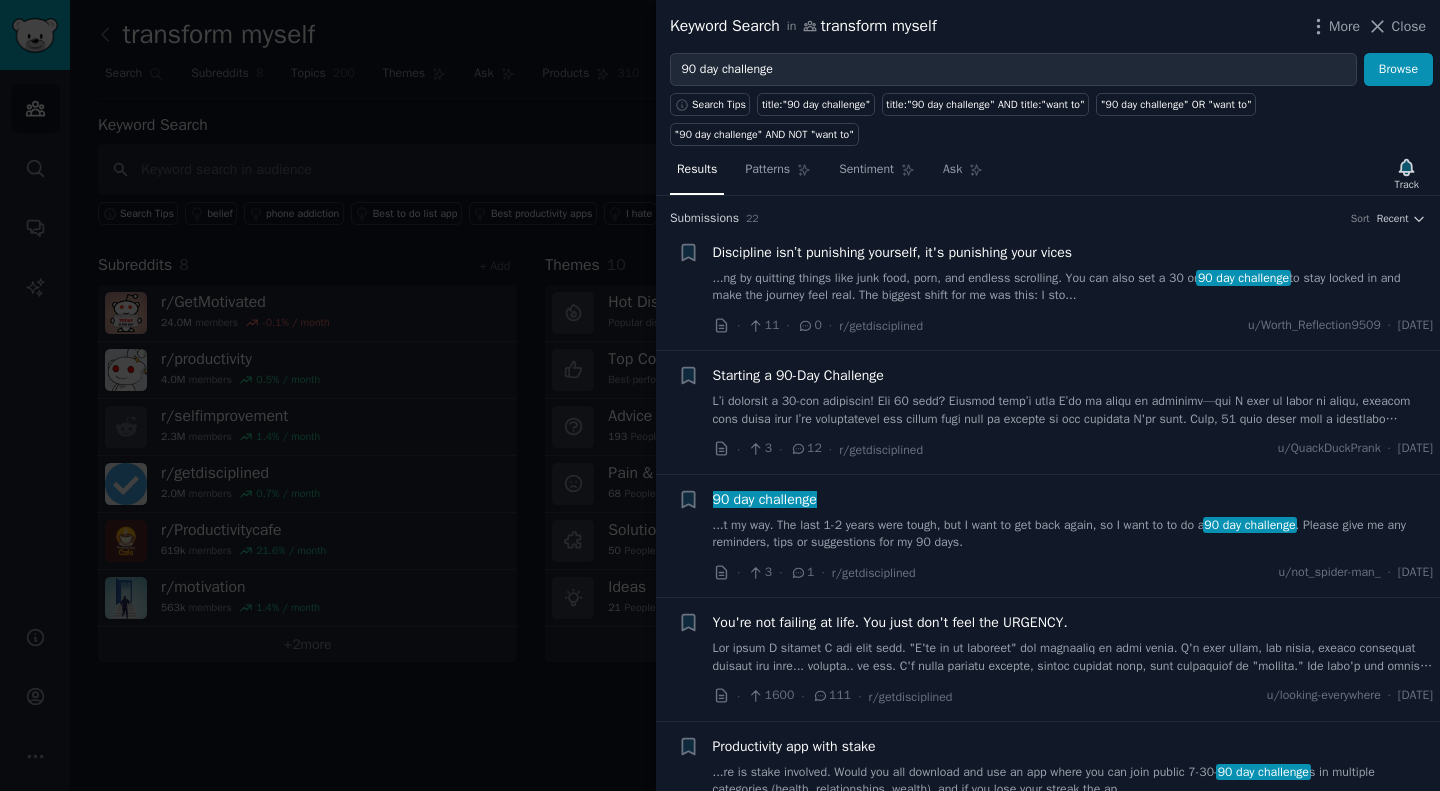 click at bounding box center (720, 395) 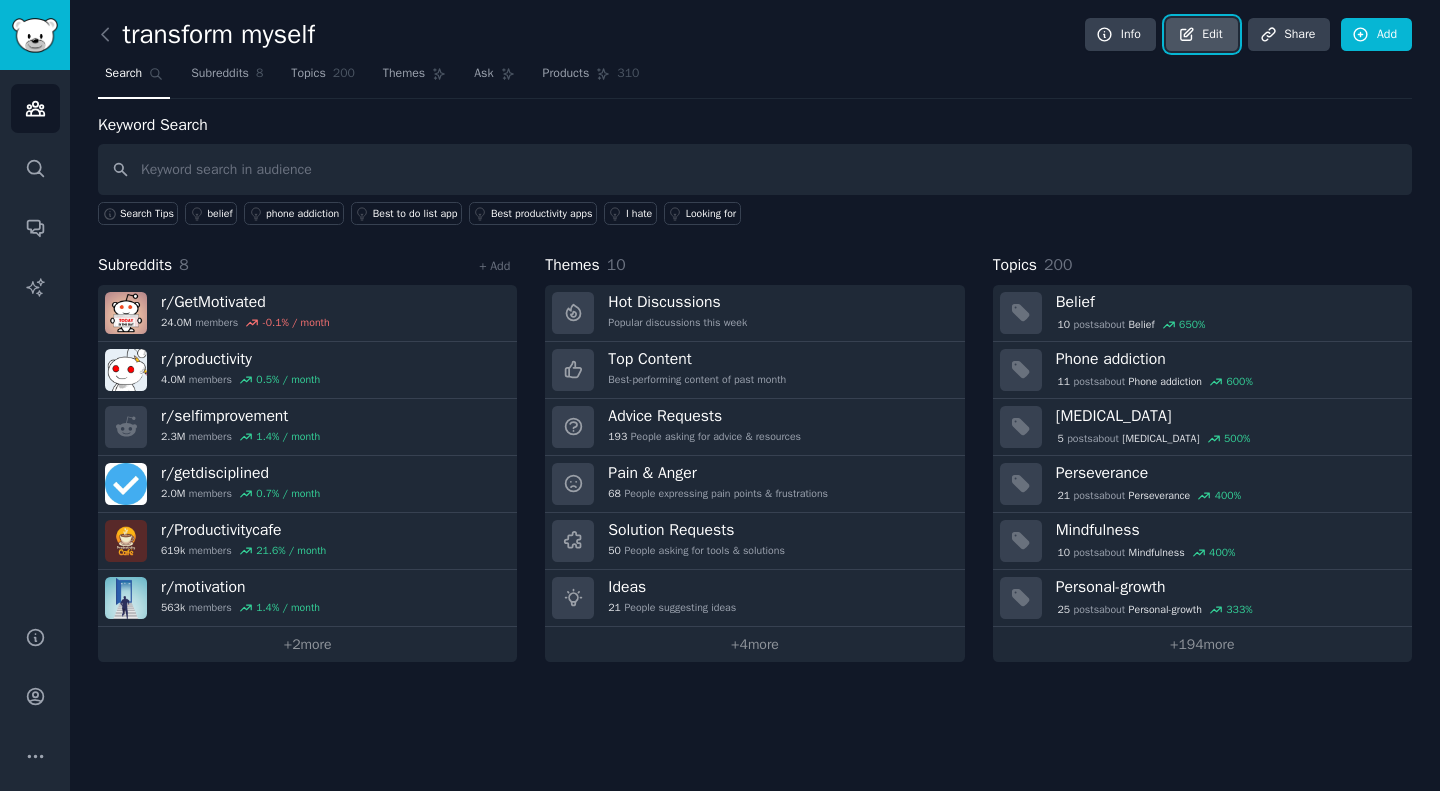 click on "Edit" at bounding box center (1201, 35) 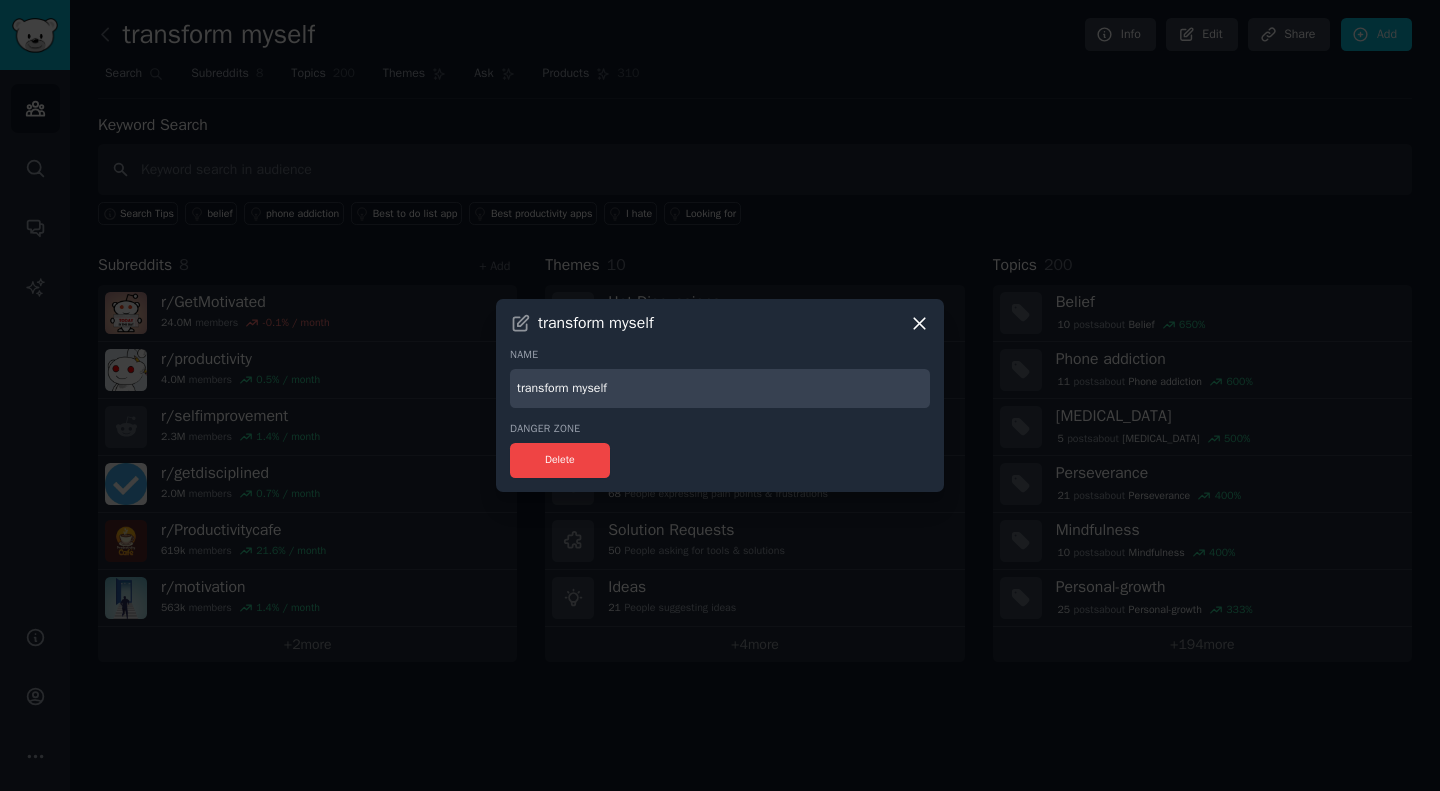 drag, startPoint x: 624, startPoint y: 383, endPoint x: 466, endPoint y: 393, distance: 158.31615 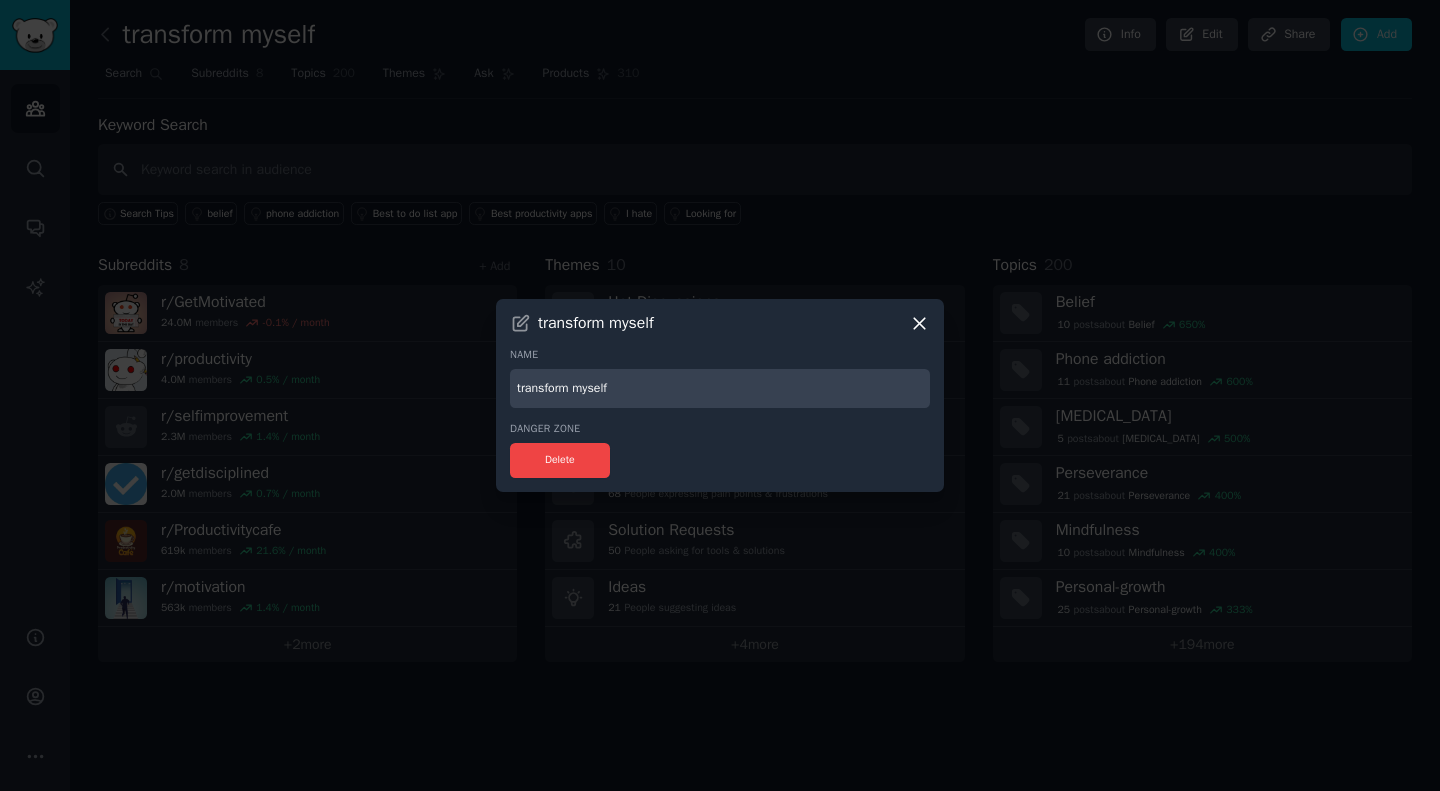 click on "​ transform myself Name transform myself Danger Zone Delete" at bounding box center [720, 395] 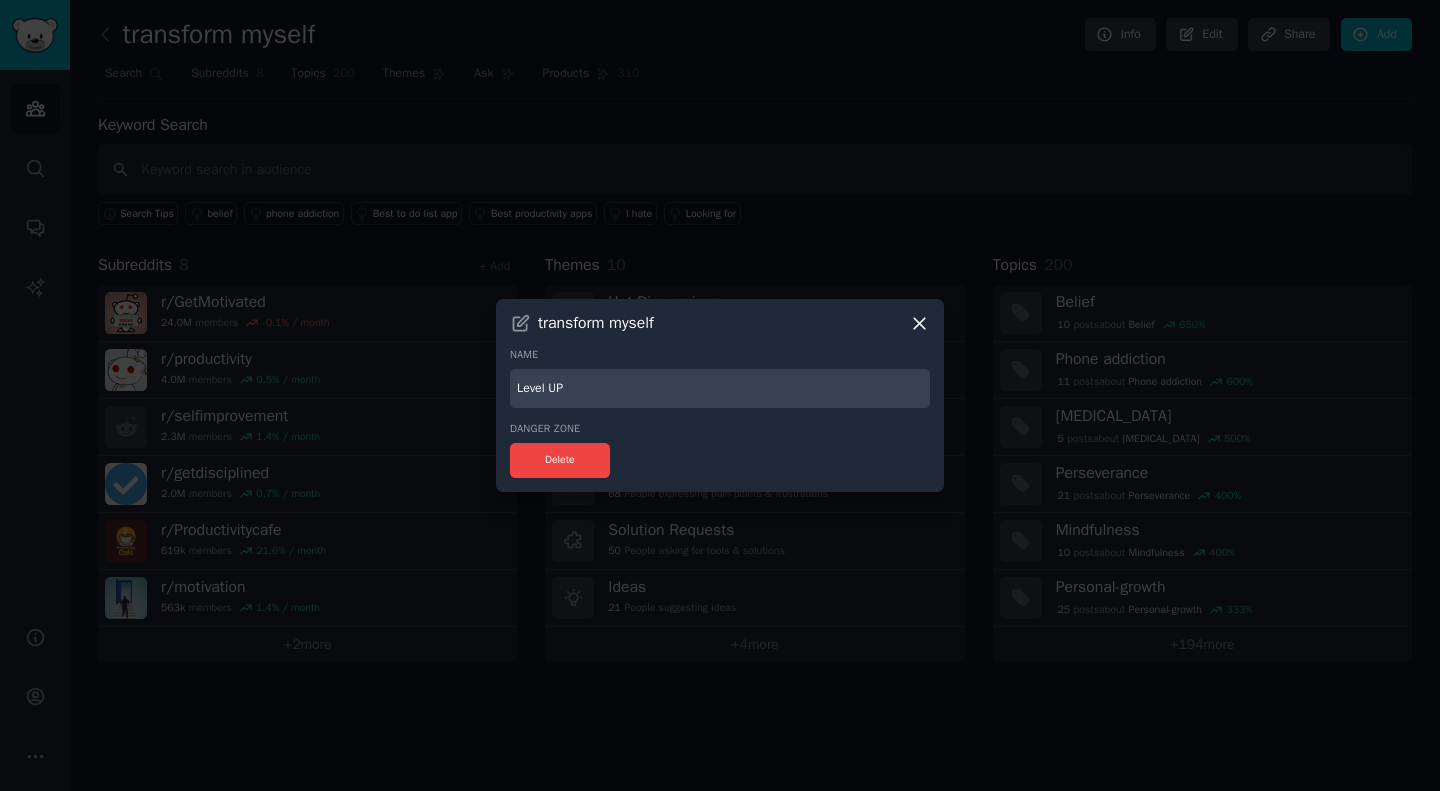 type on "Level UP" 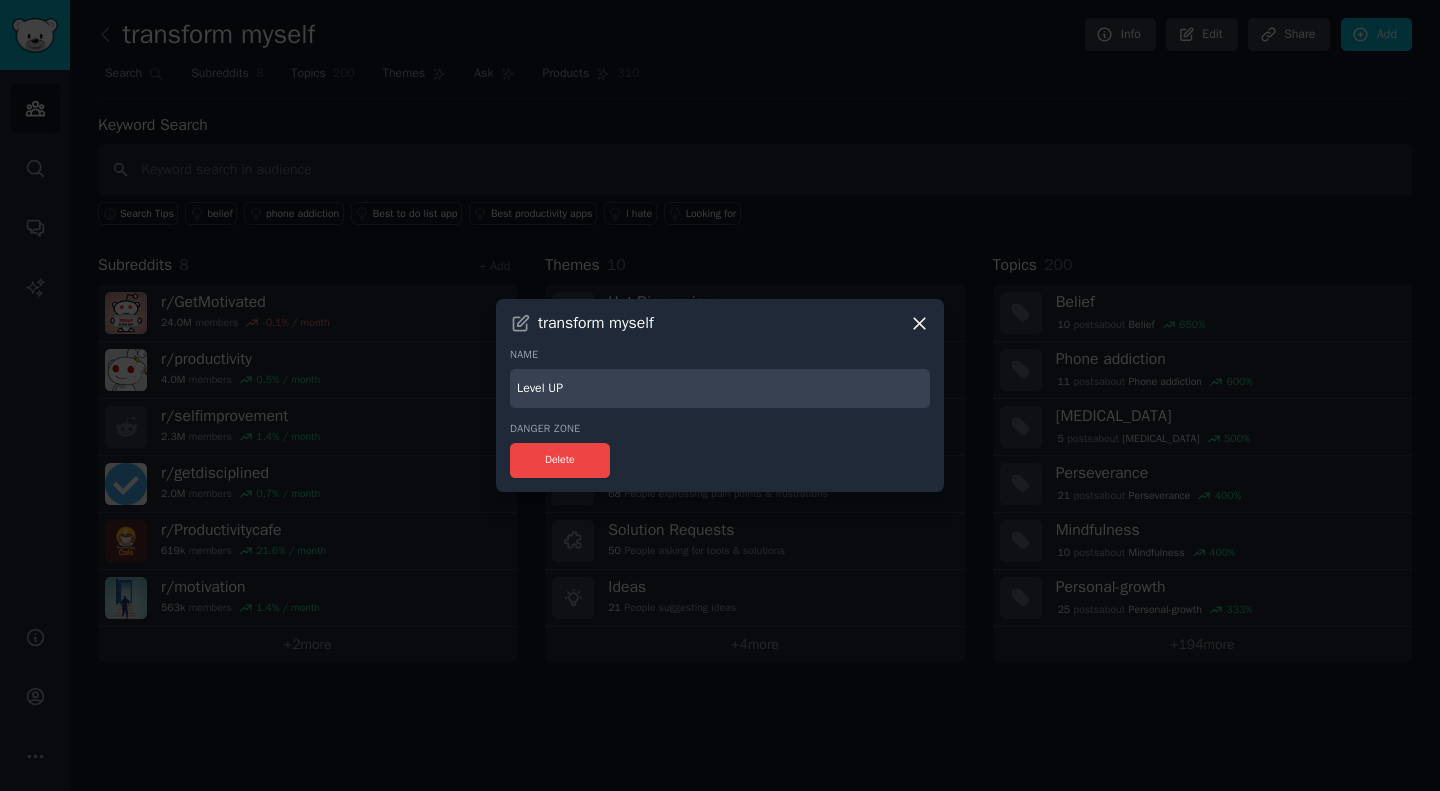 click at bounding box center (720, 395) 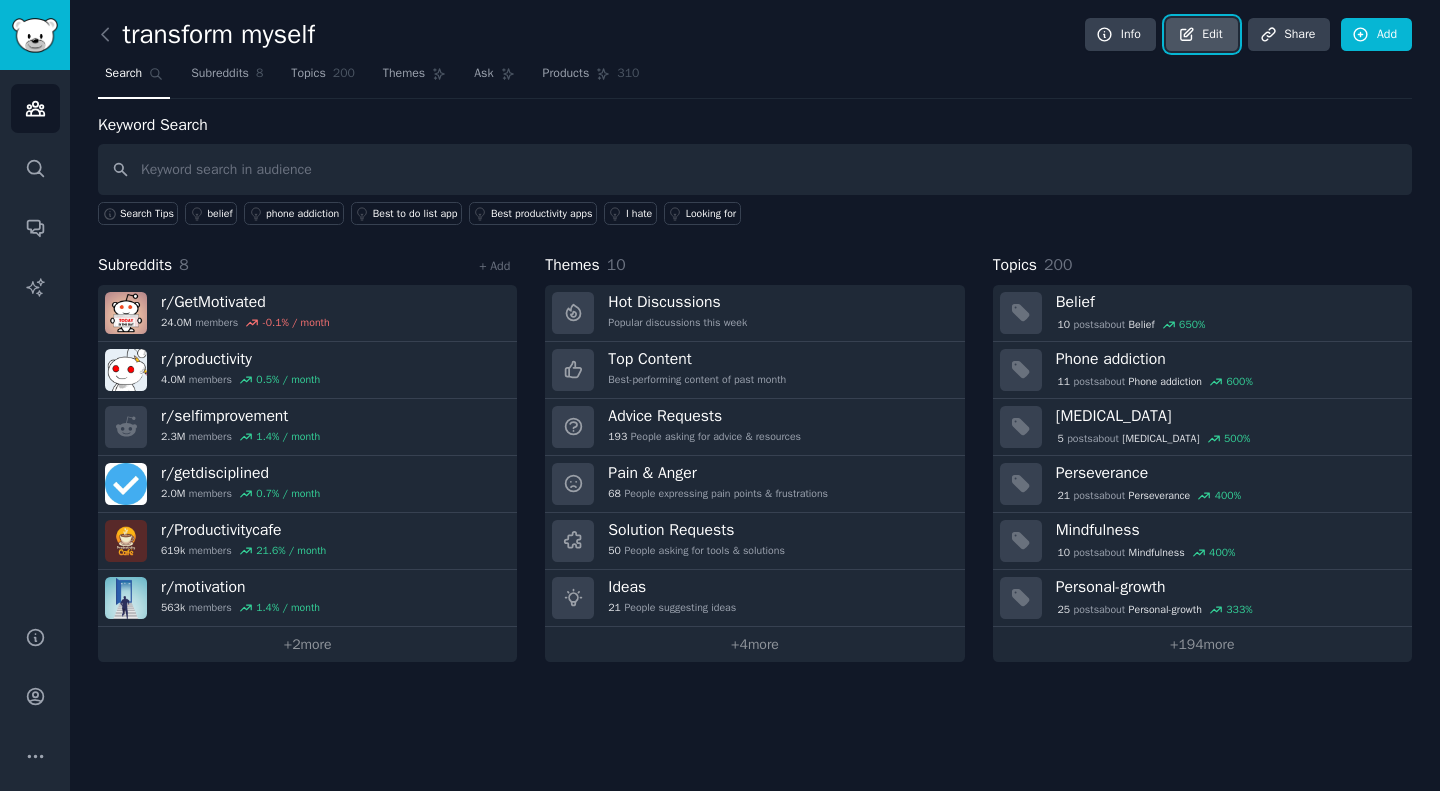 click on "Edit" at bounding box center (1201, 35) 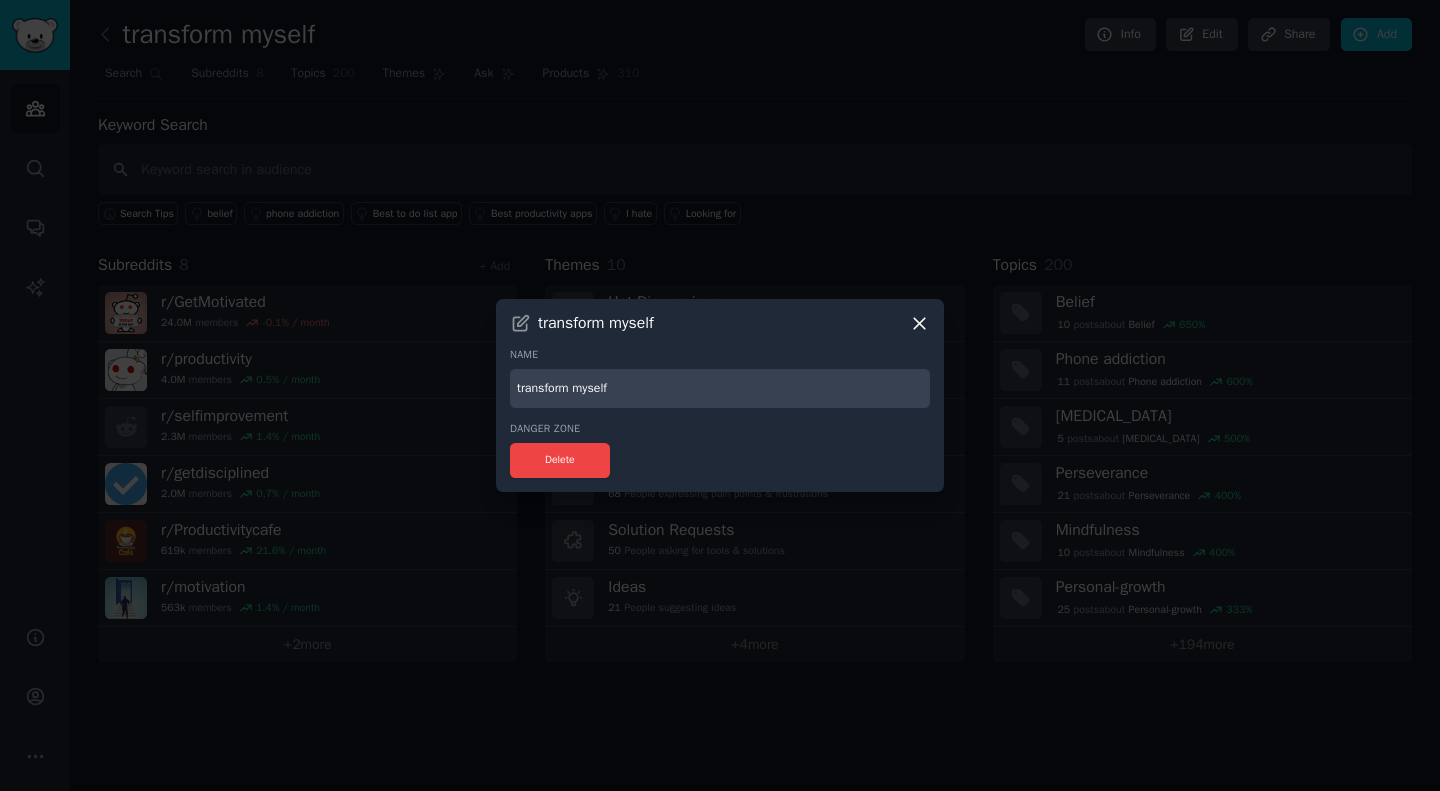 click on "transform myself" at bounding box center (720, 388) 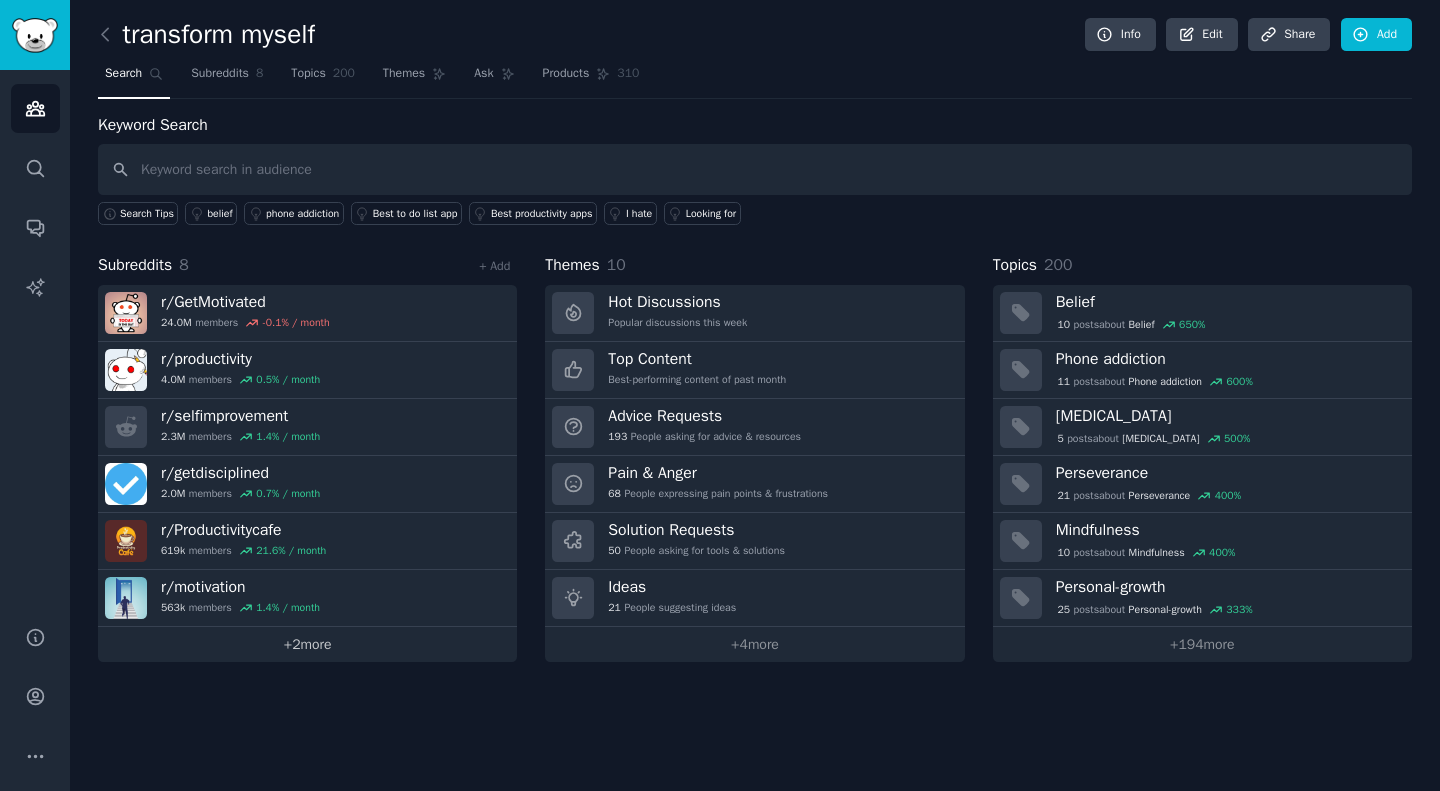 click on "+  2  more" at bounding box center (307, 644) 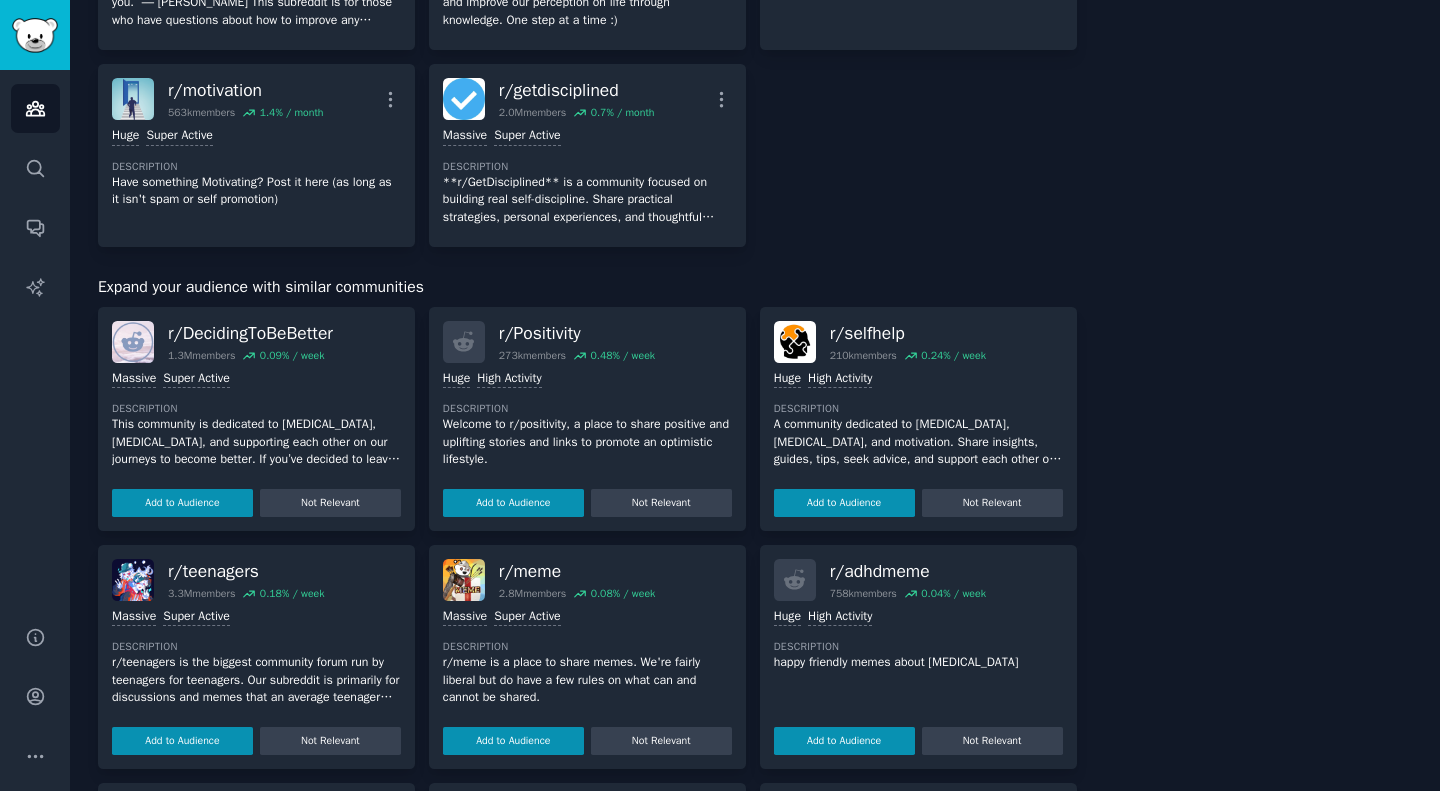 scroll, scrollTop: 547, scrollLeft: 0, axis: vertical 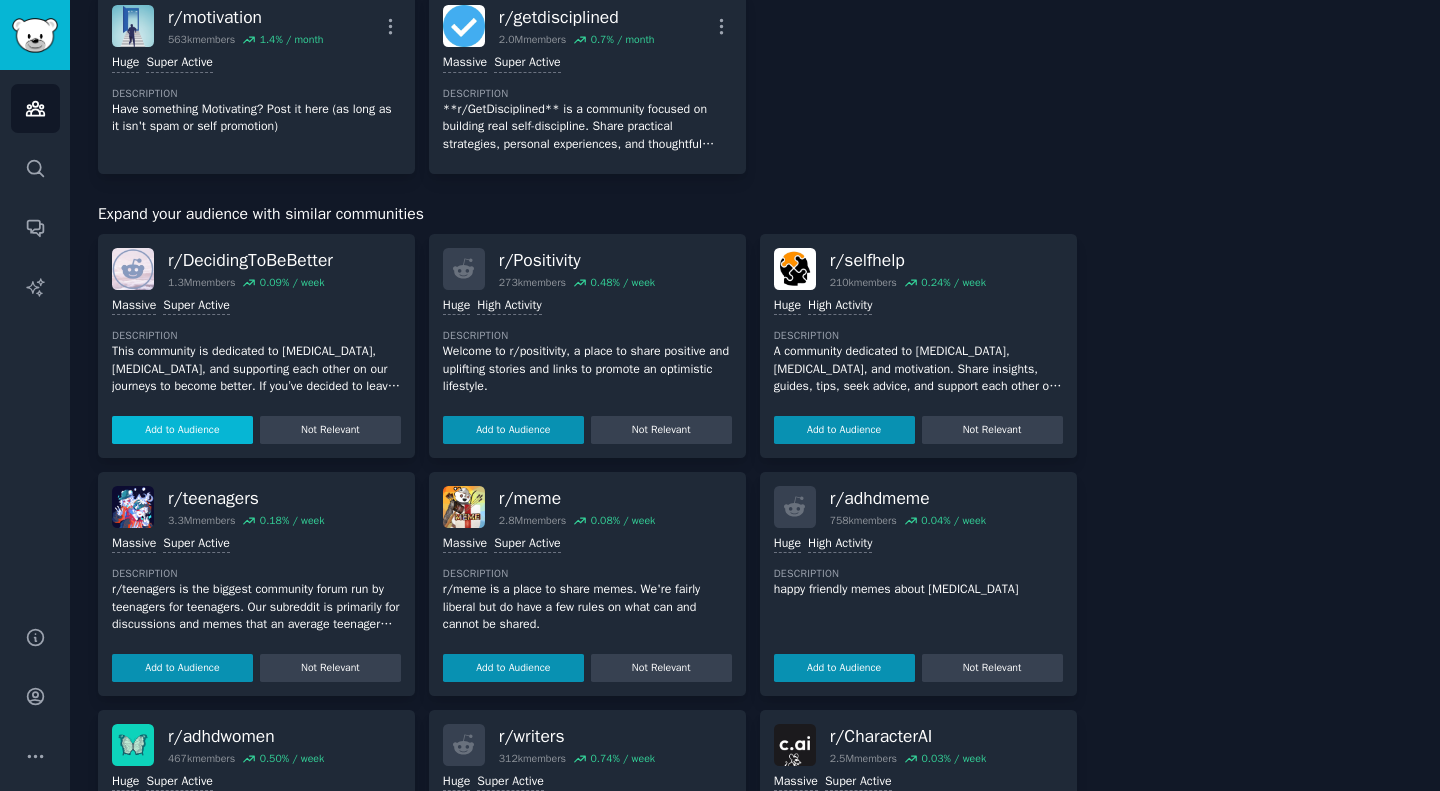 click on "Add to Audience" at bounding box center (182, 430) 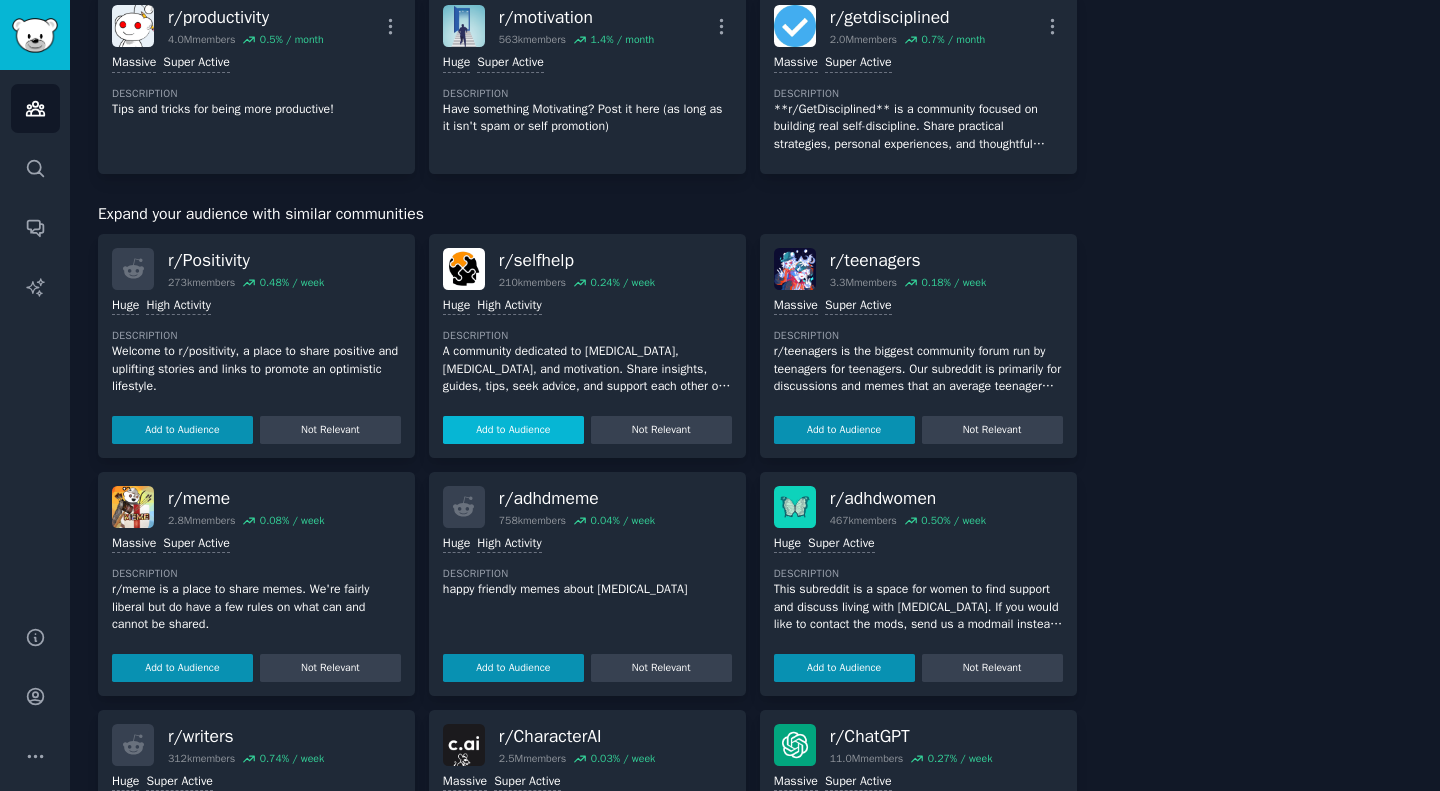 click on "Add to Audience" at bounding box center [513, 430] 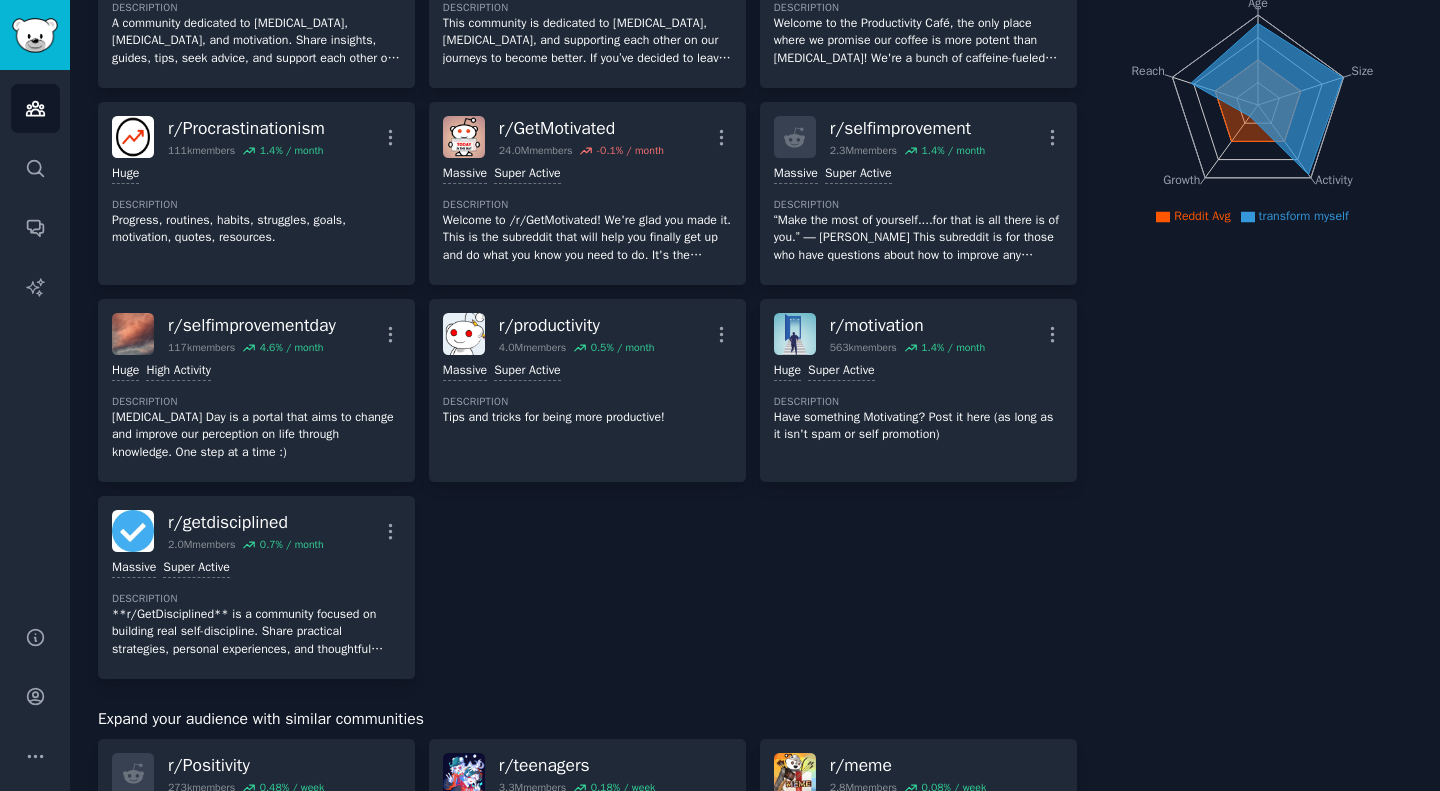 scroll, scrollTop: 0, scrollLeft: 0, axis: both 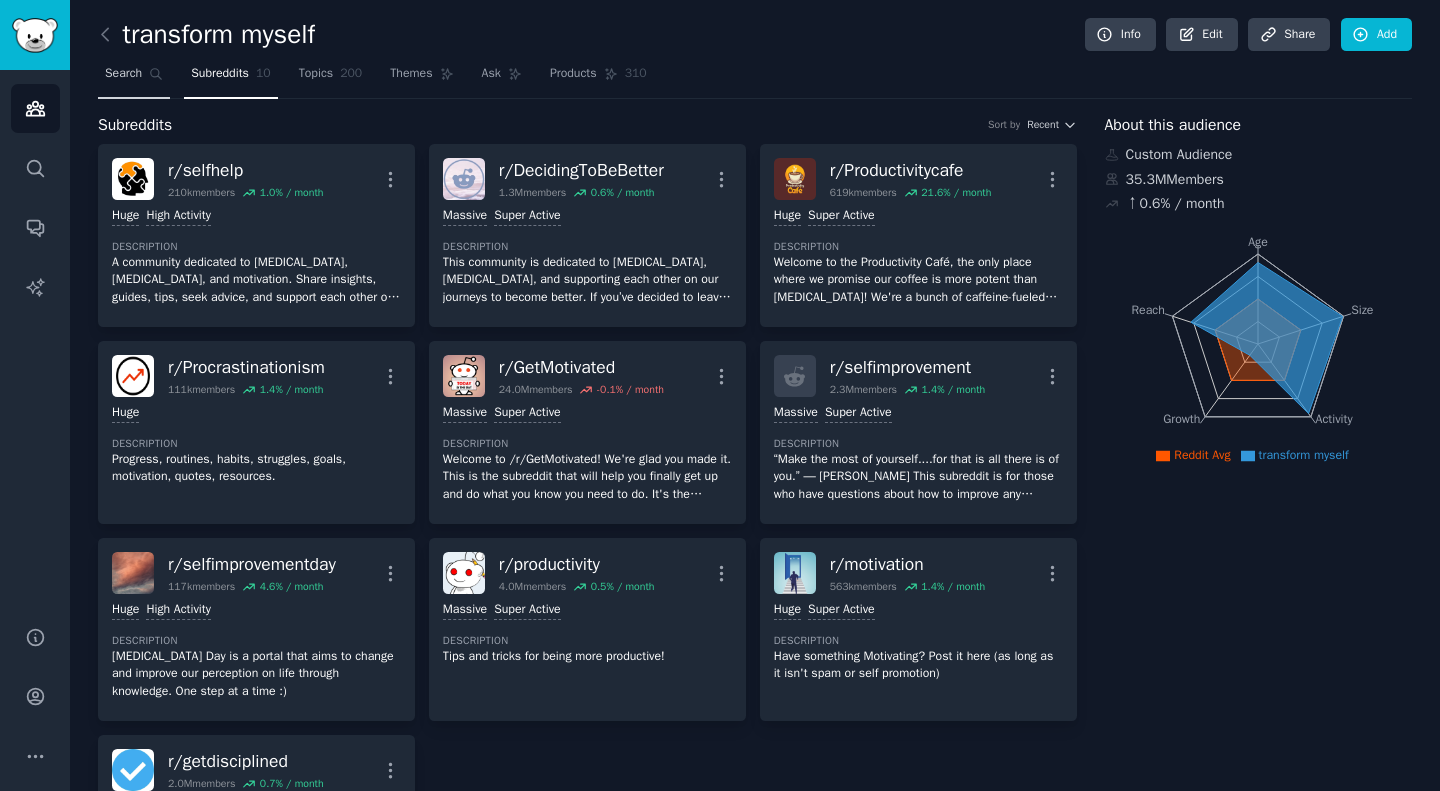 click 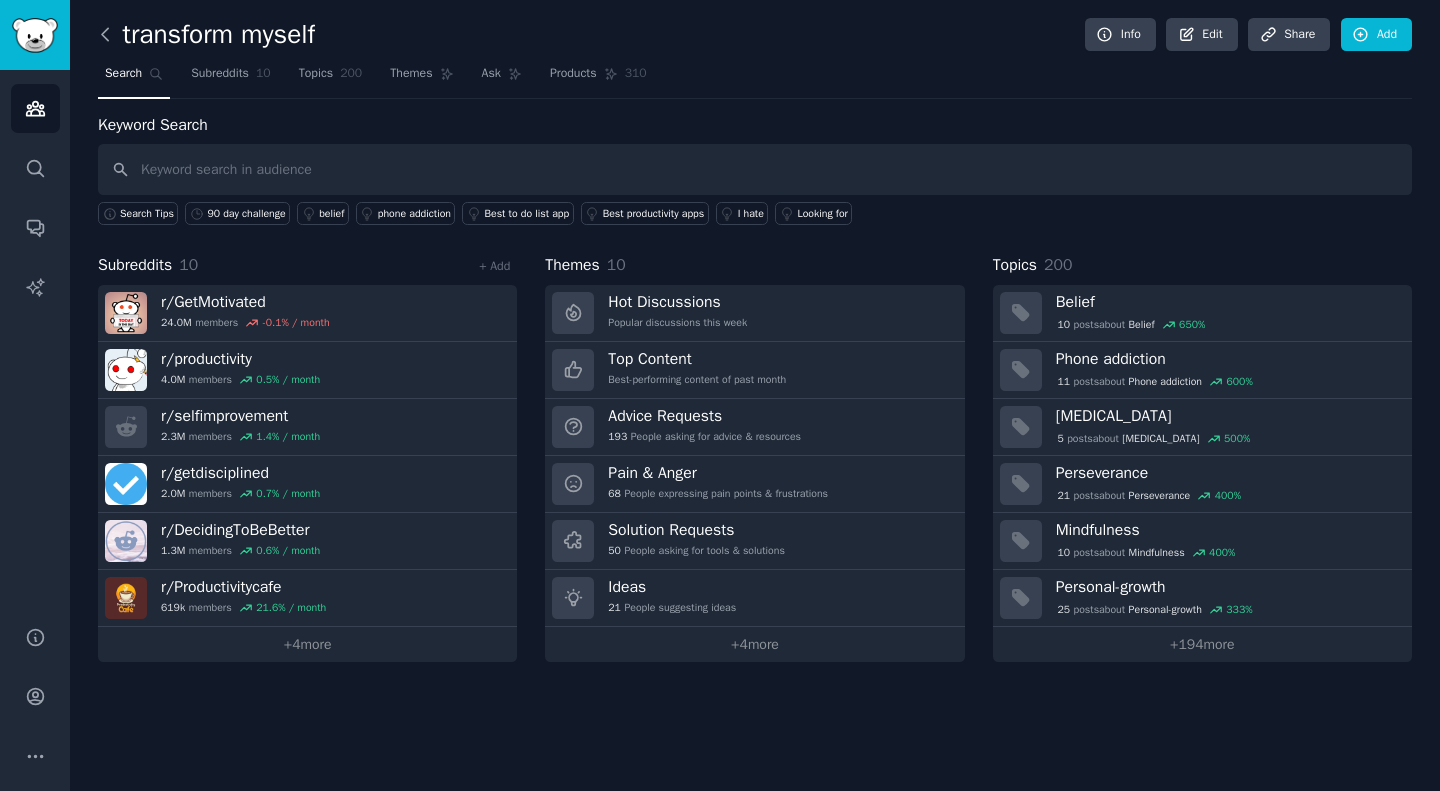 click 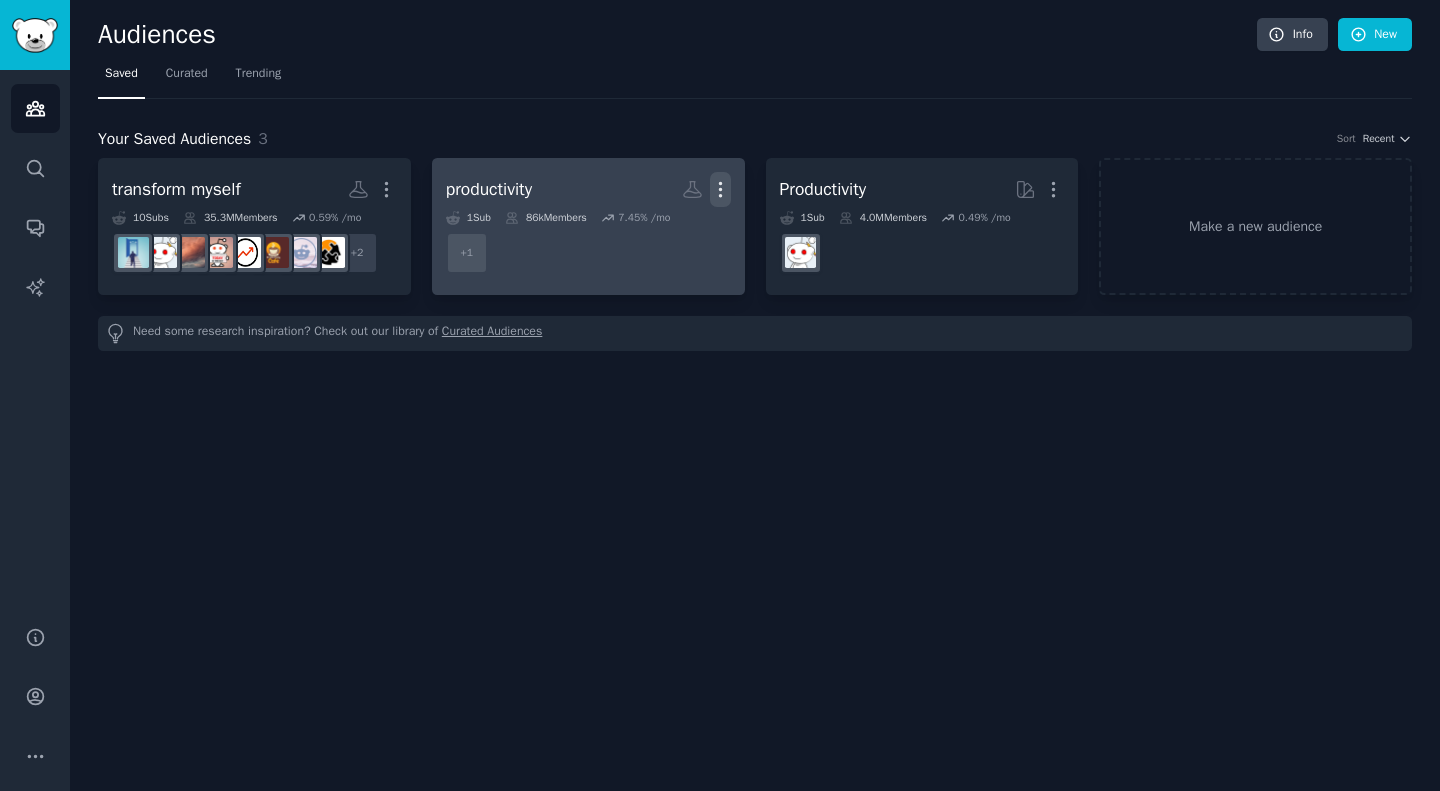click 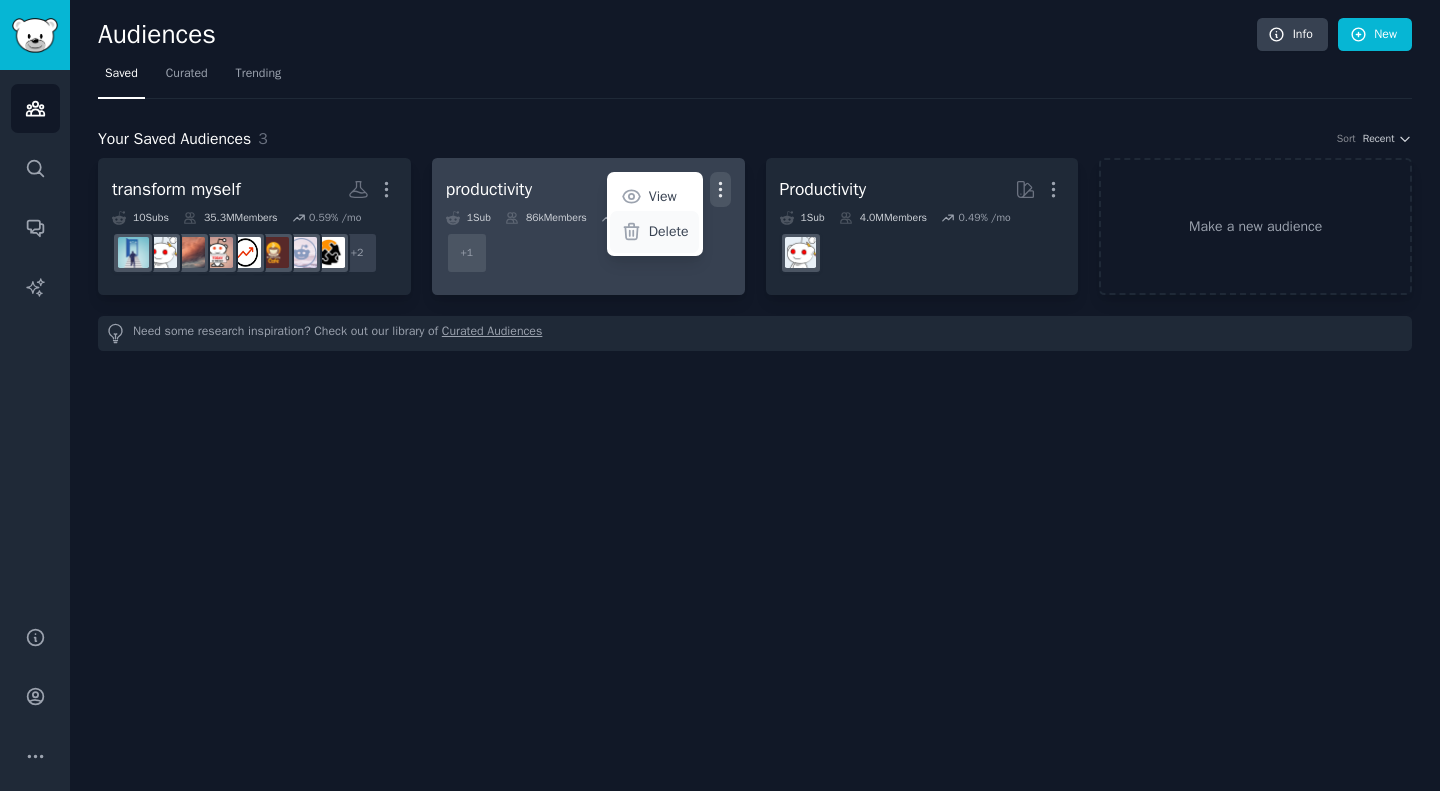 click on "Delete" at bounding box center (669, 231) 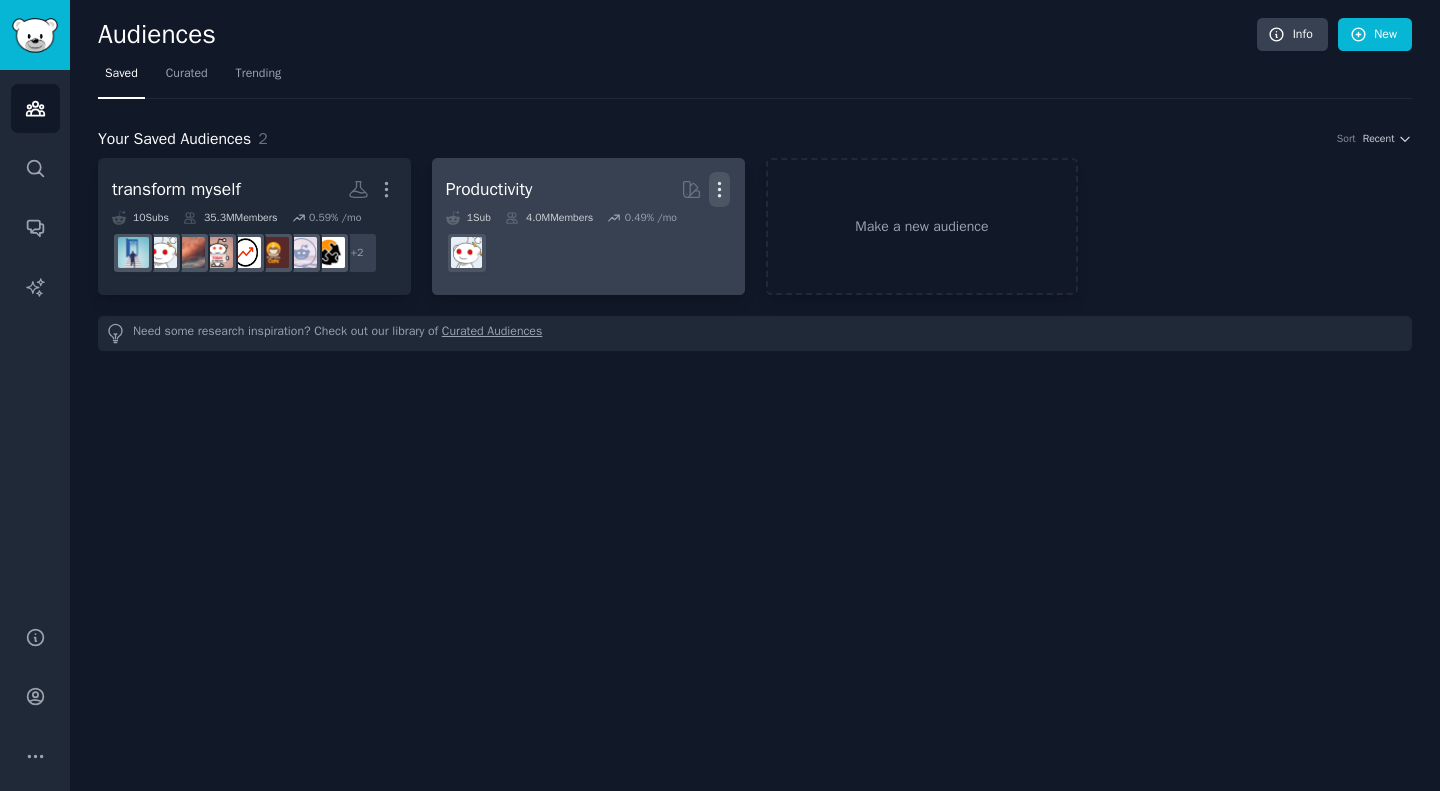 click 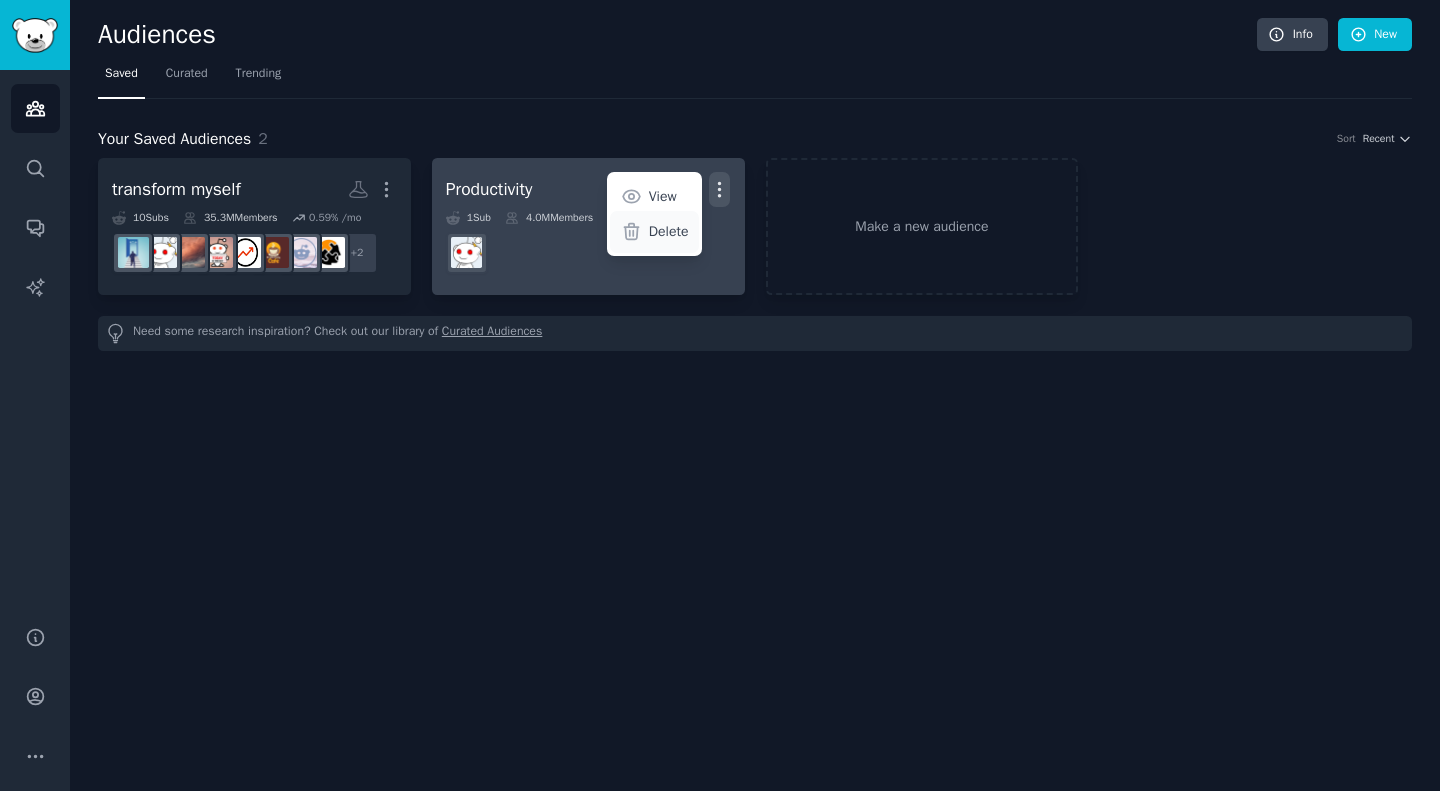click on "Delete" at bounding box center [669, 231] 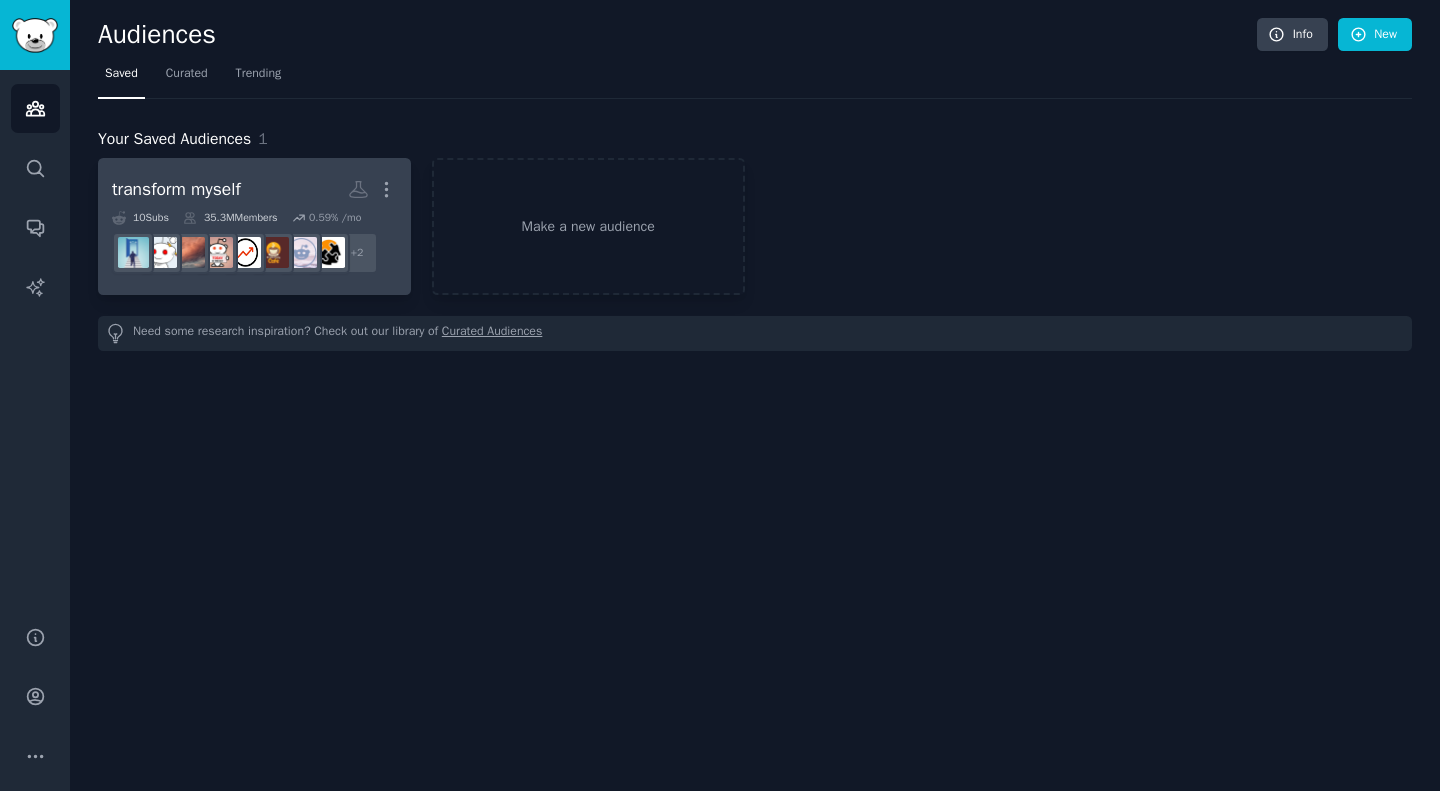 click on "transform myself More" at bounding box center [254, 189] 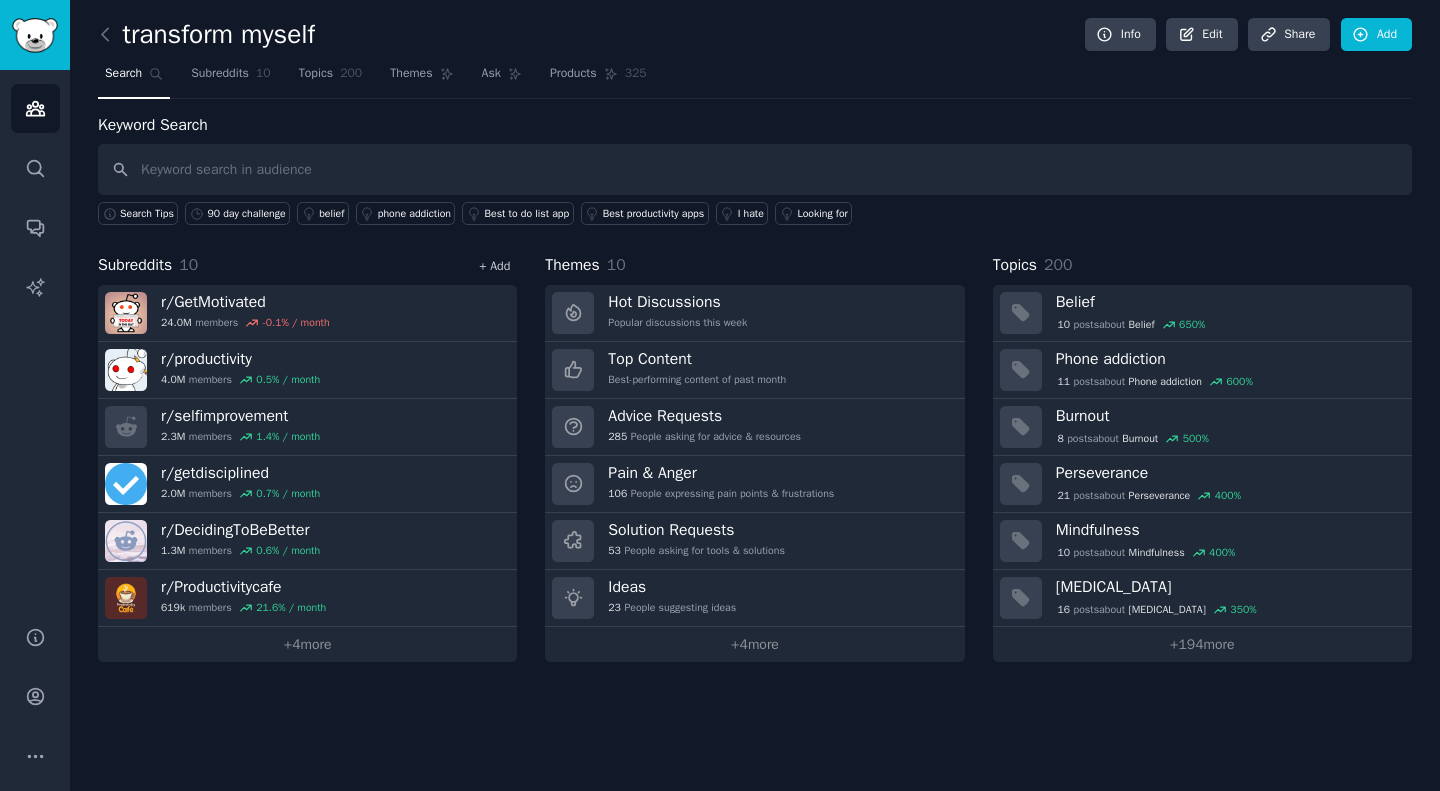 click on "+ Add" at bounding box center [494, 266] 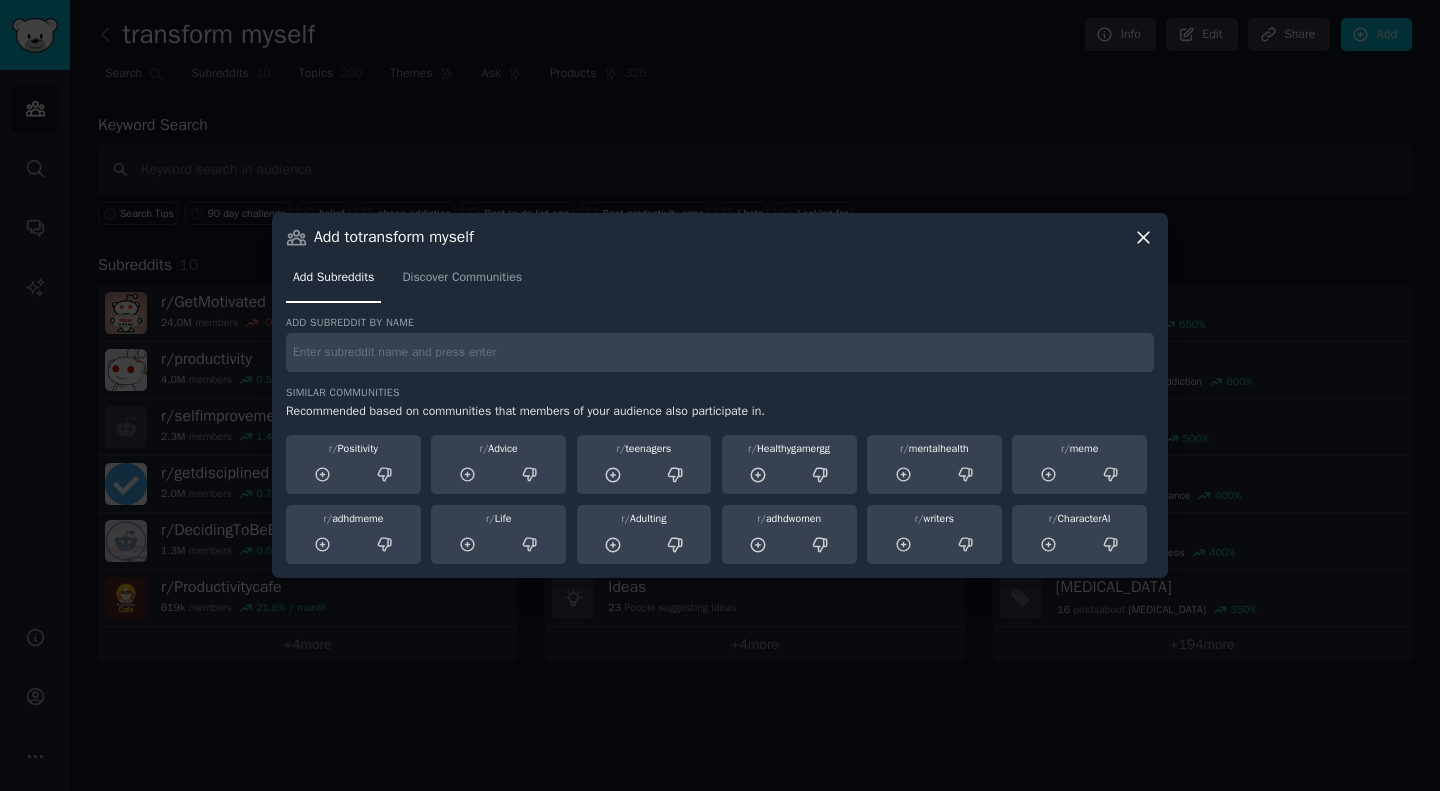 click at bounding box center (720, 352) 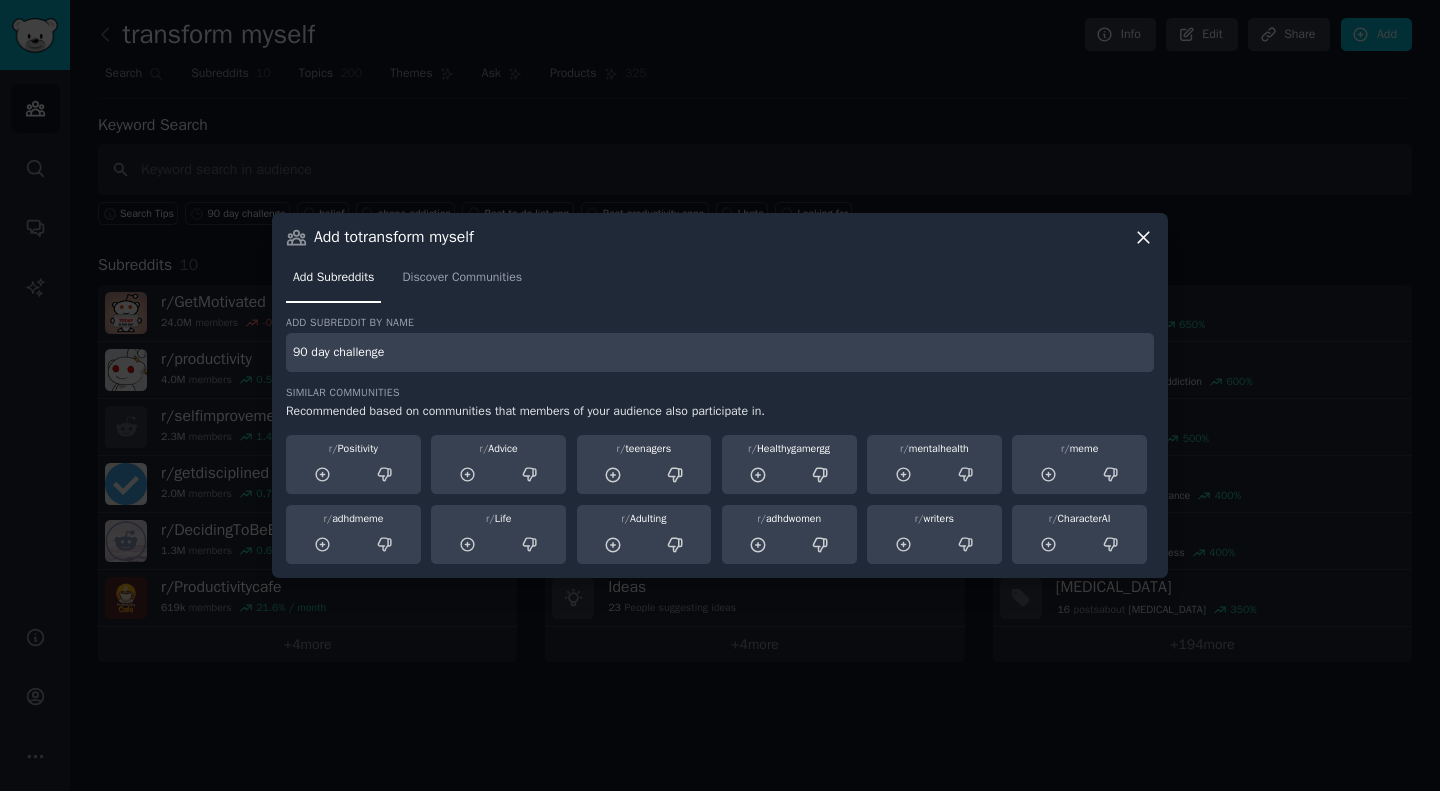 type on "90 day challenge" 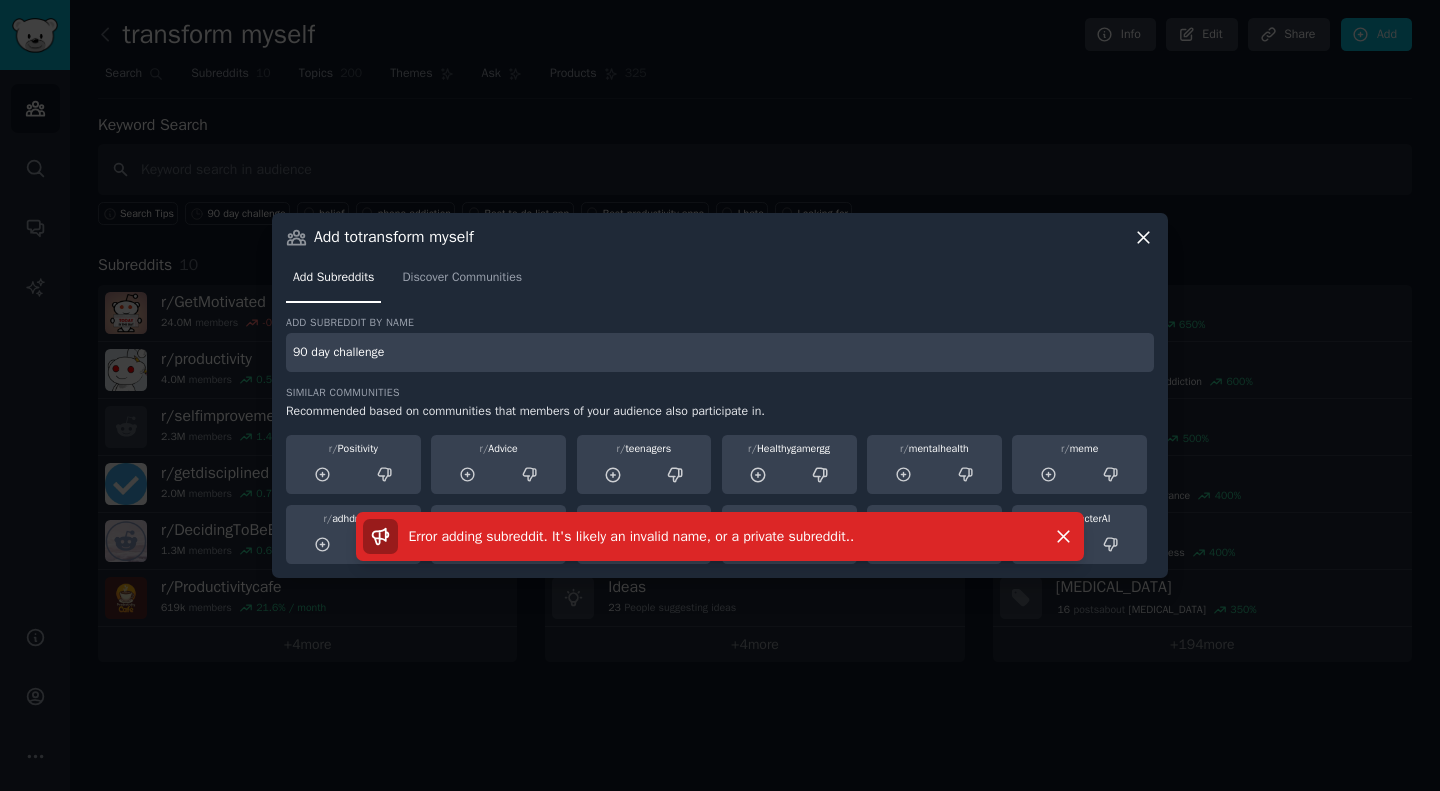 click on "90 day challenge" at bounding box center [720, 352] 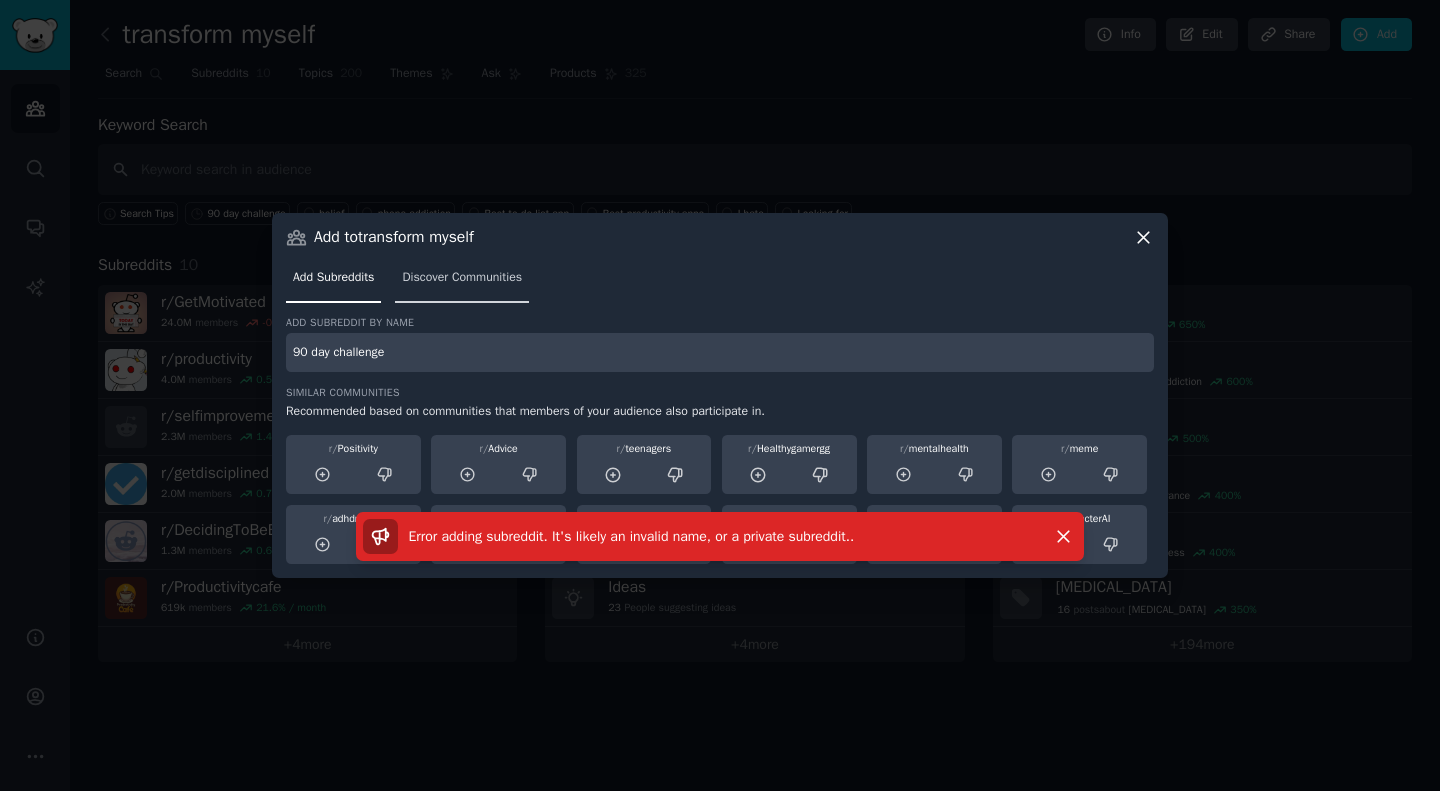 click on "Discover Communities" at bounding box center [462, 282] 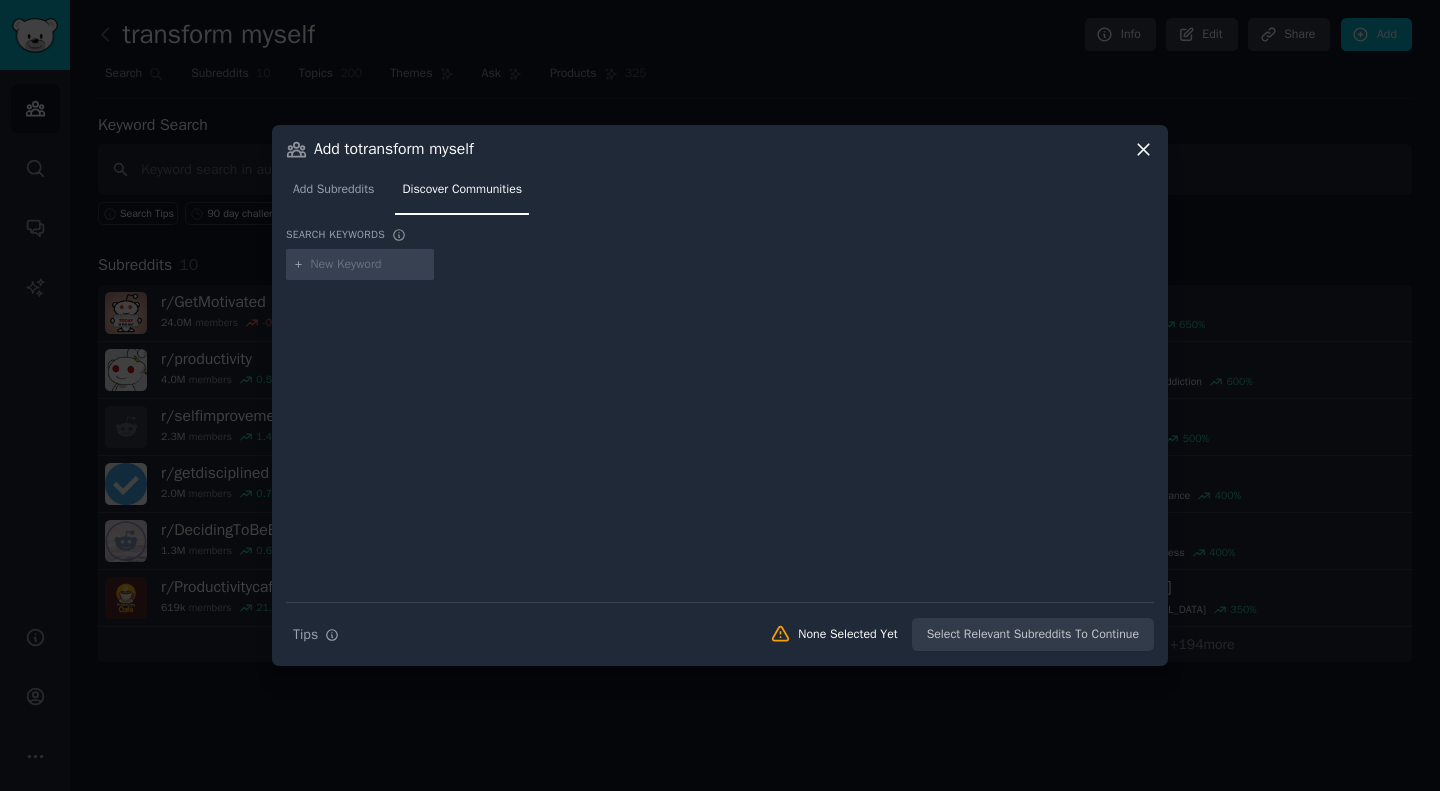 type on "90 day challenge" 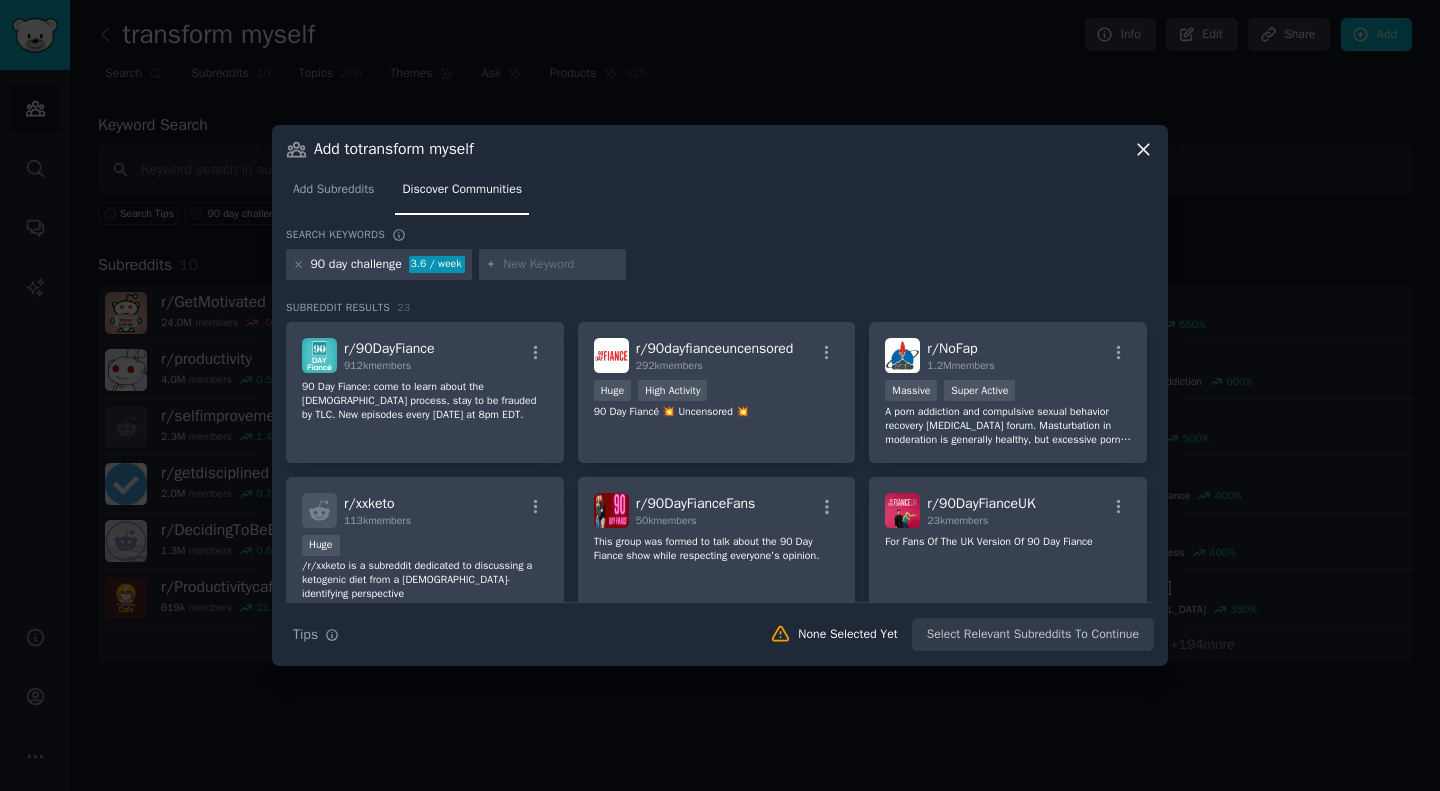 paste on "discipline journey" 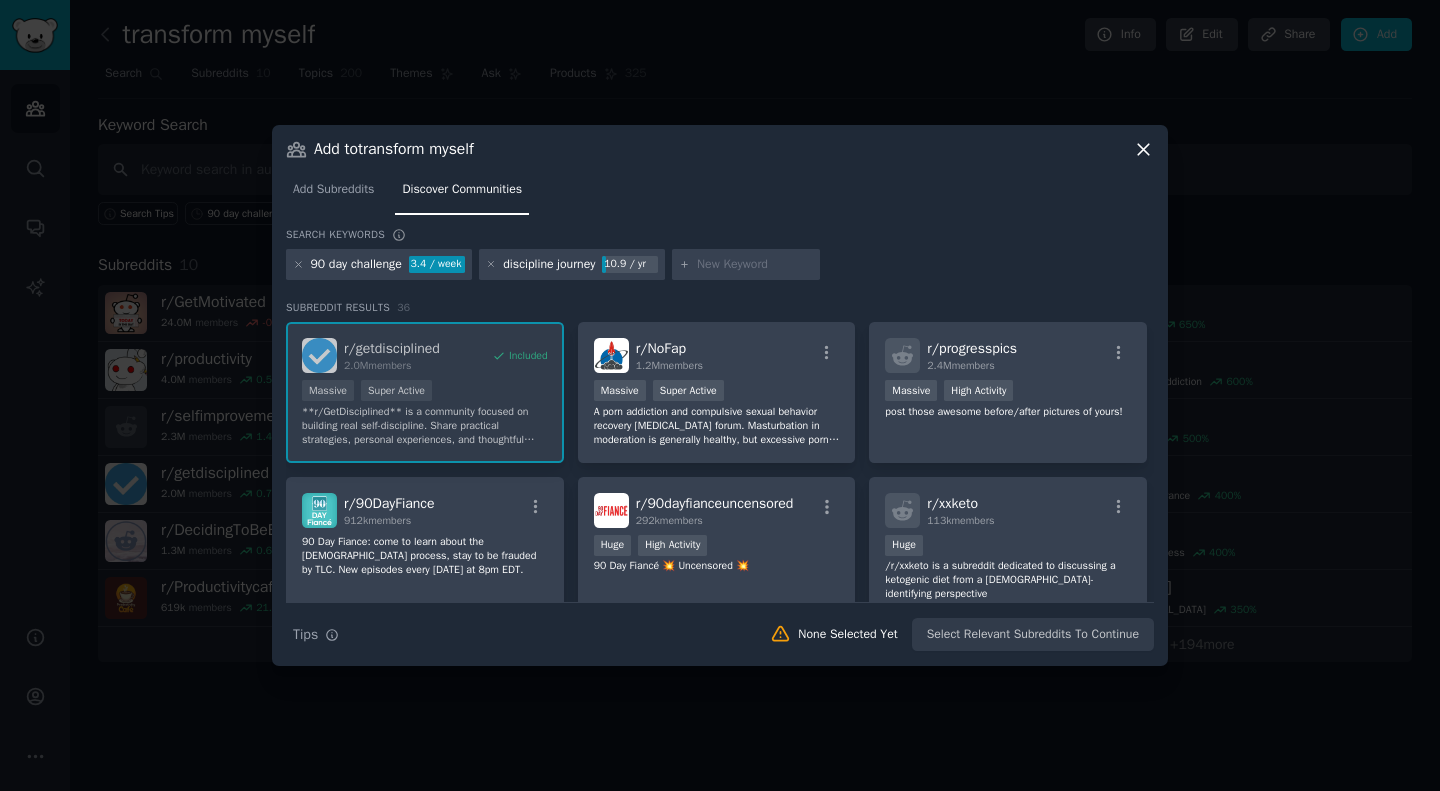 paste on "can't stay consistent" 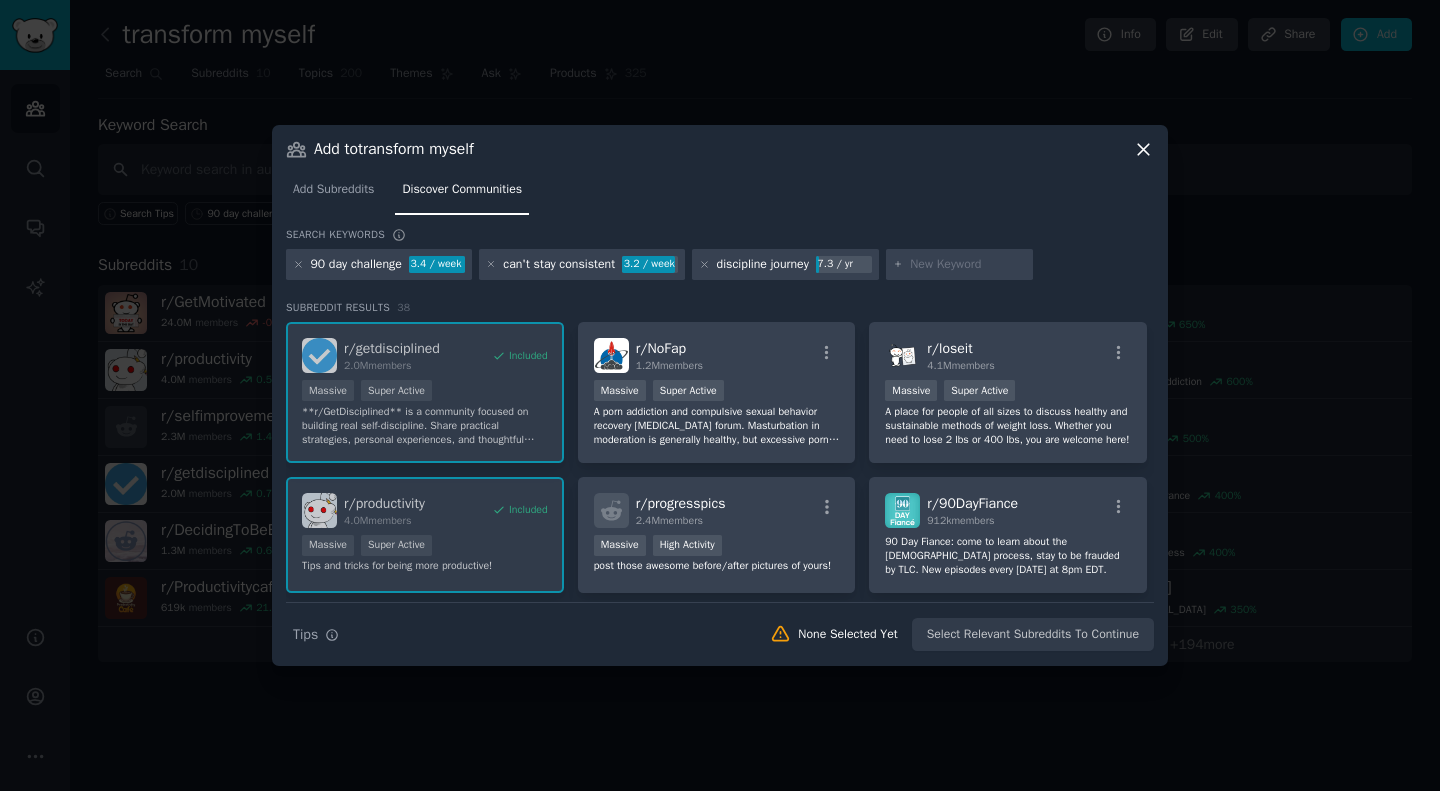click at bounding box center [968, 265] 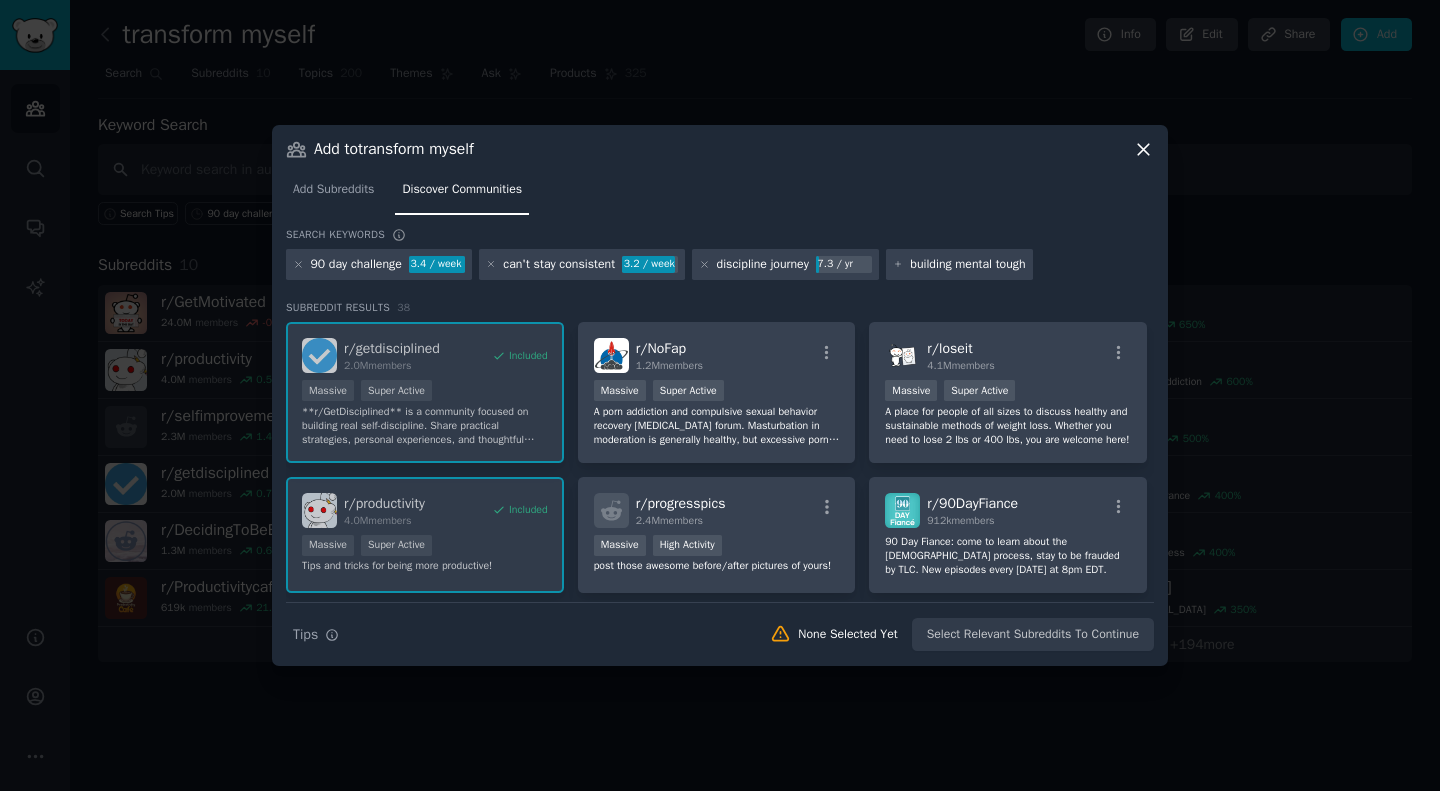 scroll, scrollTop: 0, scrollLeft: 6, axis: horizontal 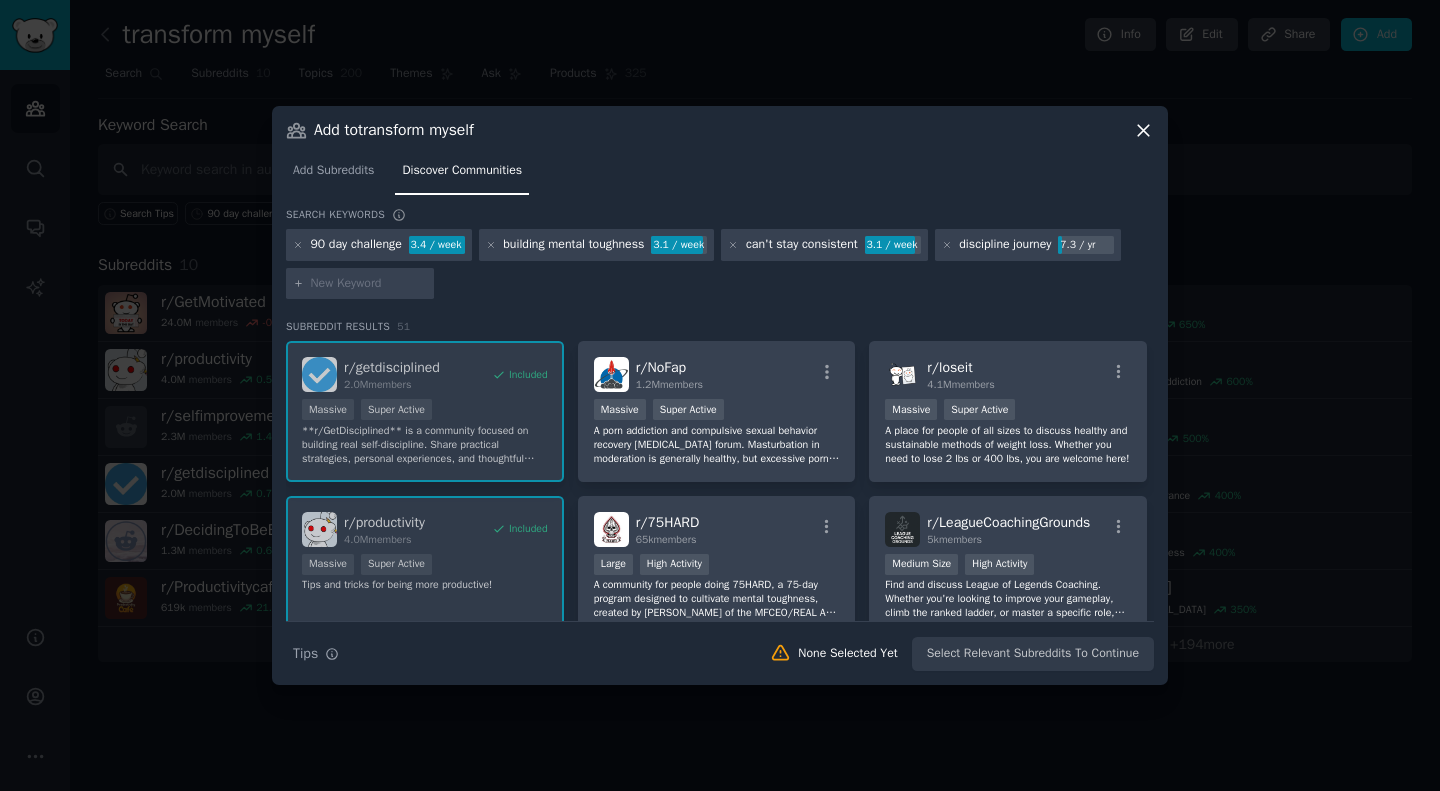 paste on "getting out of comfort zone" 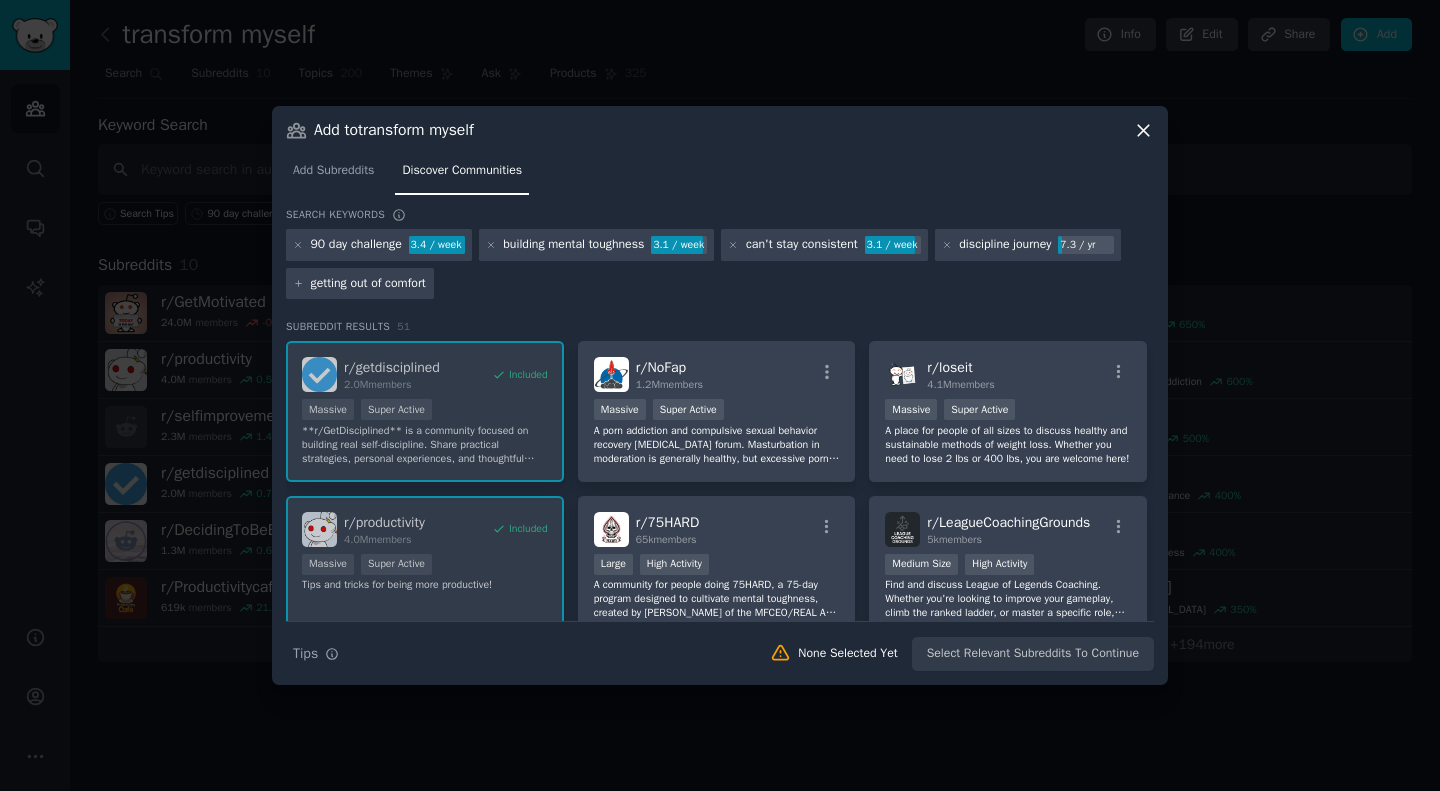 scroll, scrollTop: 0, scrollLeft: 12, axis: horizontal 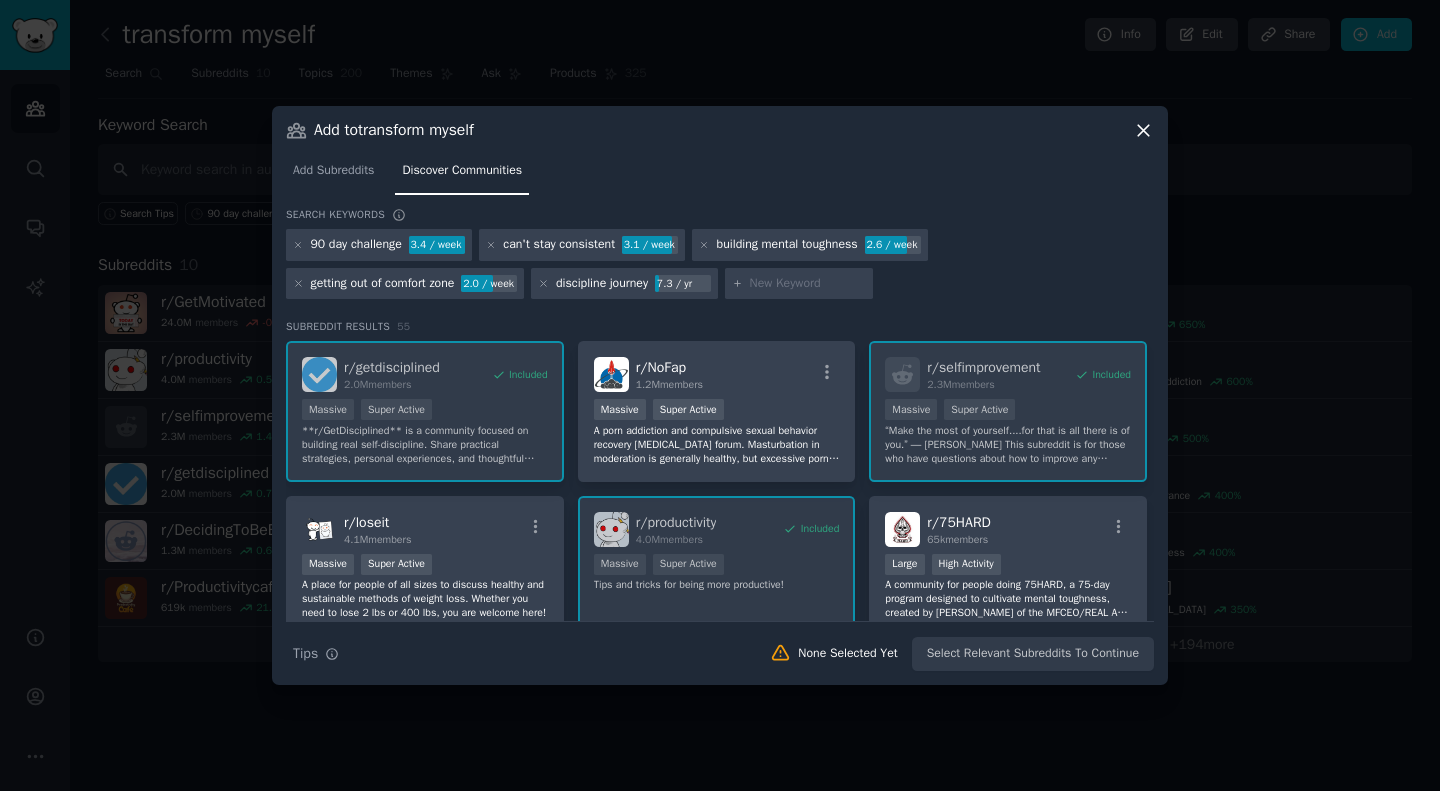 paste on "young entrepreneur struggling with discipline" 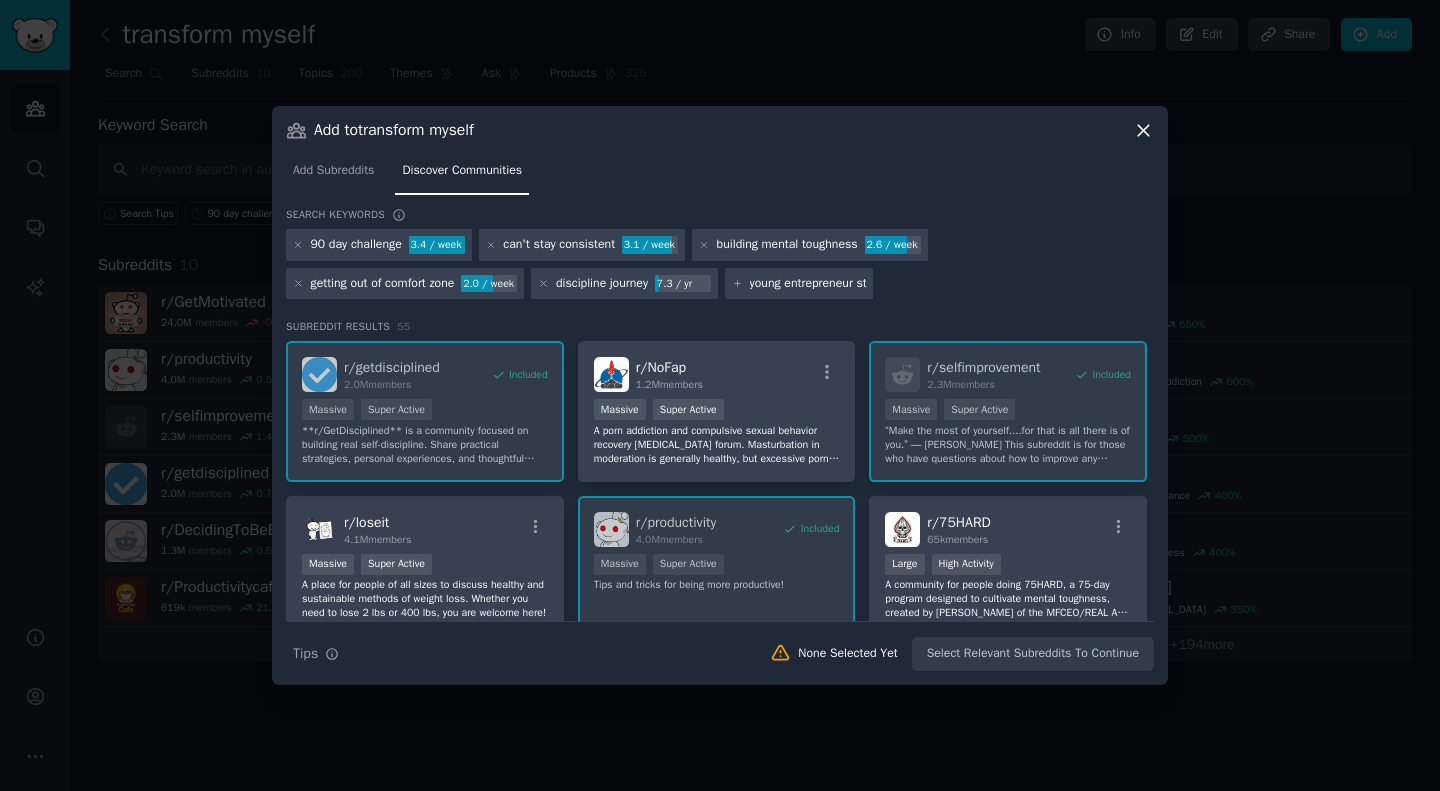 scroll, scrollTop: 0, scrollLeft: 108, axis: horizontal 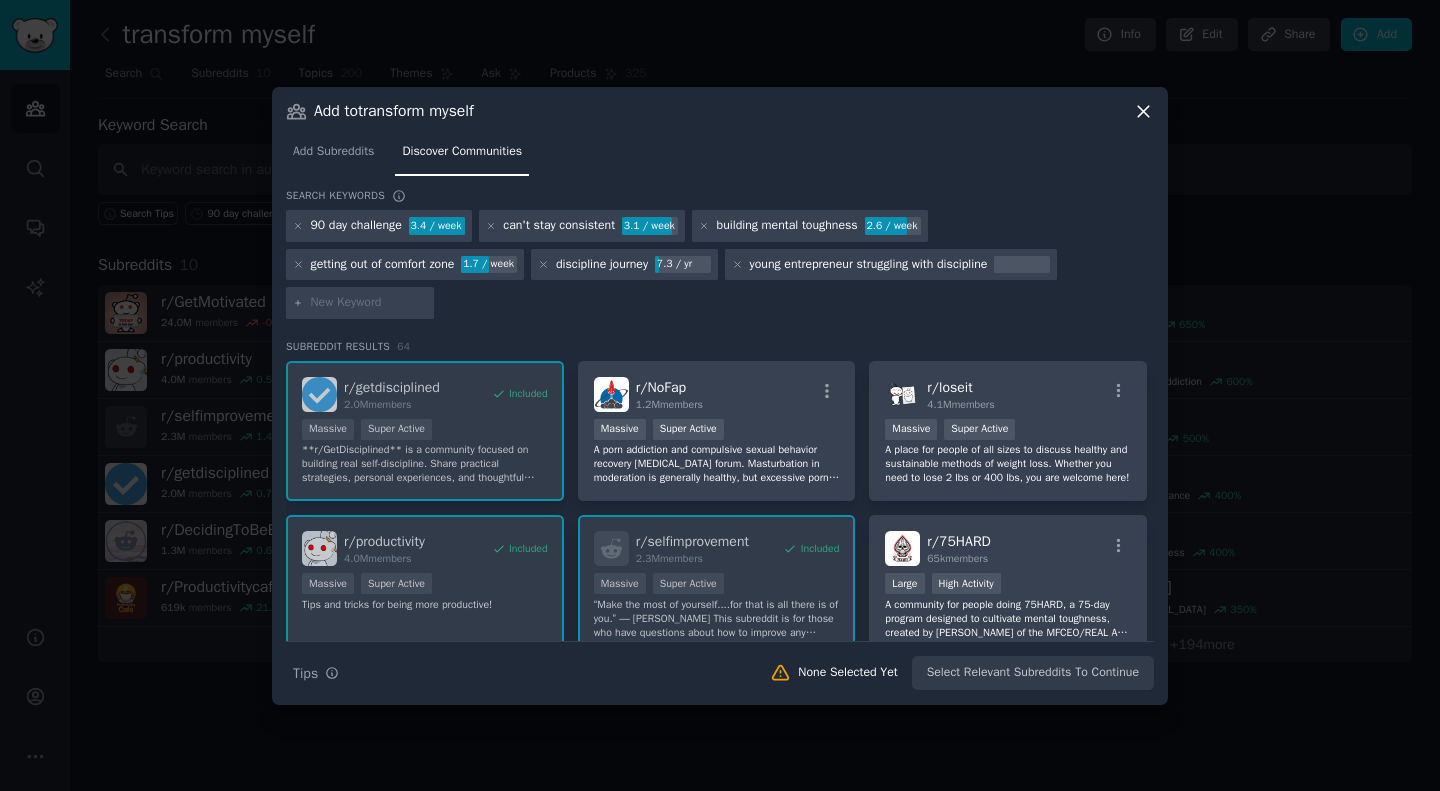 paste on "entrepreneur failing habits" 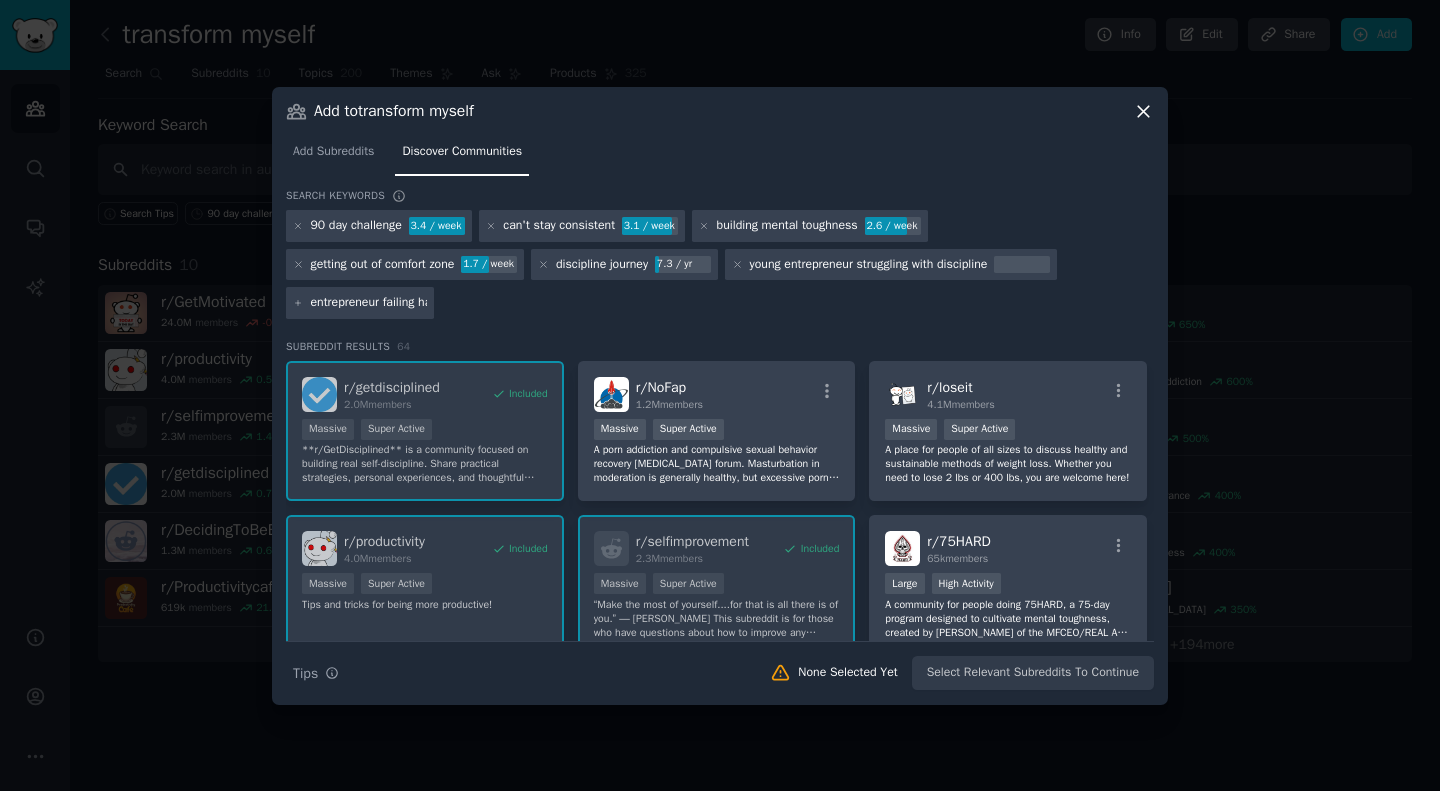 scroll, scrollTop: 0, scrollLeft: 4, axis: horizontal 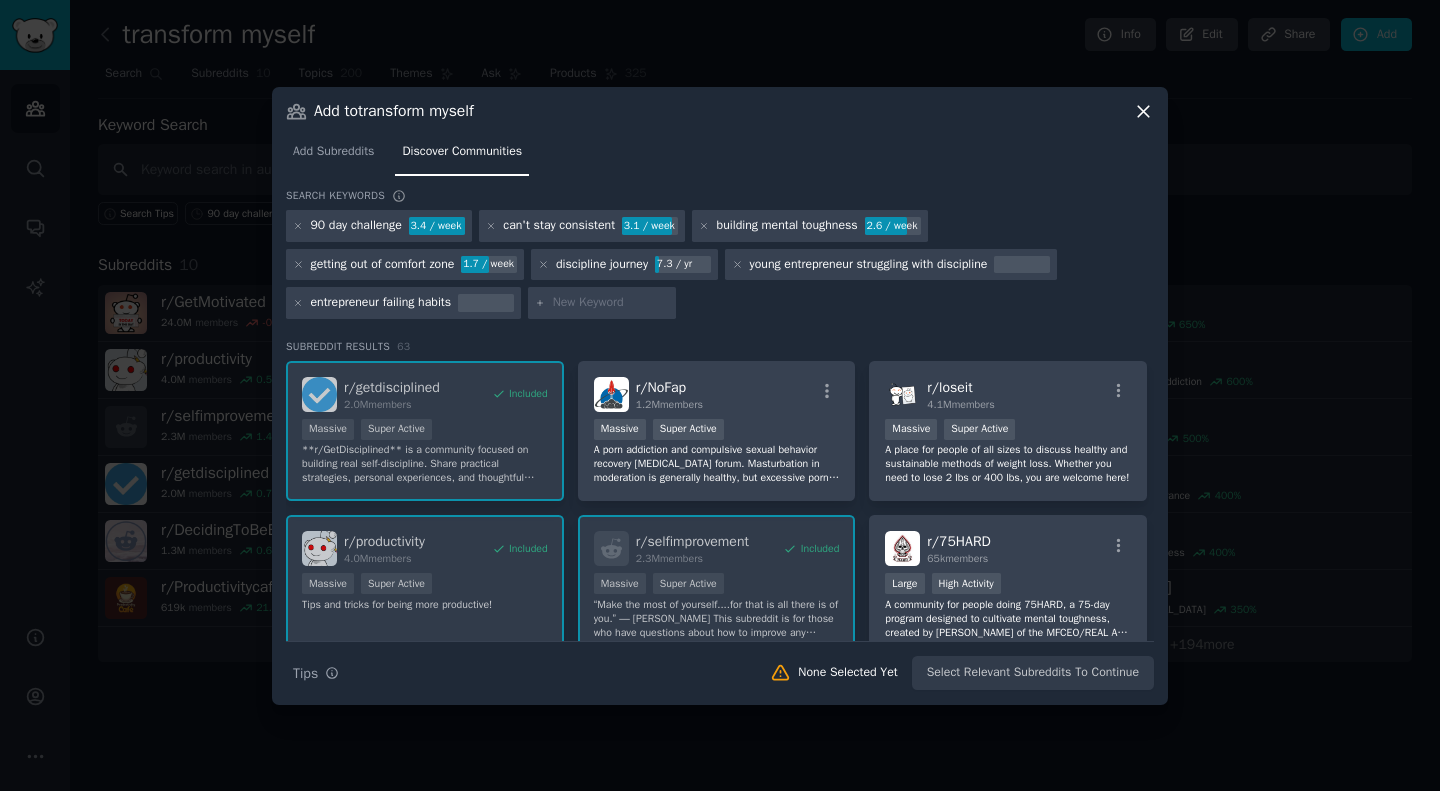 paste on "i keep starting and stopping" 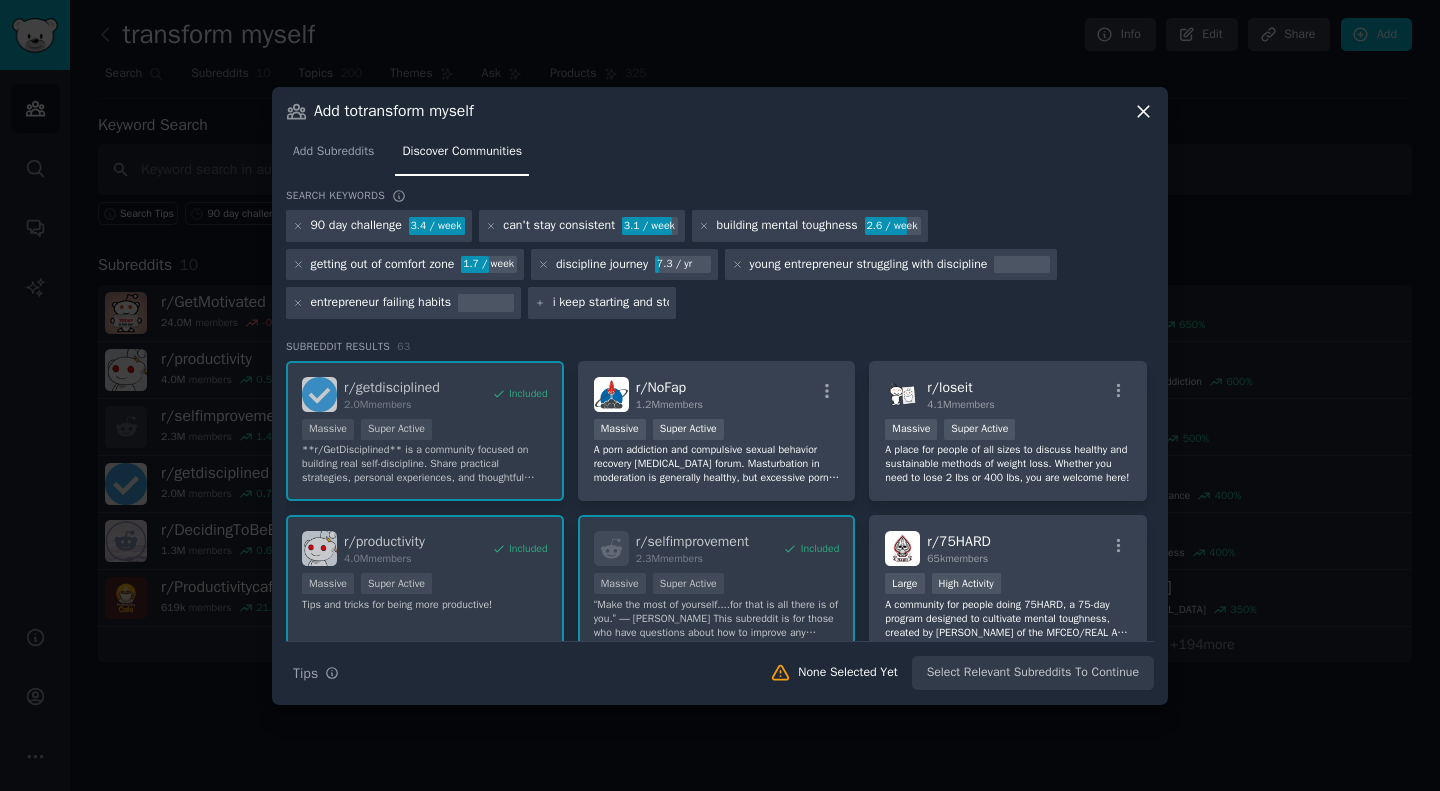 scroll, scrollTop: 0, scrollLeft: 13, axis: horizontal 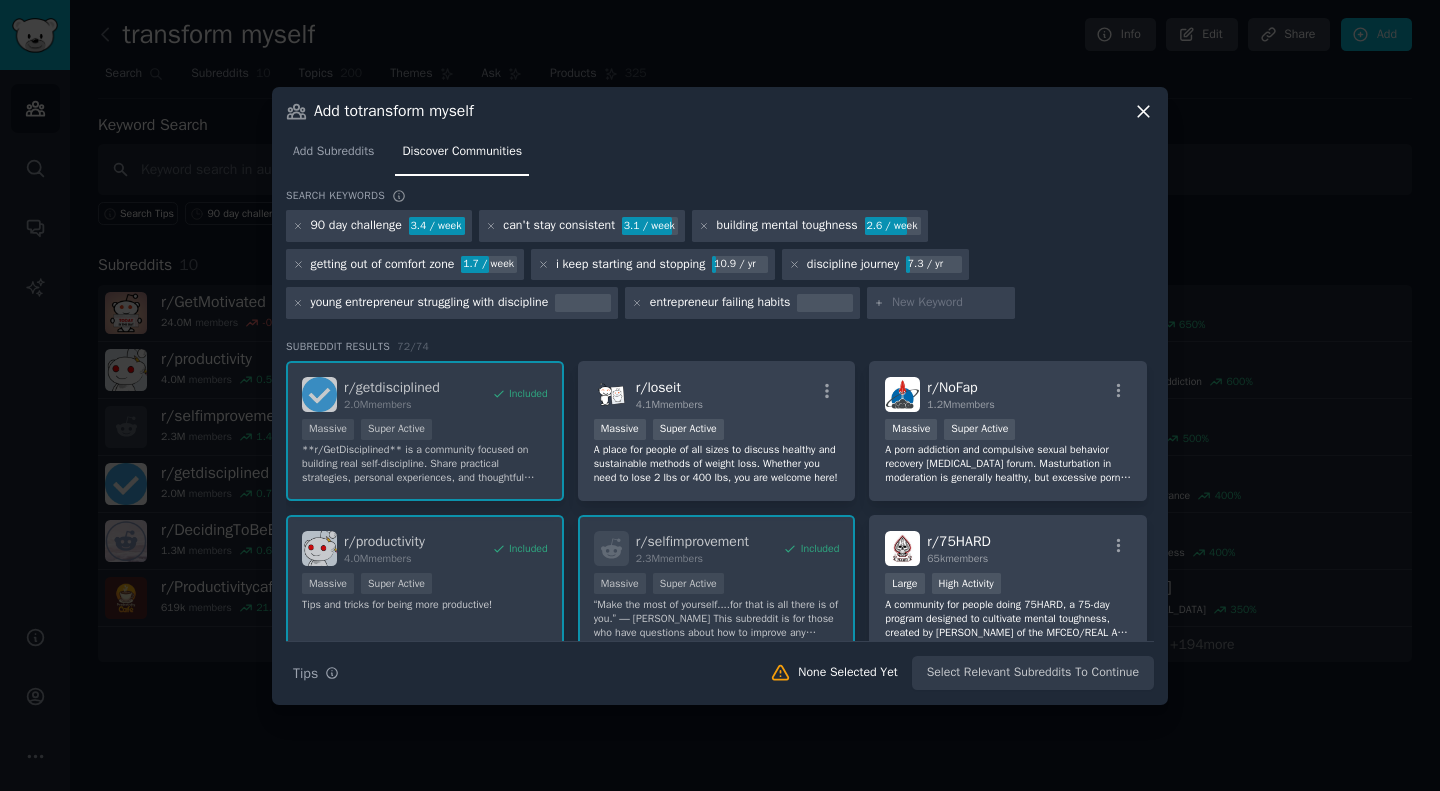 paste on "i'm tired of failing myself" 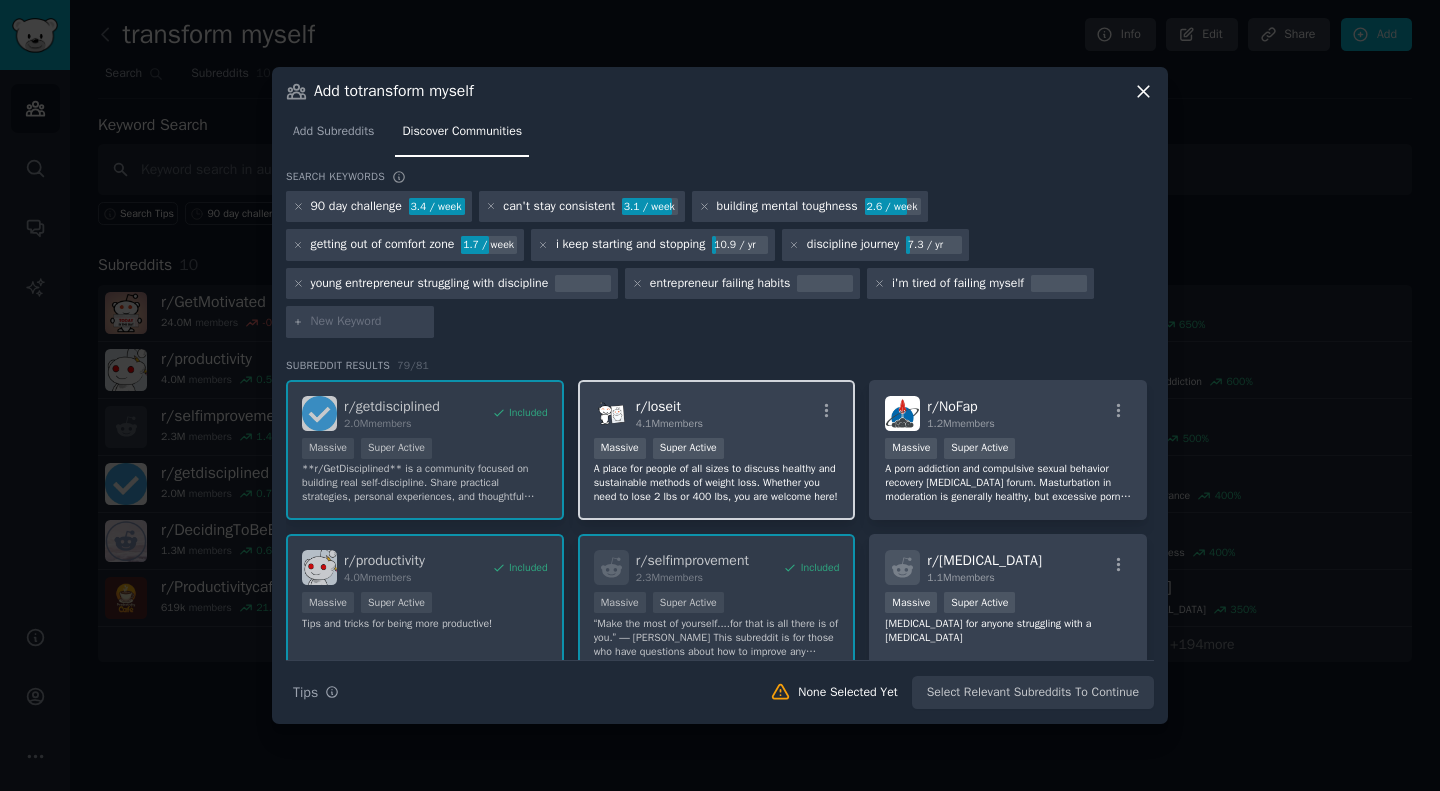 paste on "discipline feels impossible" 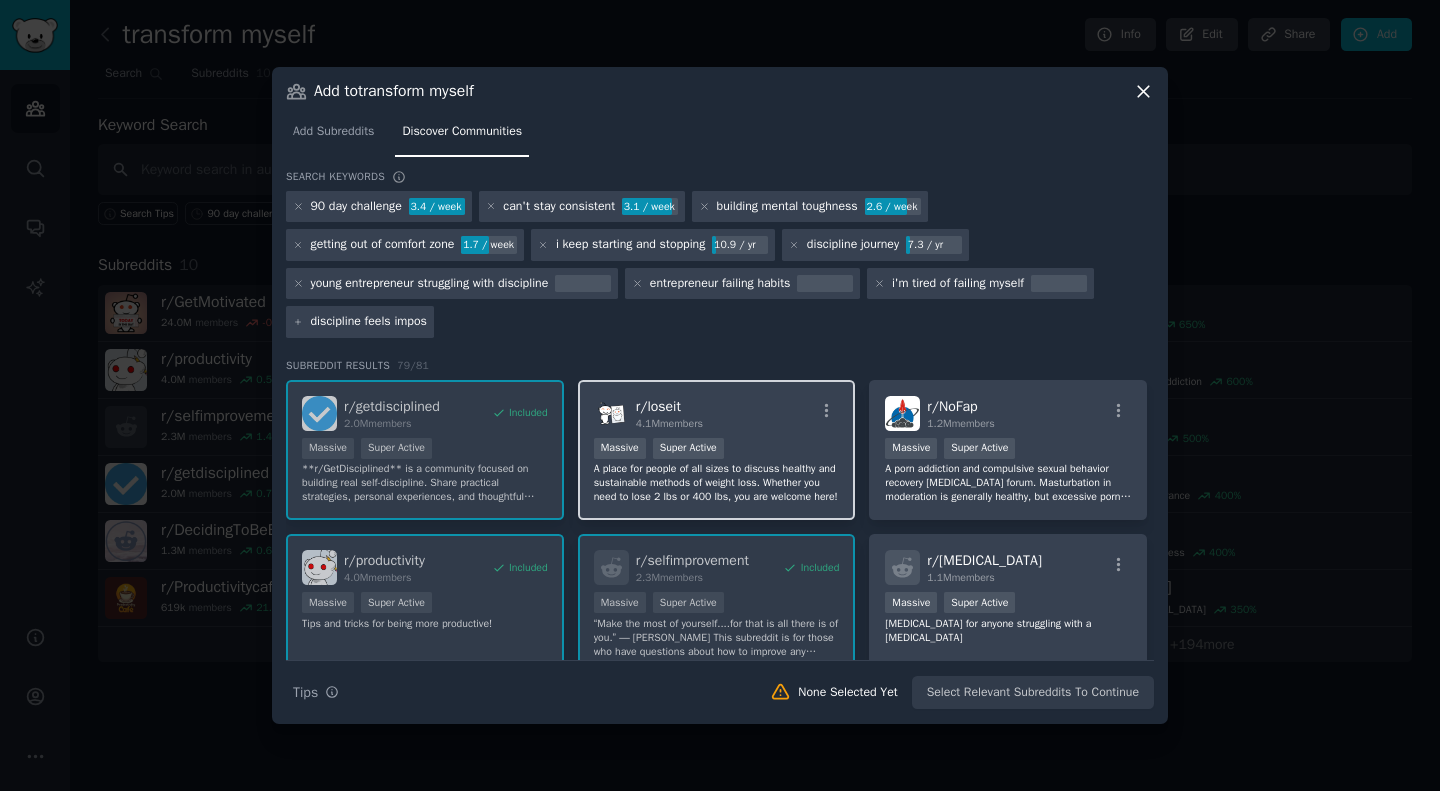 scroll, scrollTop: 0, scrollLeft: 1, axis: horizontal 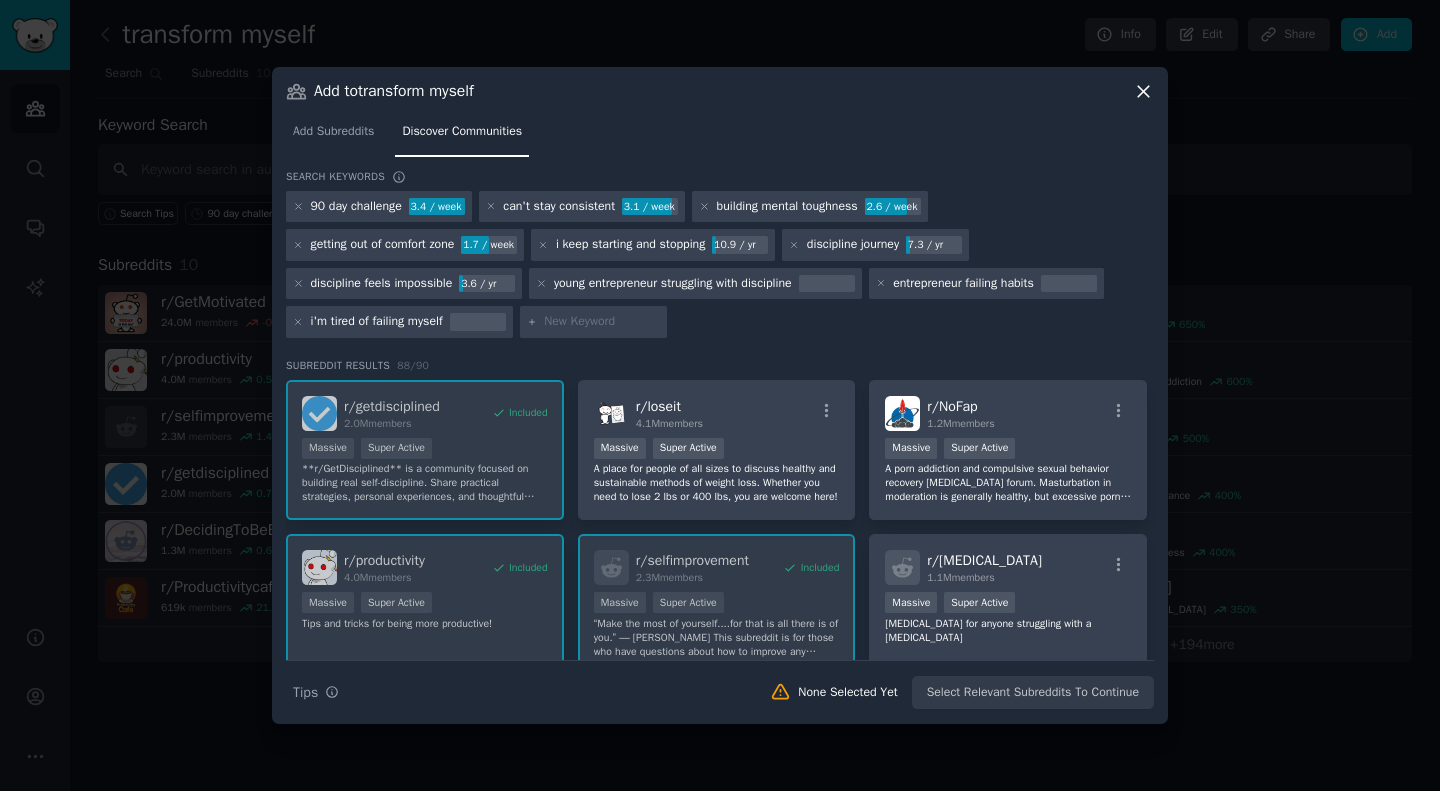 paste on "i’m stuck in a loop" 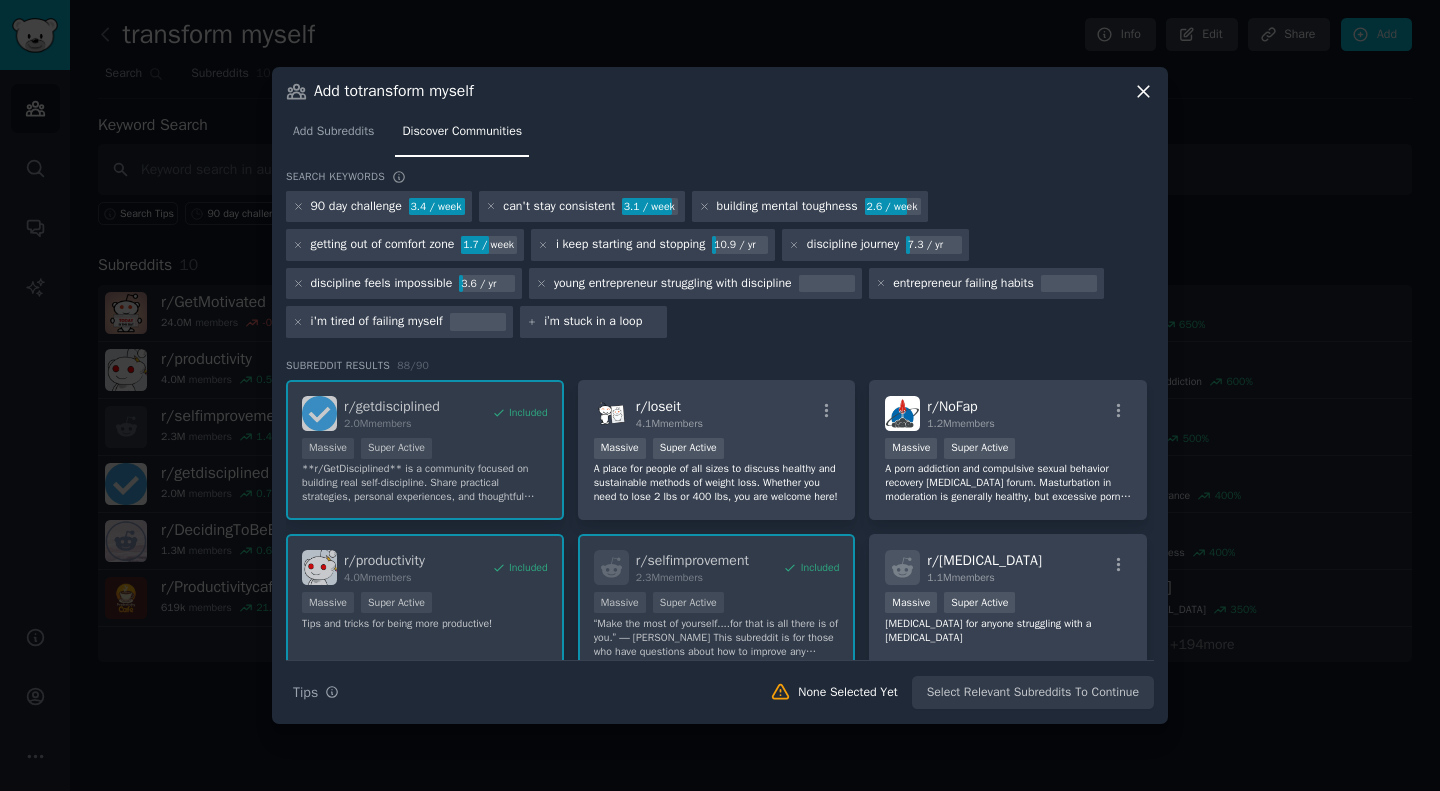 type 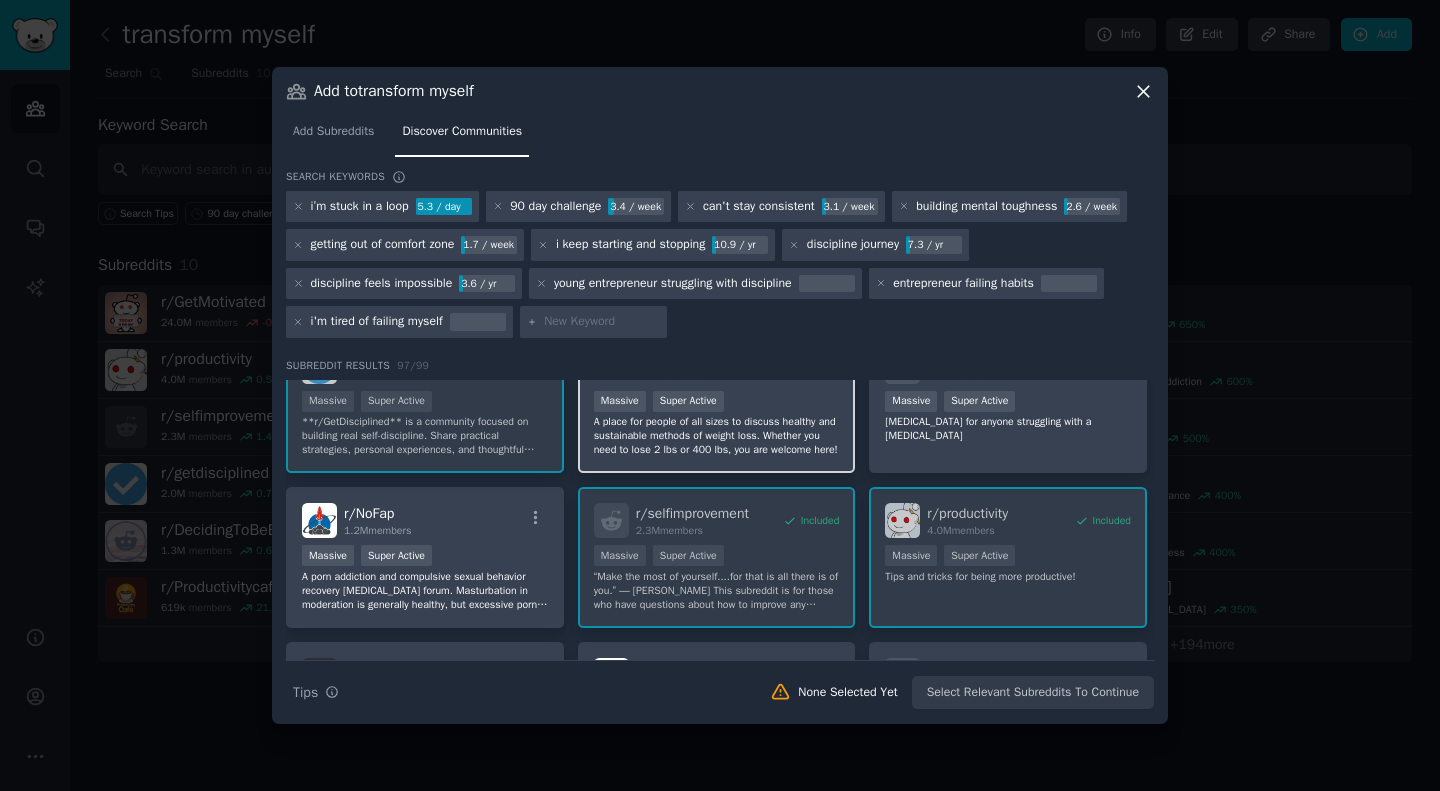 scroll, scrollTop: 0, scrollLeft: 0, axis: both 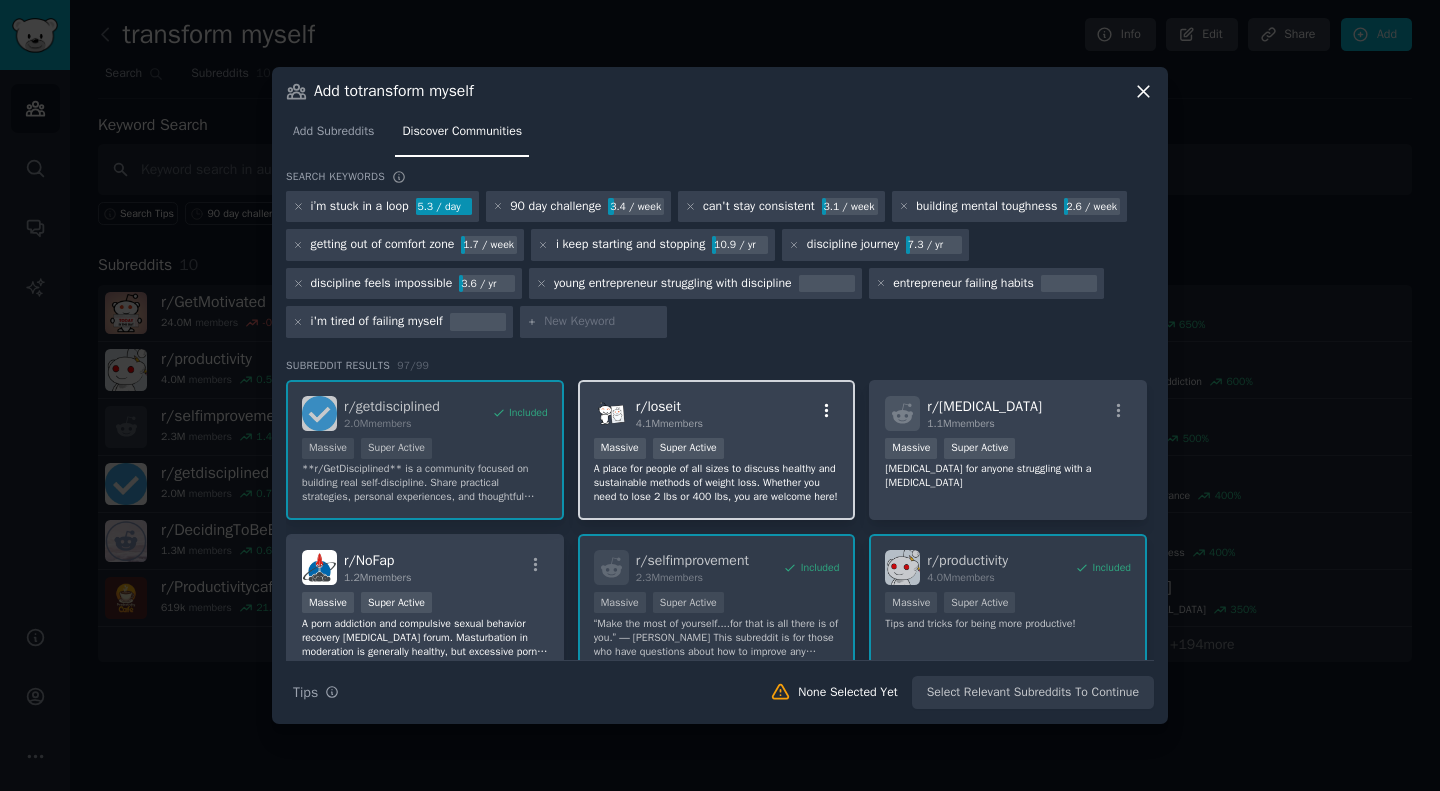 click 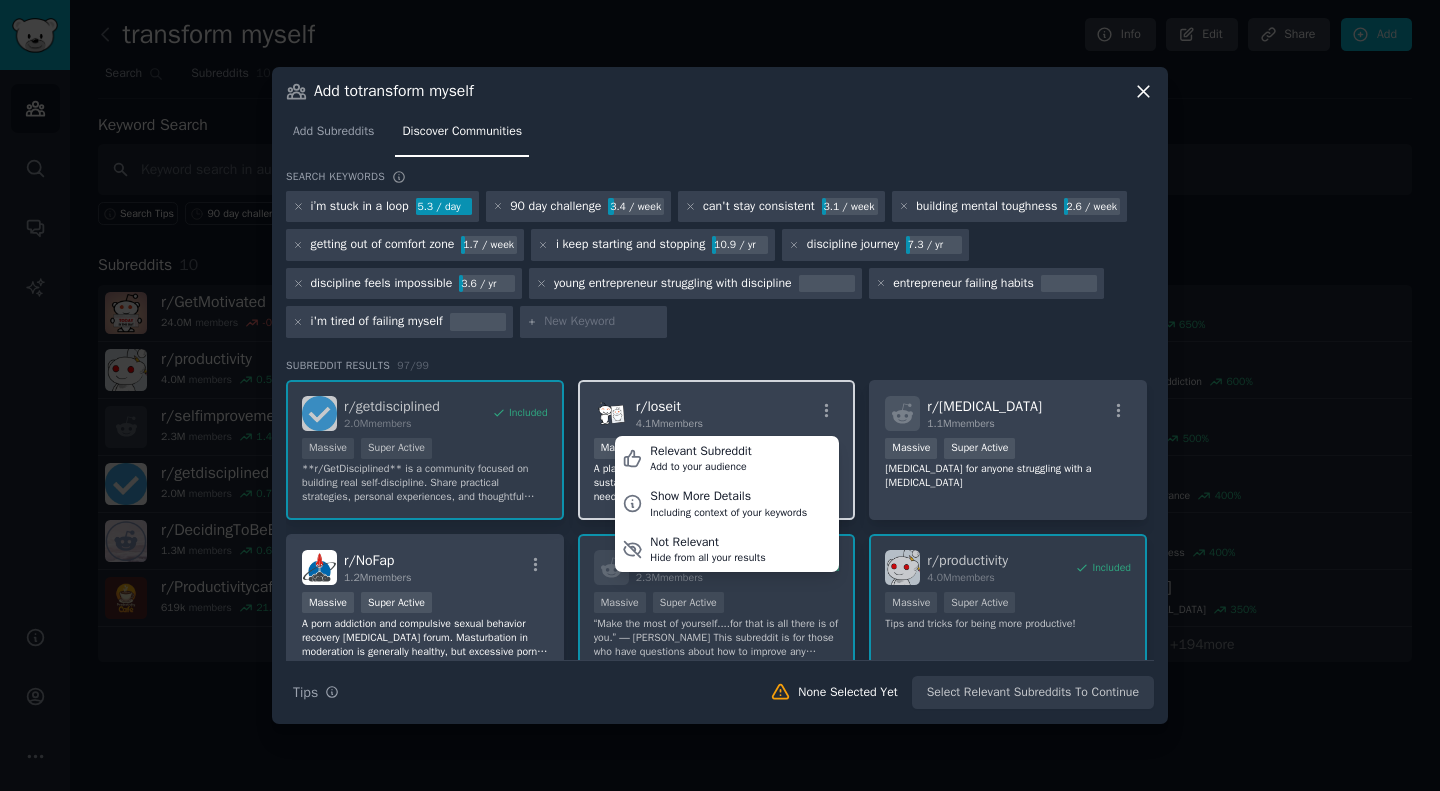 click on "r/ loseit 4.1M  members Relevant Subreddit Add to your audience Show More Details Including context of your keywords Not Relevant Hide from all your results" at bounding box center (717, 413) 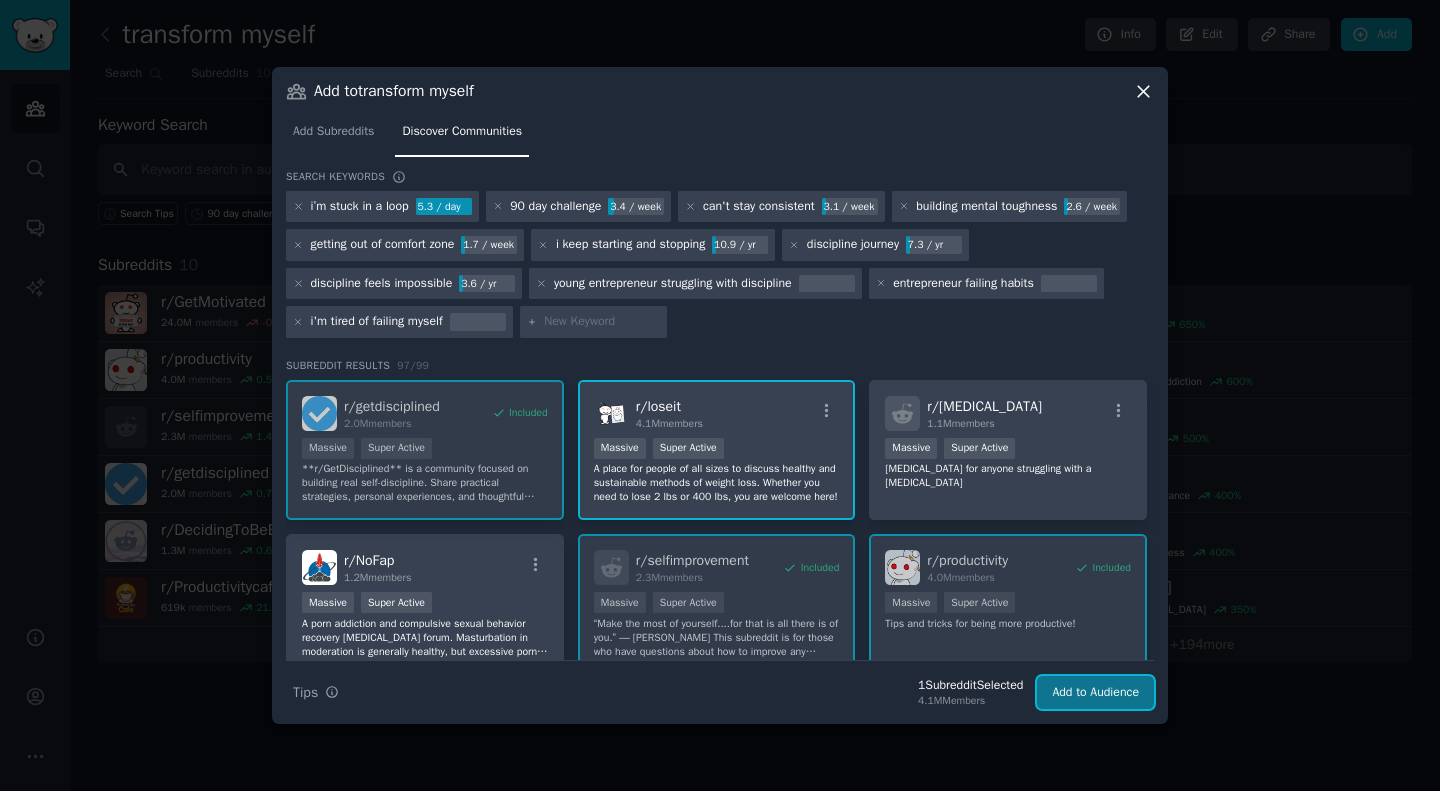 click on "Add to Audience" at bounding box center (1095, 693) 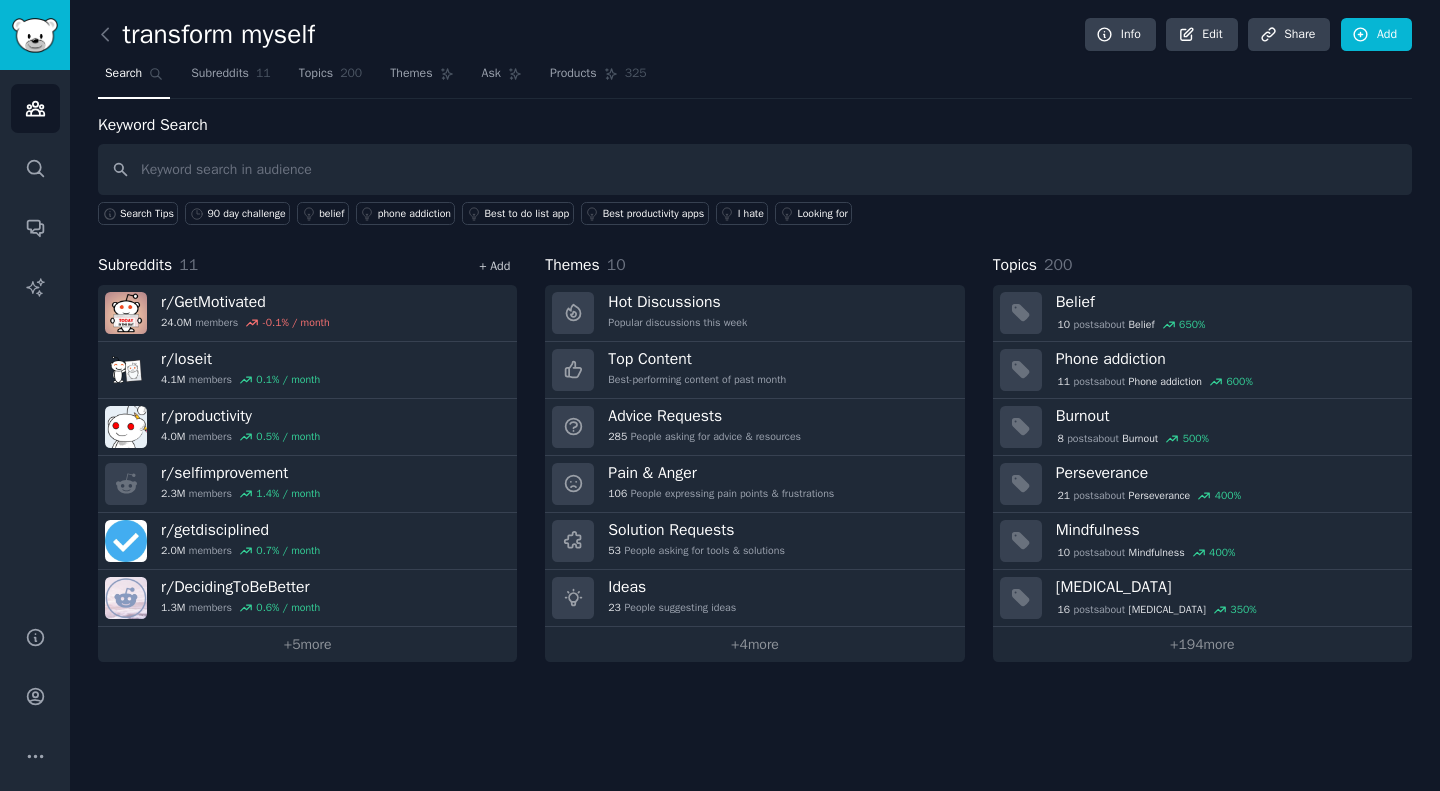 click on "+ Add" at bounding box center (494, 266) 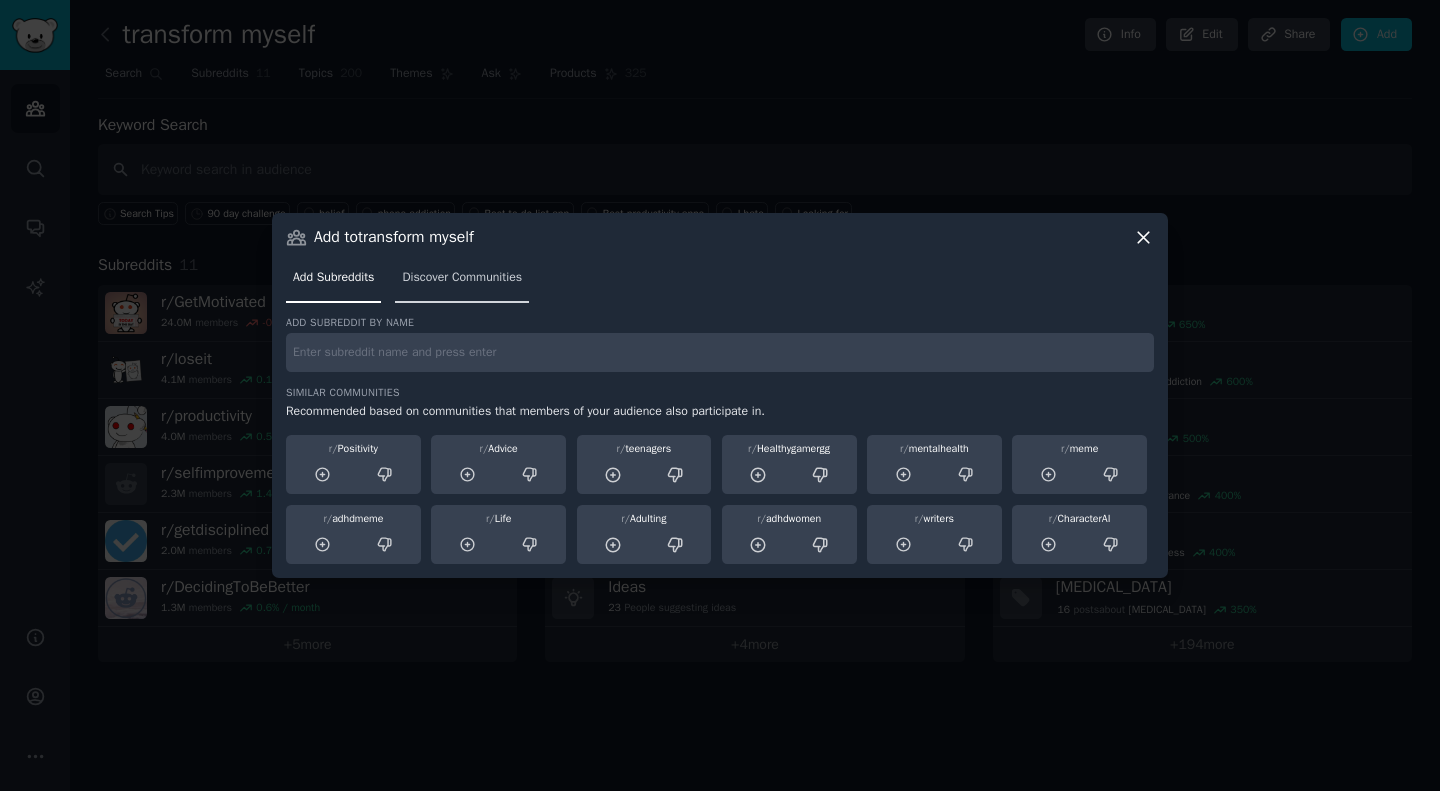 click on "Discover Communities" at bounding box center (462, 282) 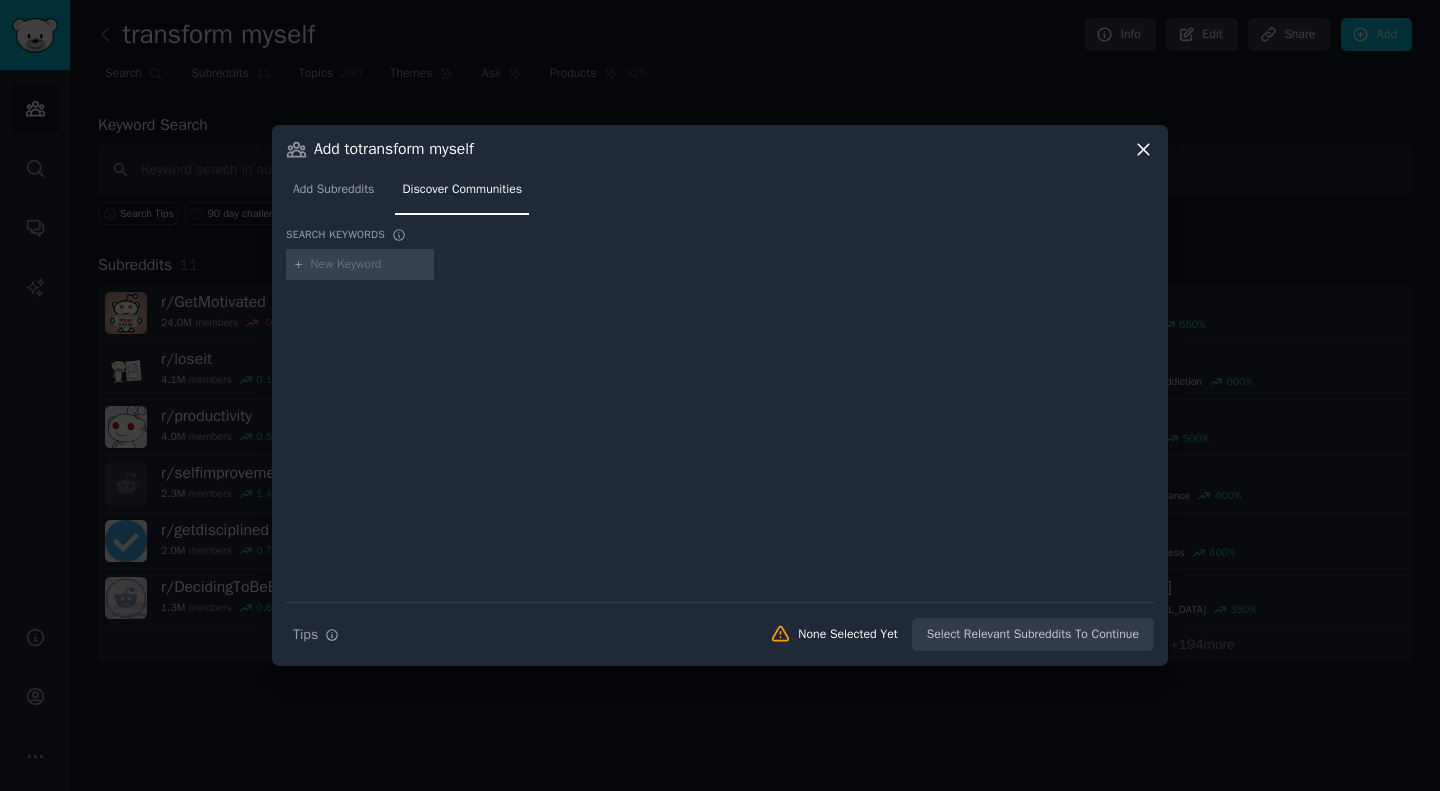 click 